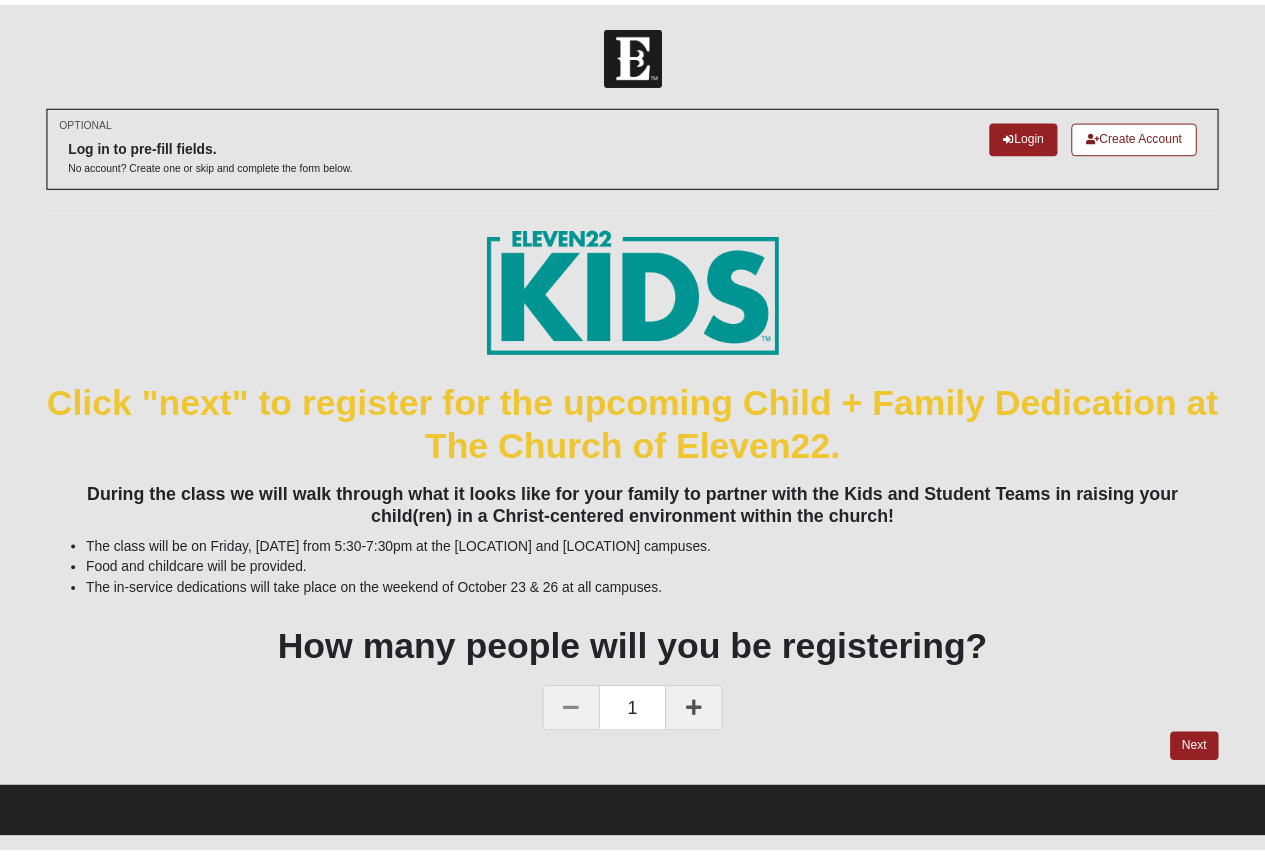 scroll, scrollTop: 0, scrollLeft: 0, axis: both 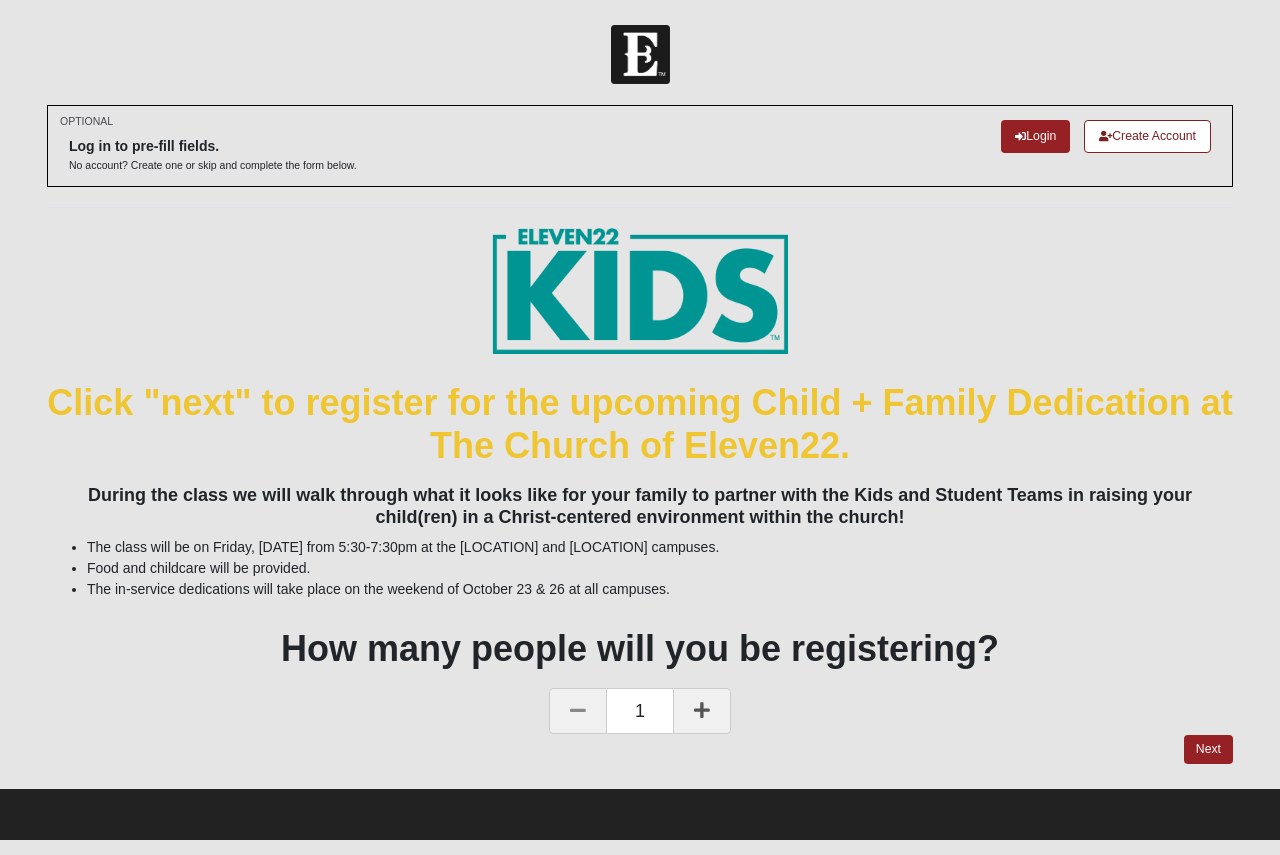 click at bounding box center (702, 711) 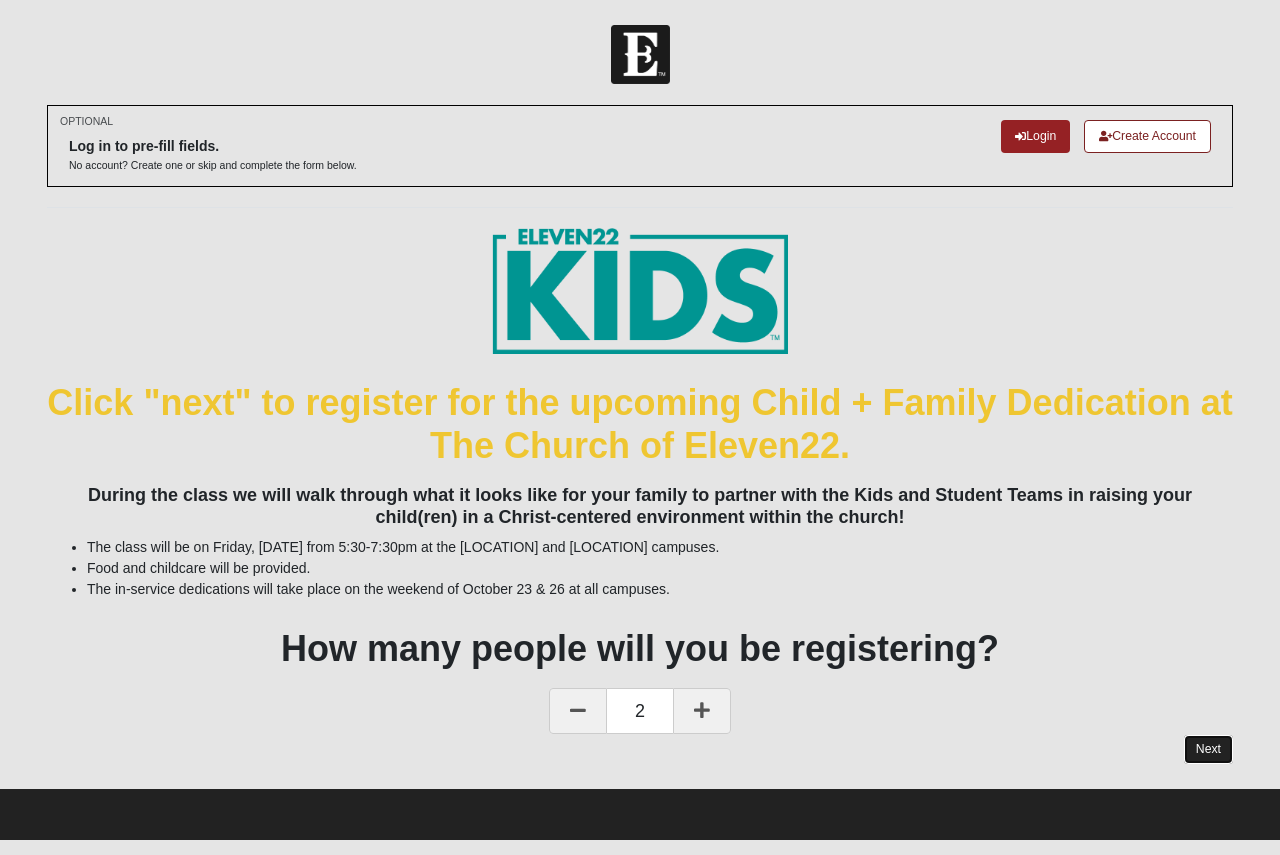 click on "Next" at bounding box center (1208, 749) 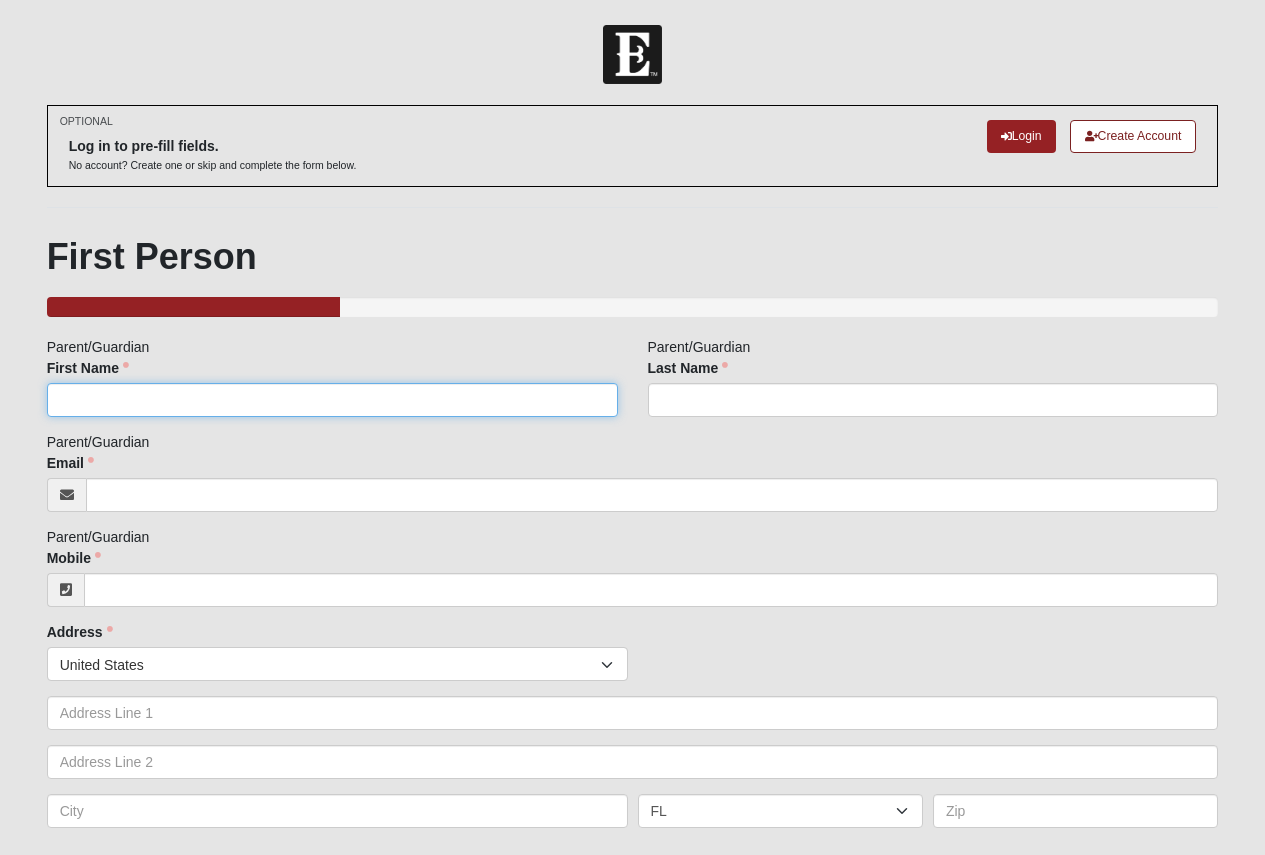 click on "First Name" at bounding box center (332, 400) 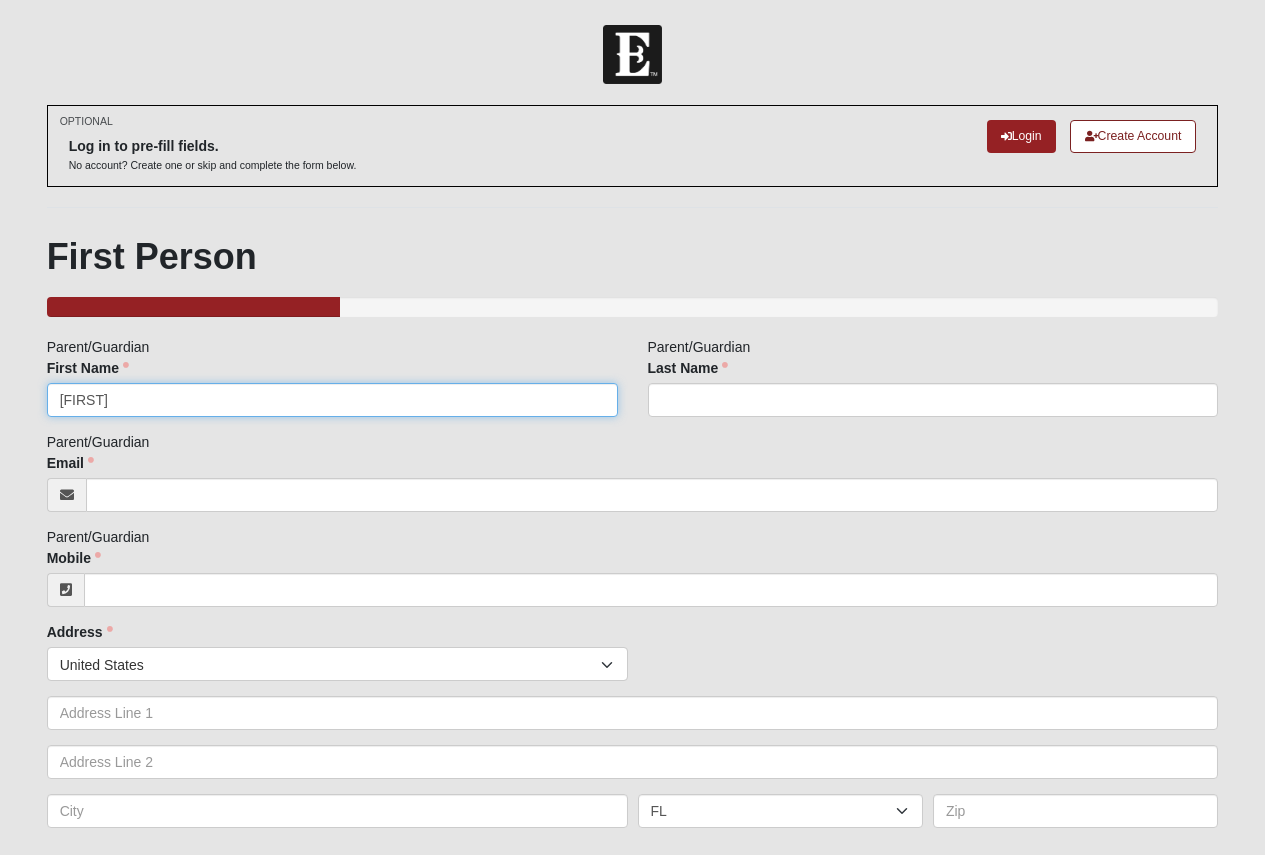 click on "[FIRST]" at bounding box center (332, 400) 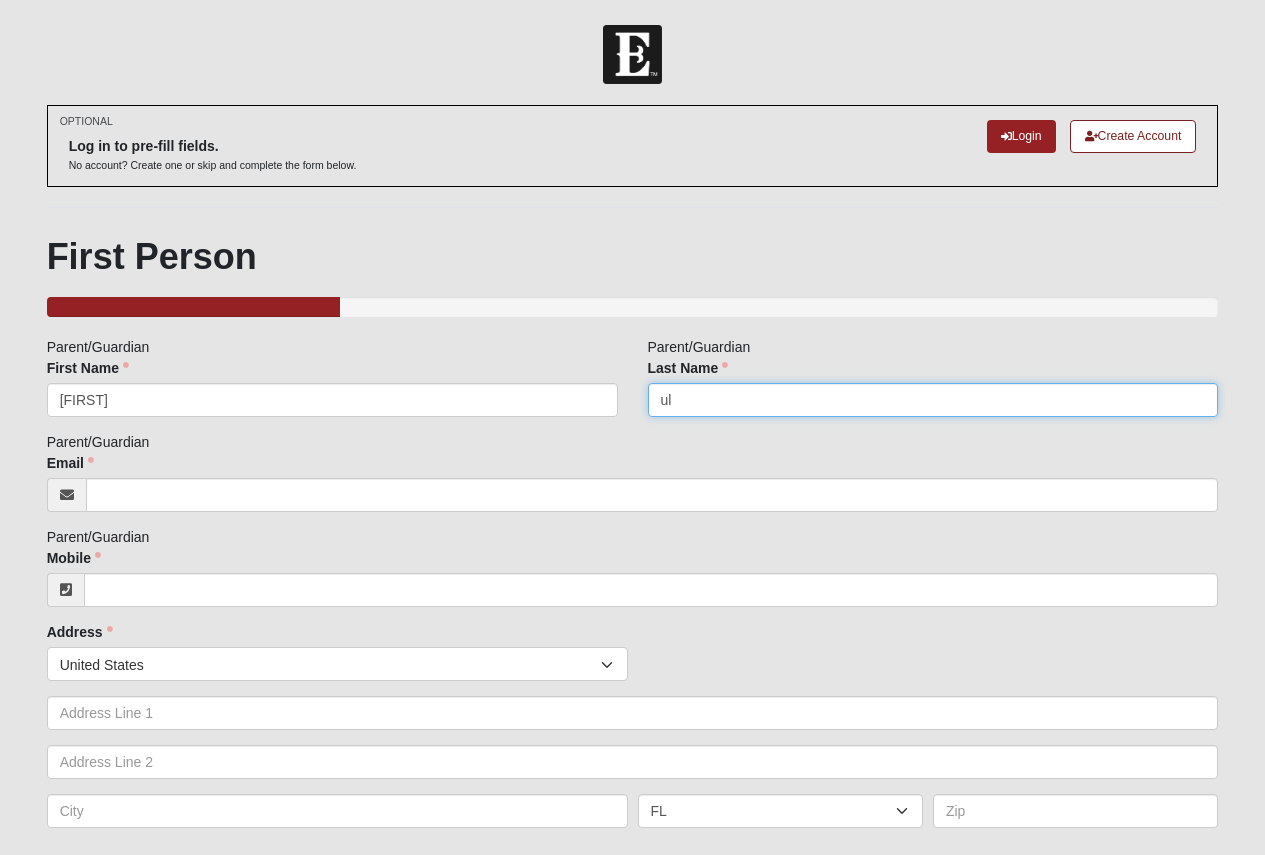 type on "u" 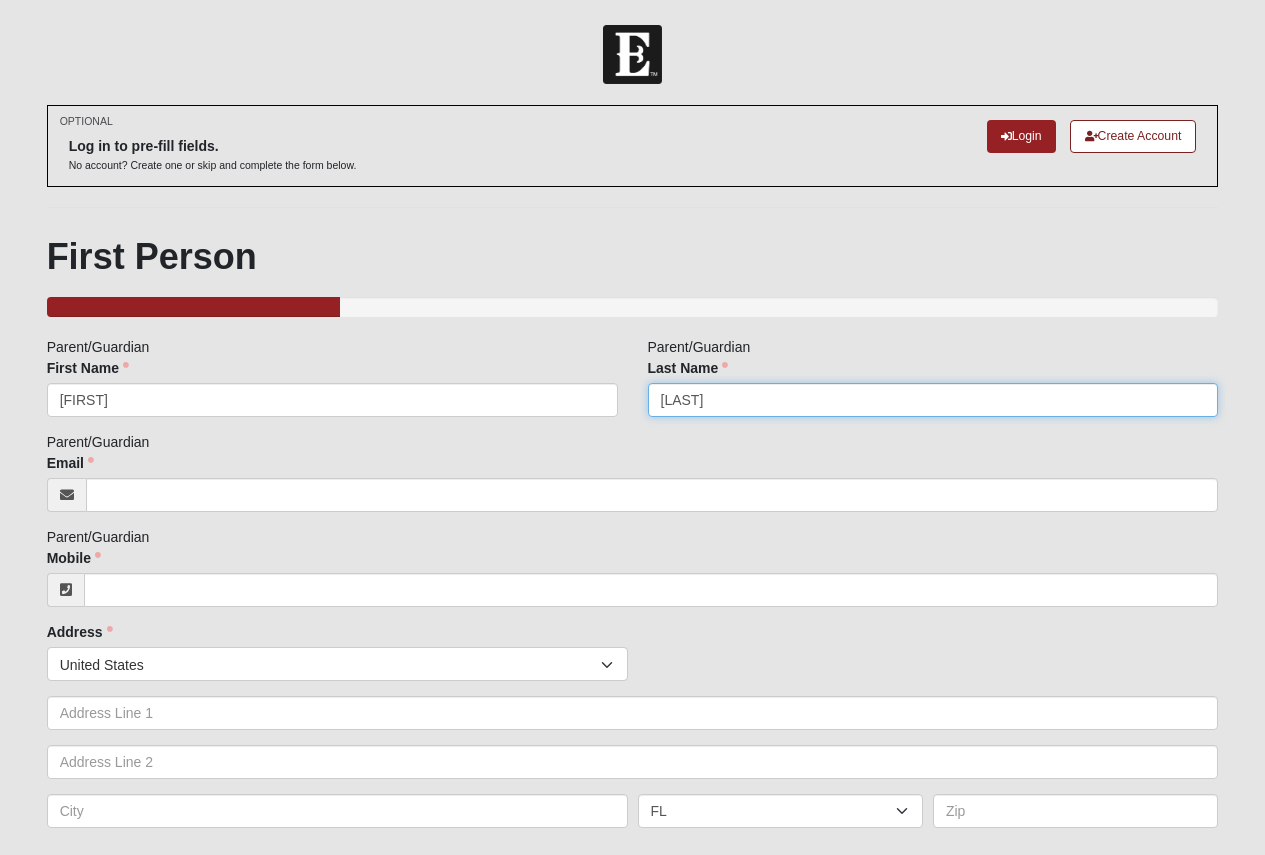 type on "[LAST]" 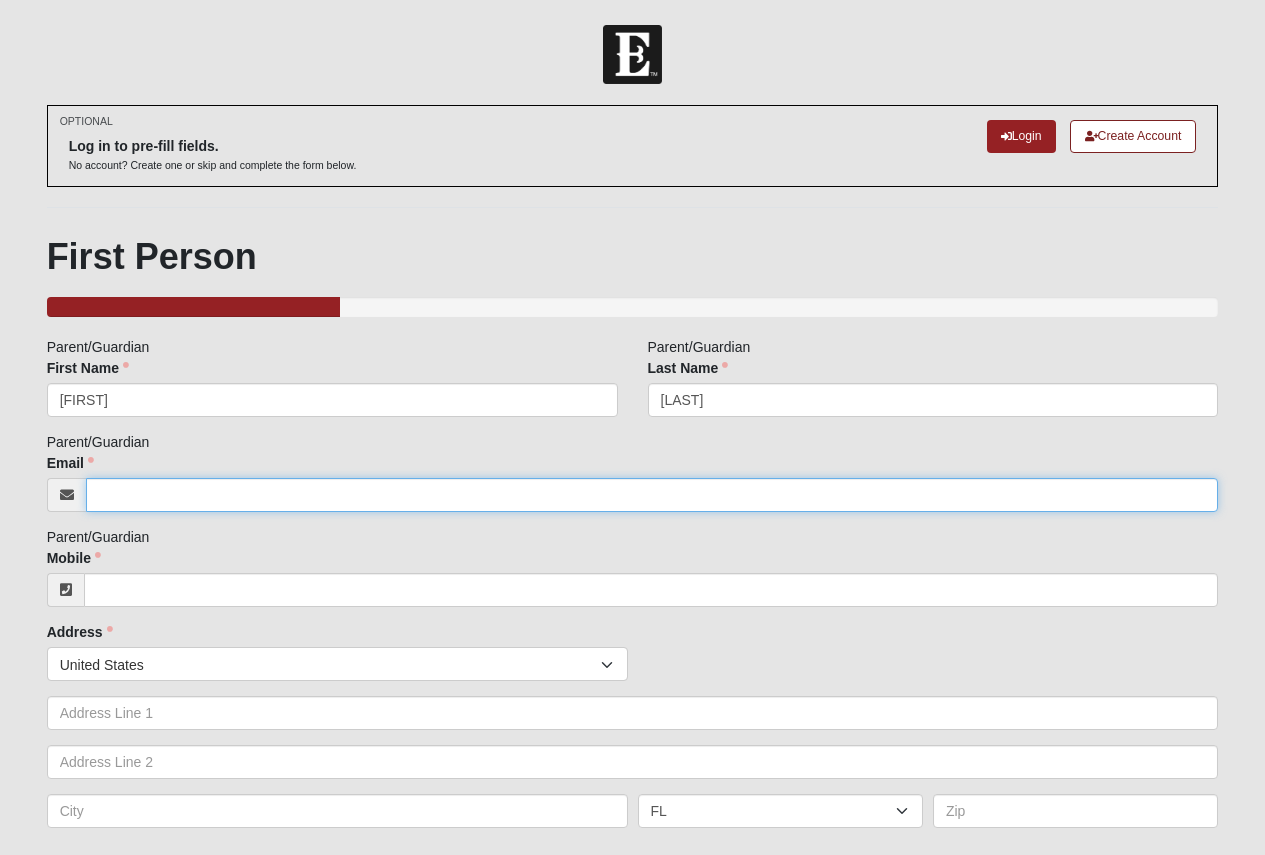 click on "Email" at bounding box center (652, 495) 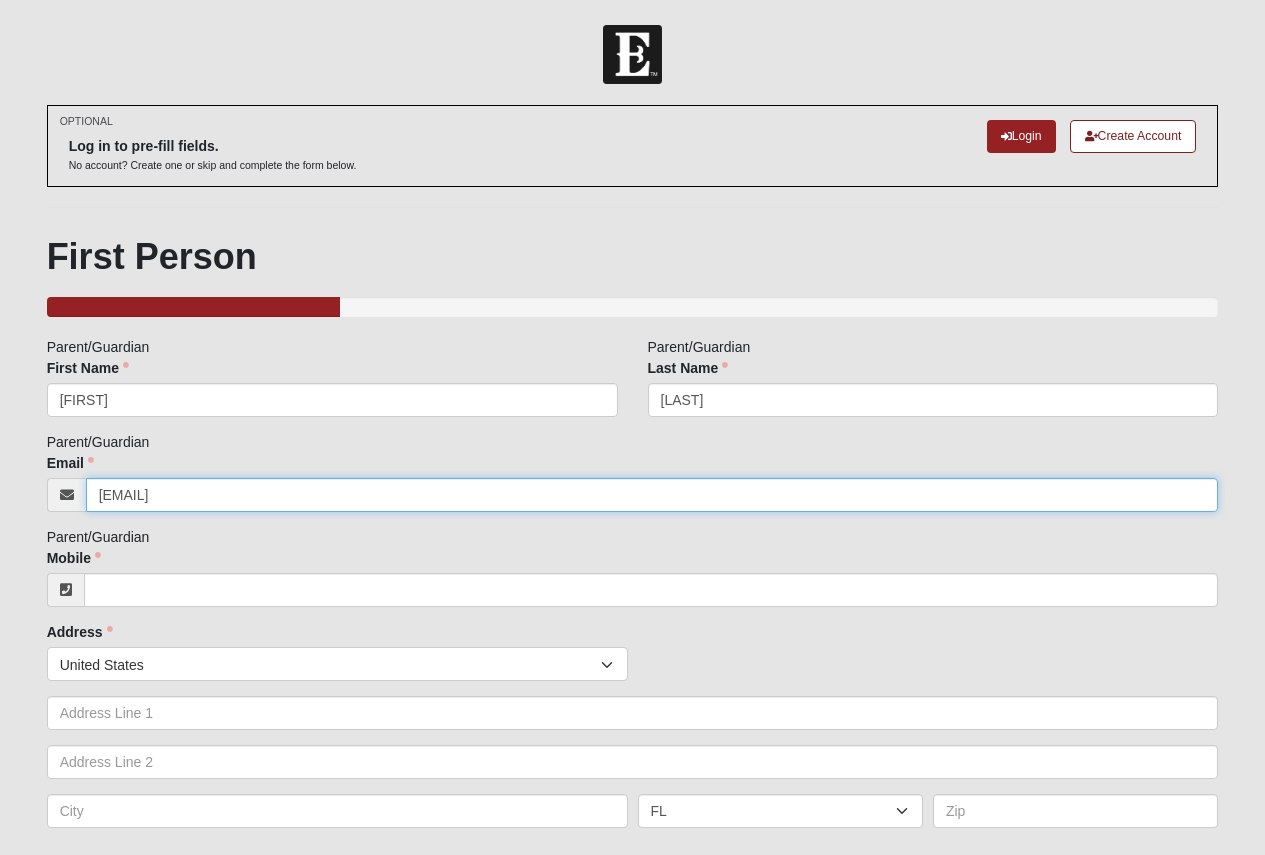 type on "[EMAIL]" 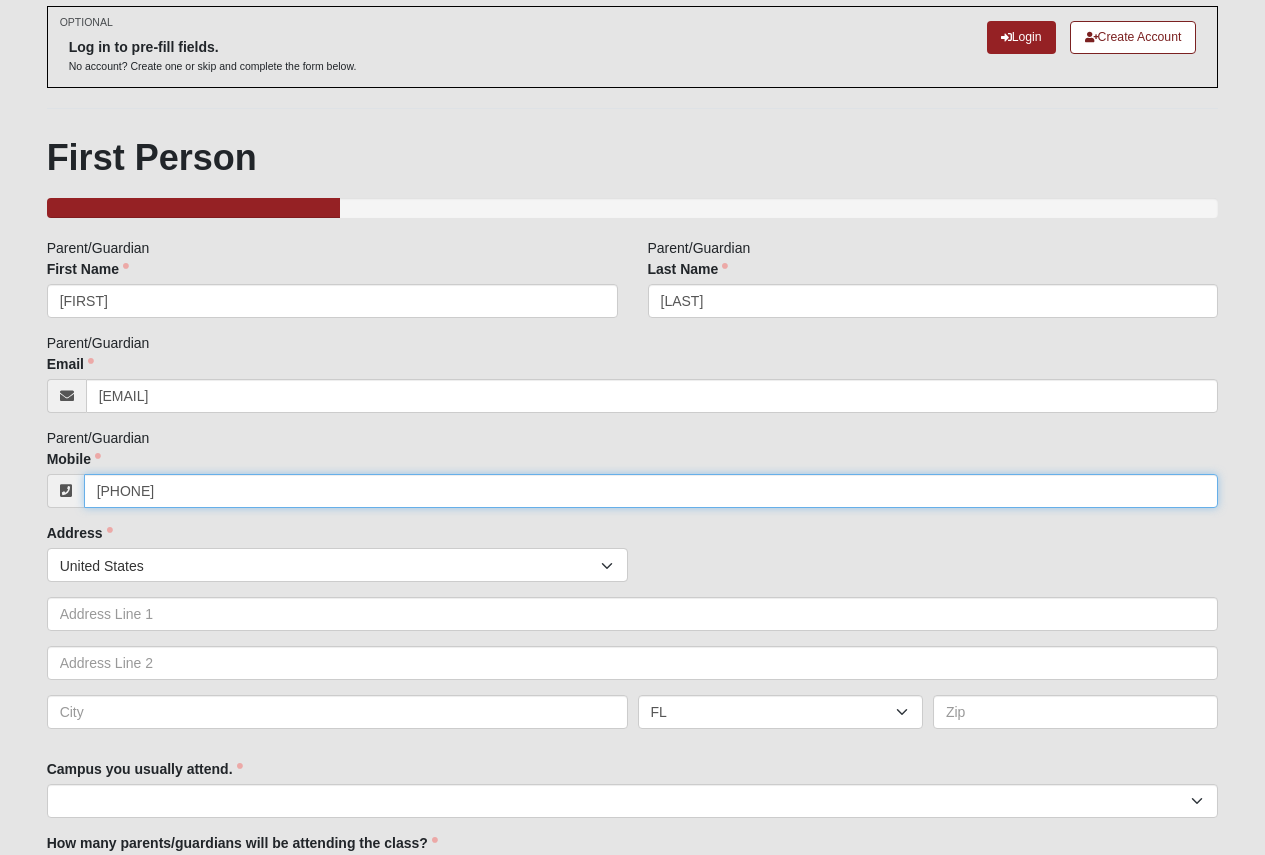 scroll, scrollTop: 100, scrollLeft: 0, axis: vertical 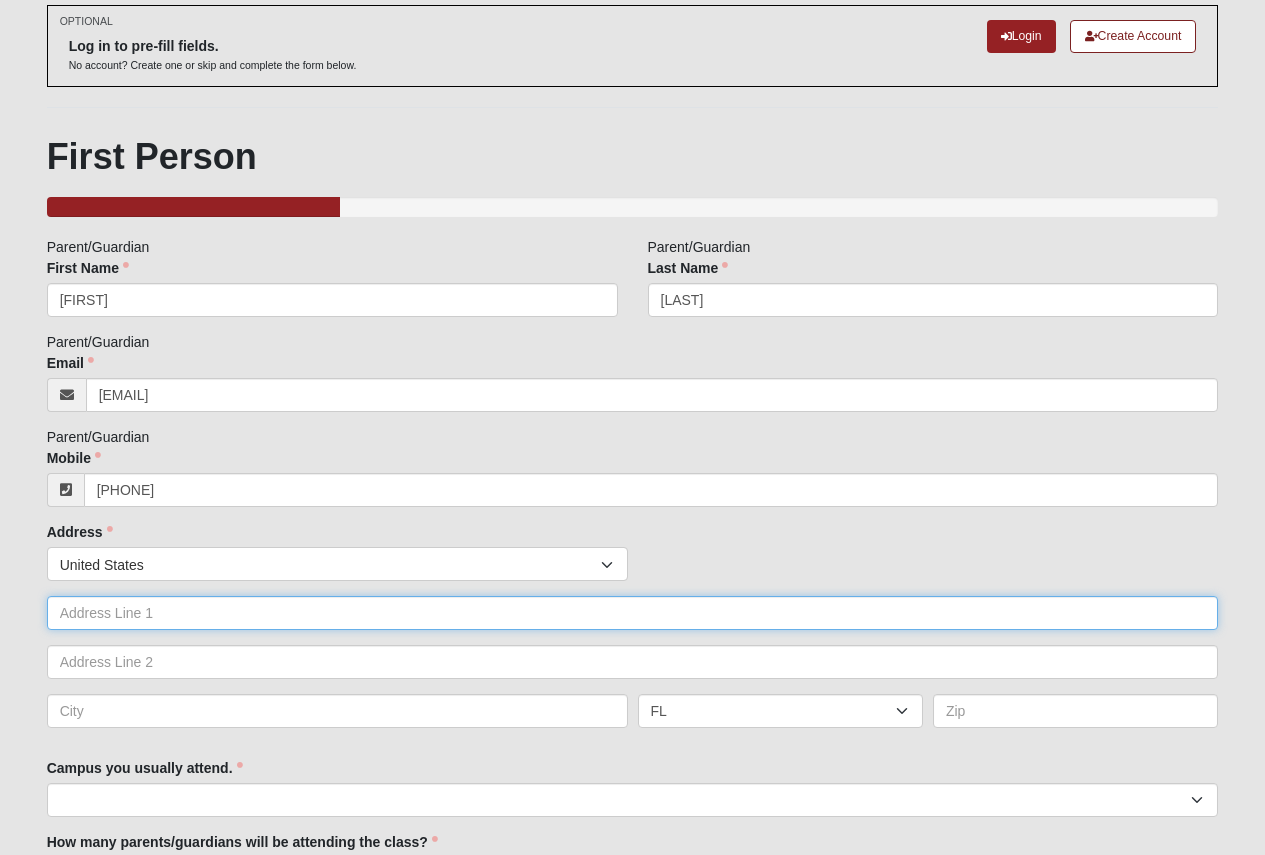 type on "[PHONE]" 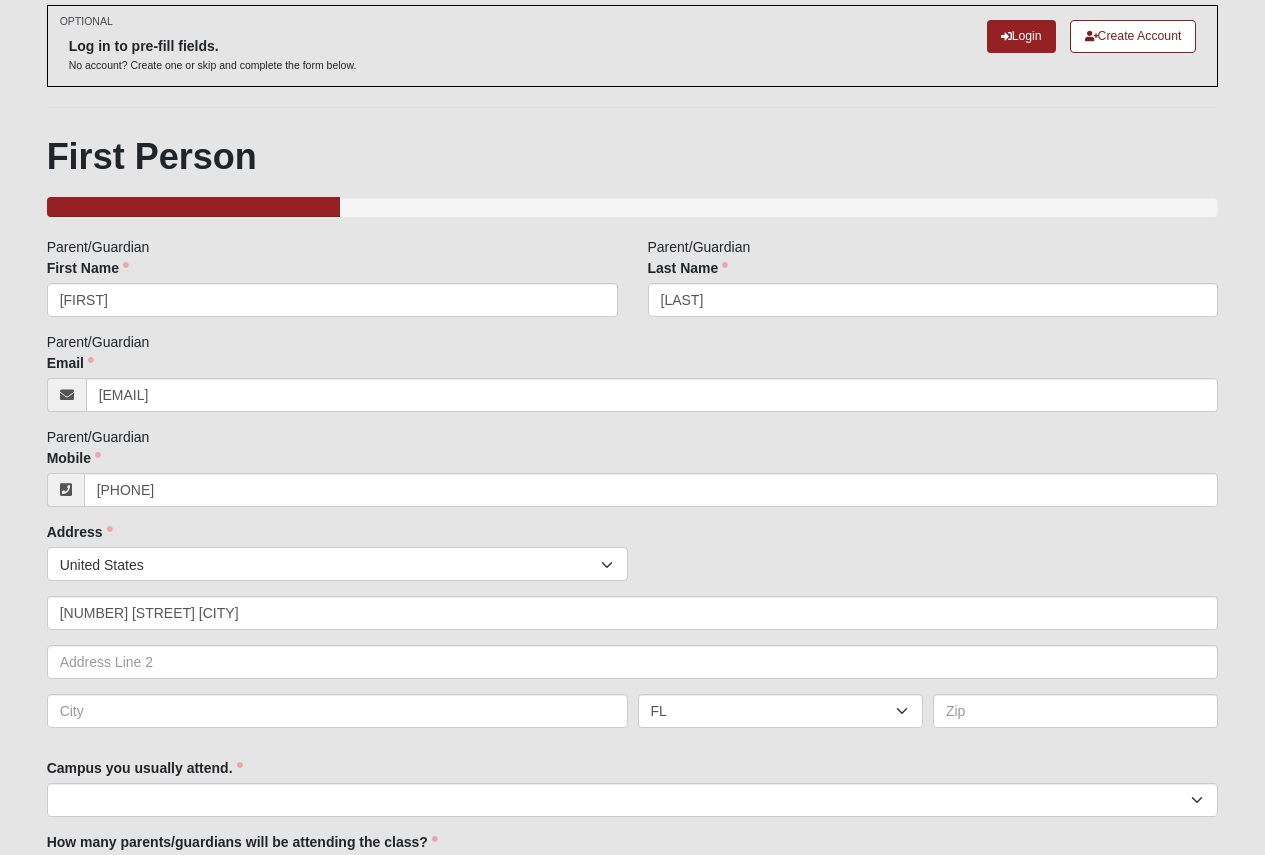 type on "[LOCATION]" 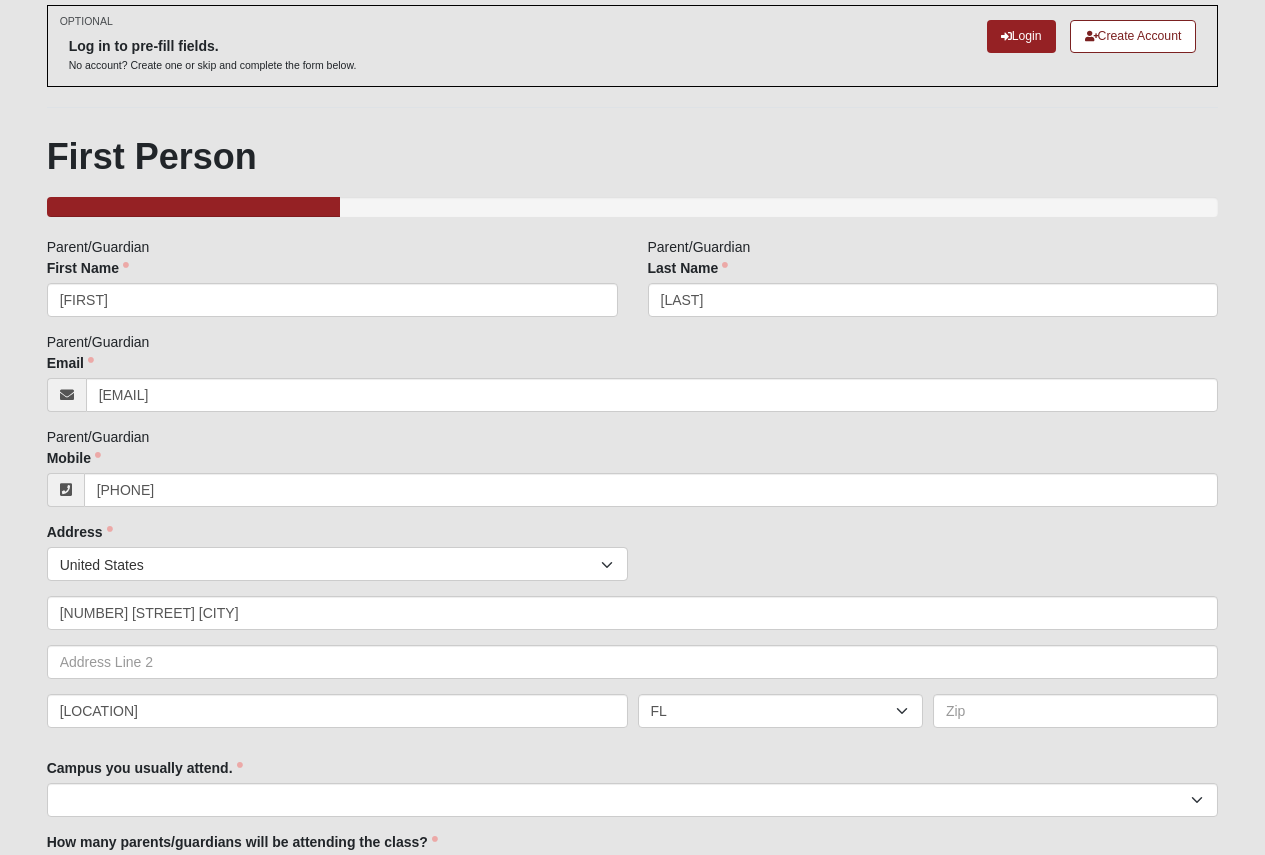 type on "[POSTAL_CODE]" 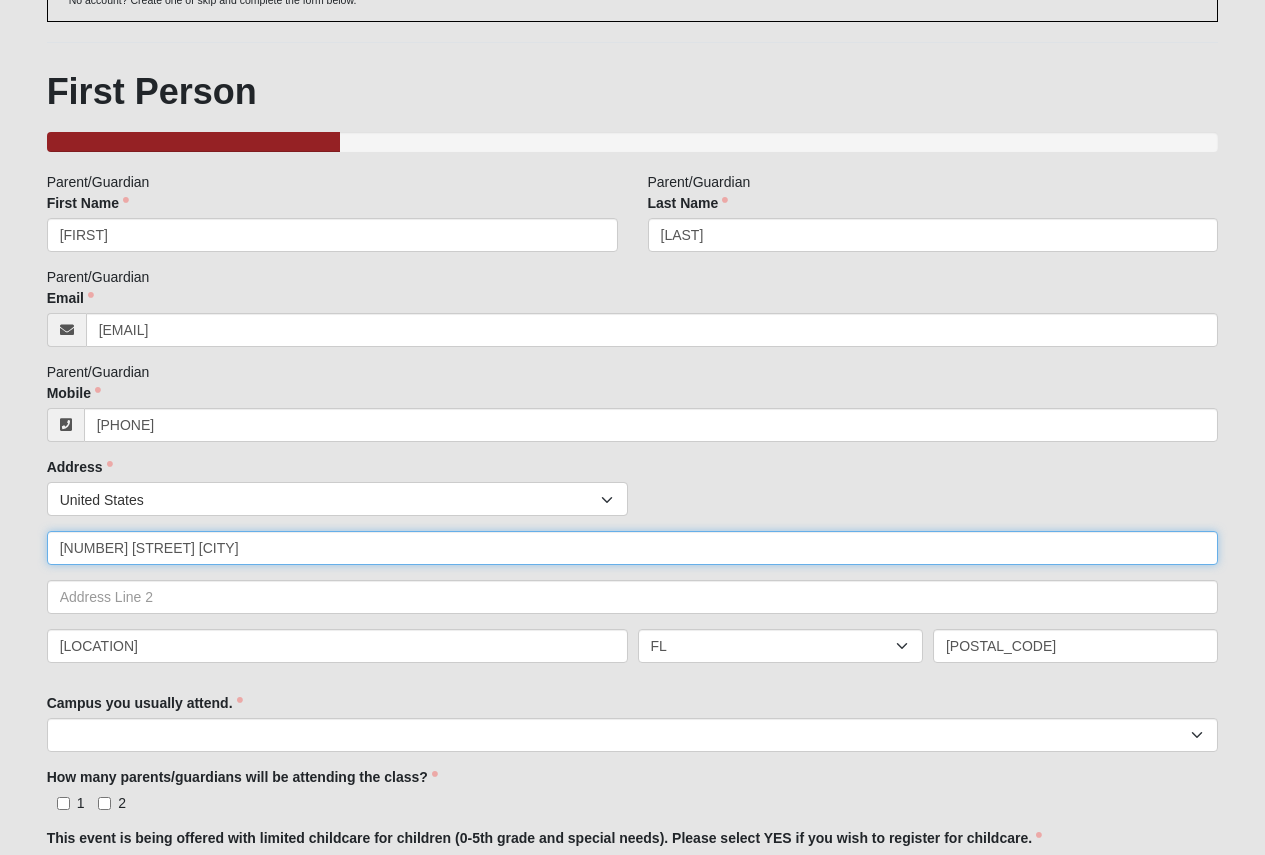 scroll, scrollTop: 200, scrollLeft: 0, axis: vertical 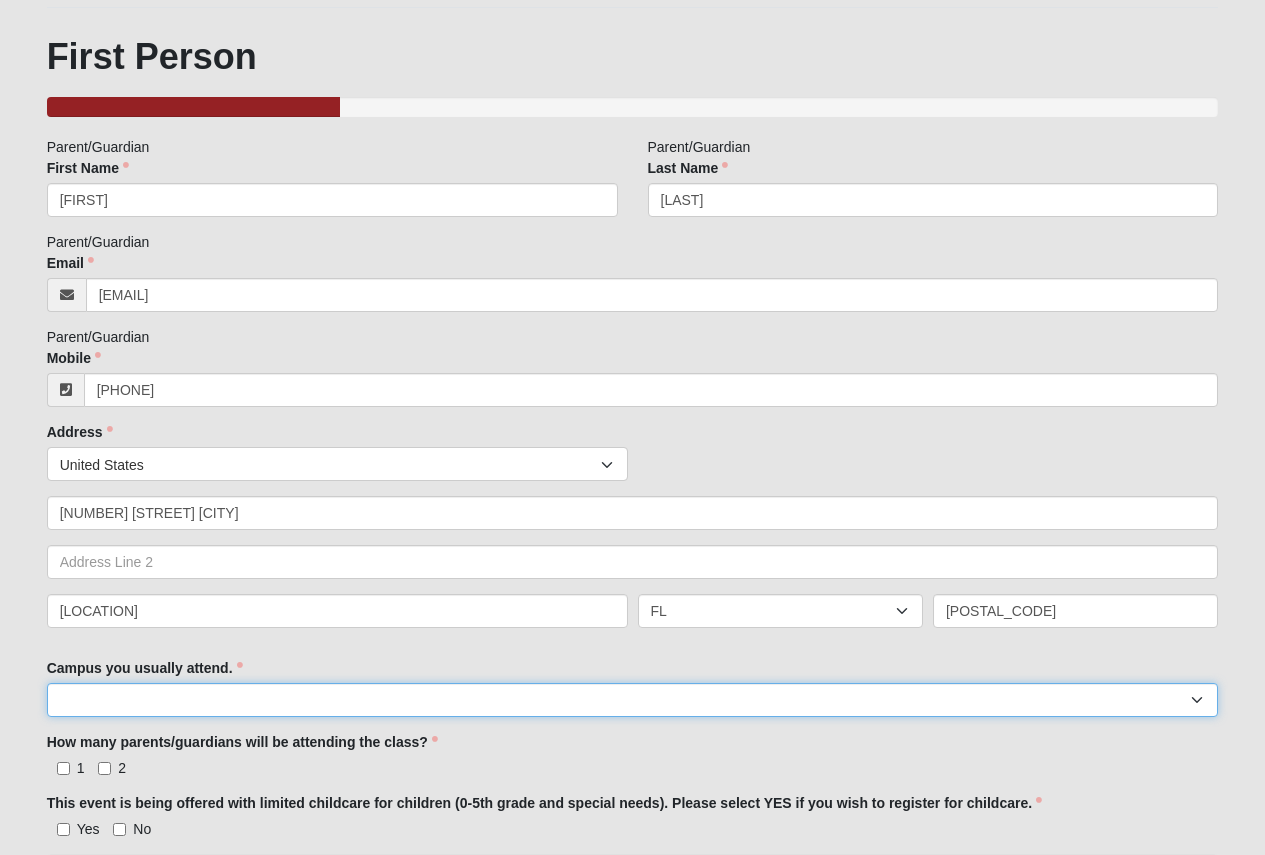 click on "Arlington
Baymeadows
Eleven22 Online
Fleming Island
Jesup
Mandarin
North Jax
Orange Park
Outpost
Palatka (Coming Soon)
Ponte Vedra
San Pablo
St. Johns
St. Augustine (Coming Soon)
Wildlight
NONE" at bounding box center [633, 700] 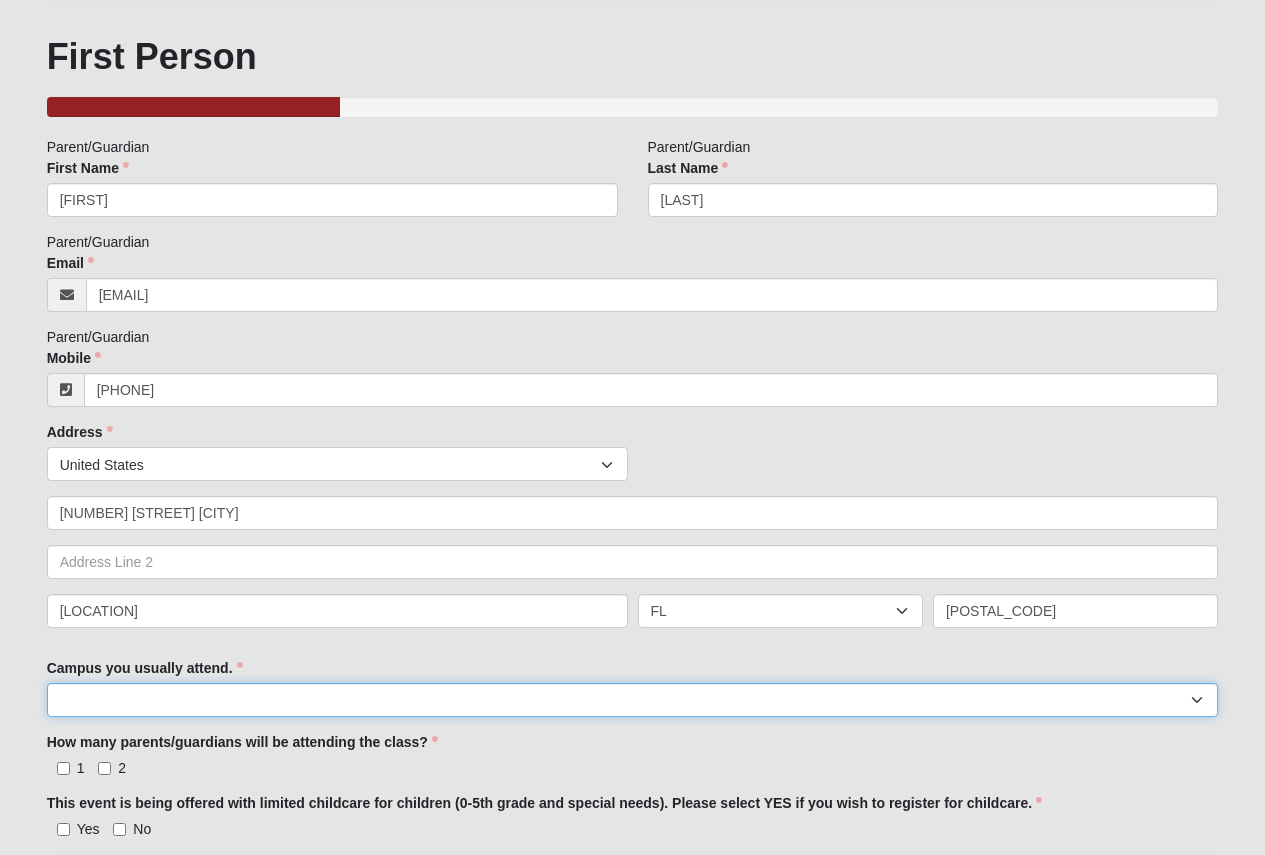 select on "3" 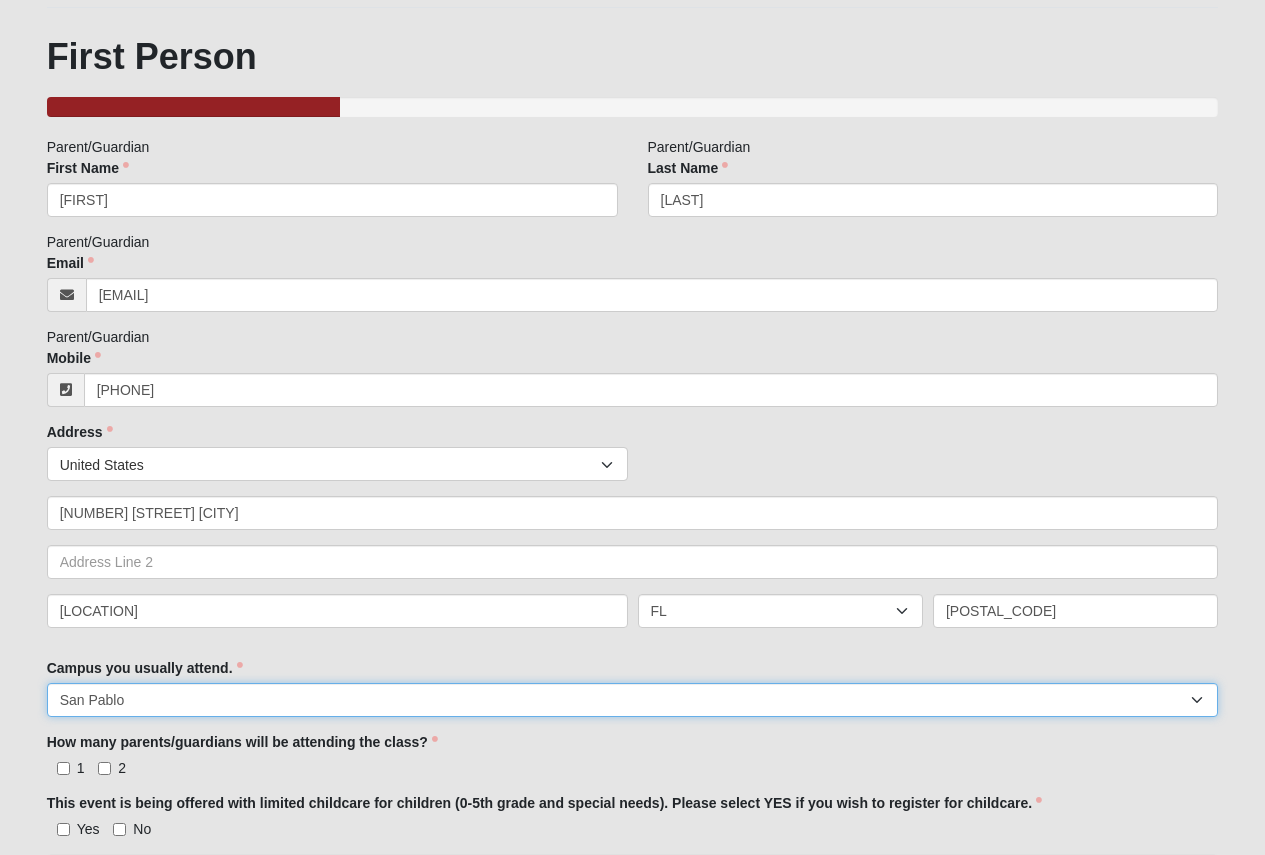 click on "Arlington
Baymeadows
Eleven22 Online
Fleming Island
Jesup
Mandarin
North Jax
Orange Park
Outpost
Palatka (Coming Soon)
Ponte Vedra
San Pablo
St. Johns
St. Augustine (Coming Soon)
Wildlight
NONE" at bounding box center [633, 700] 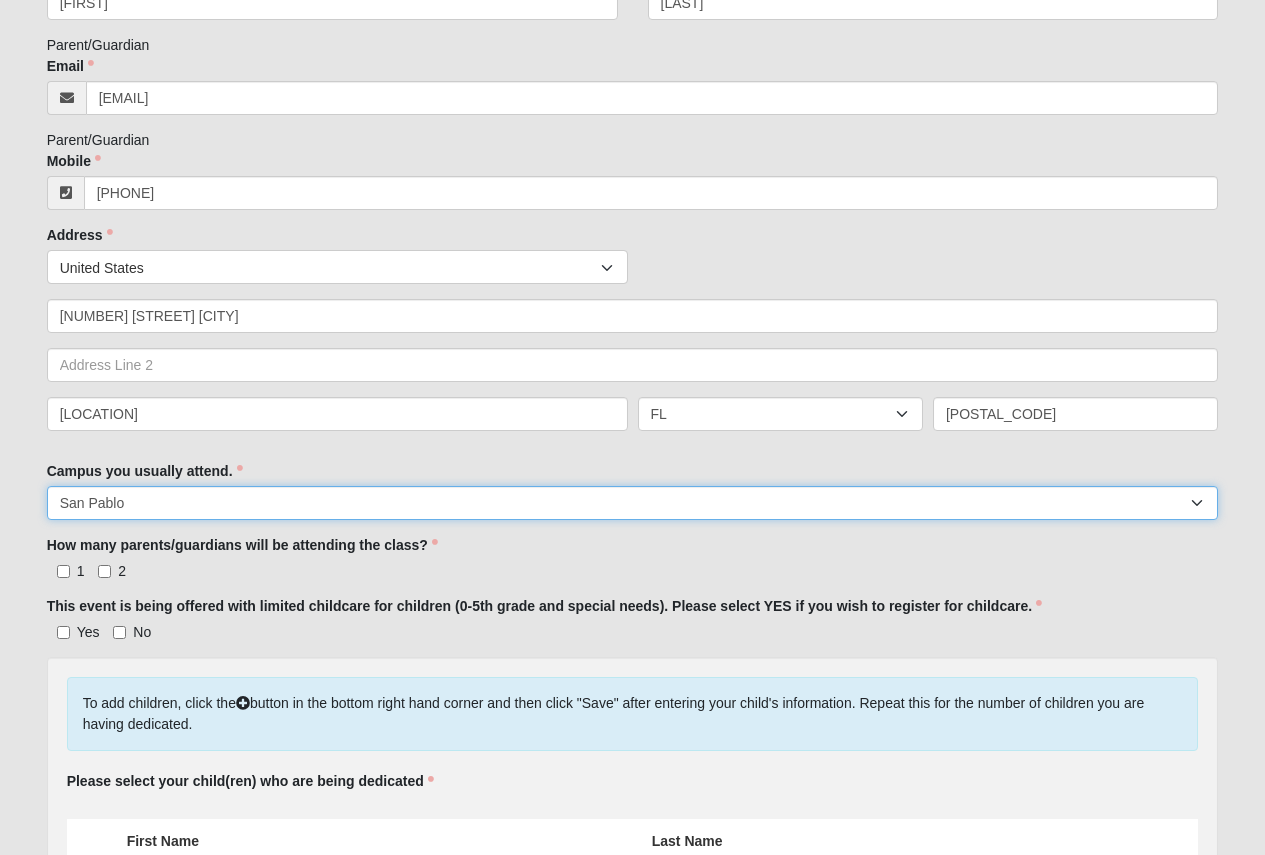 scroll, scrollTop: 400, scrollLeft: 0, axis: vertical 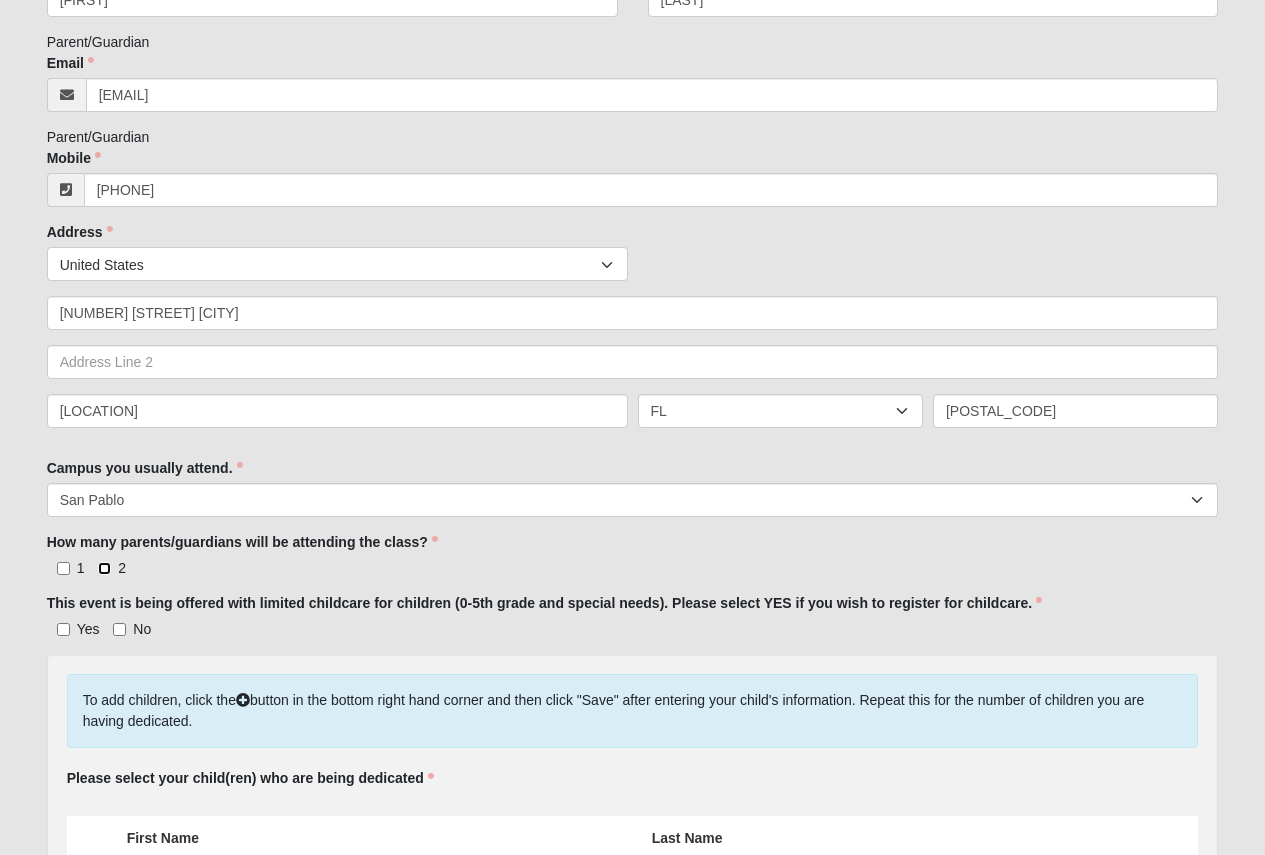 click on "2" at bounding box center [104, 568] 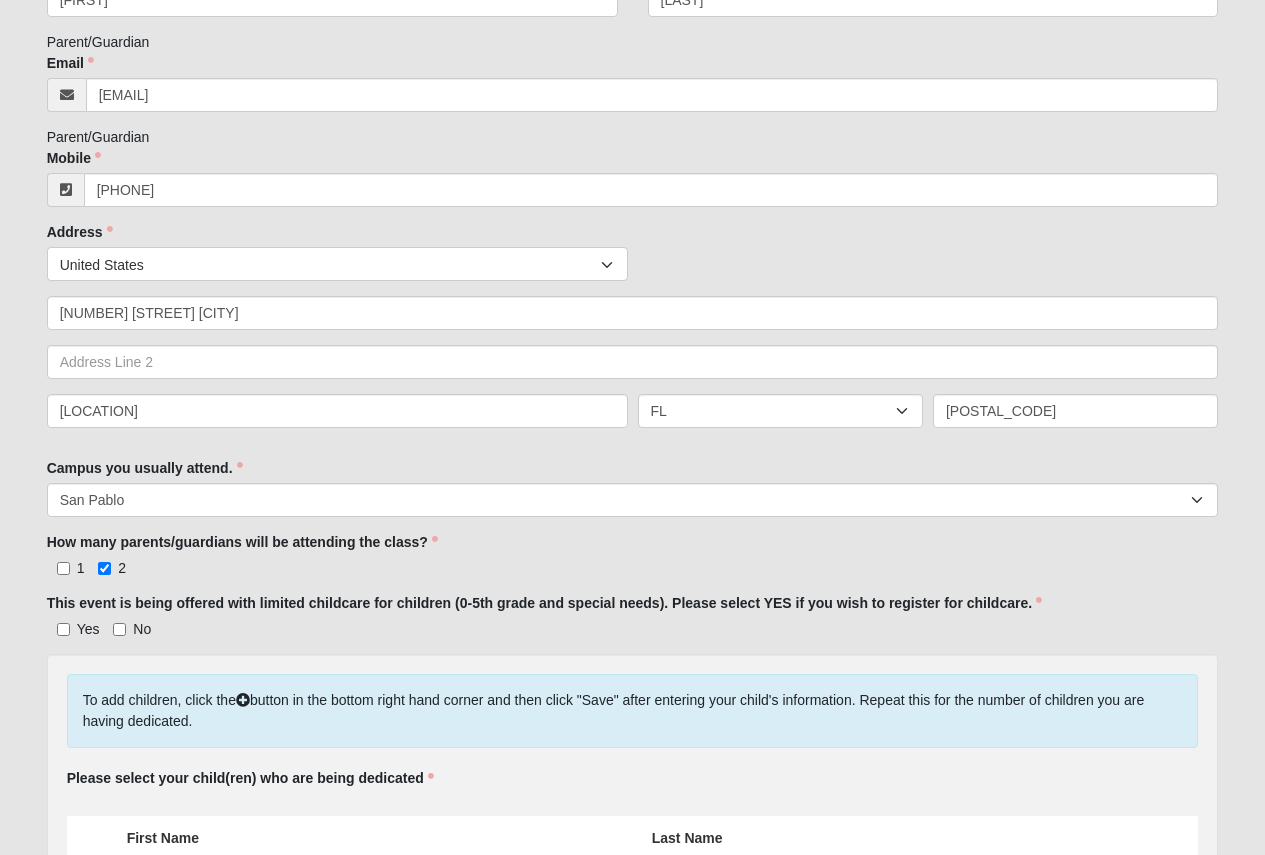 scroll, scrollTop: 449, scrollLeft: 0, axis: vertical 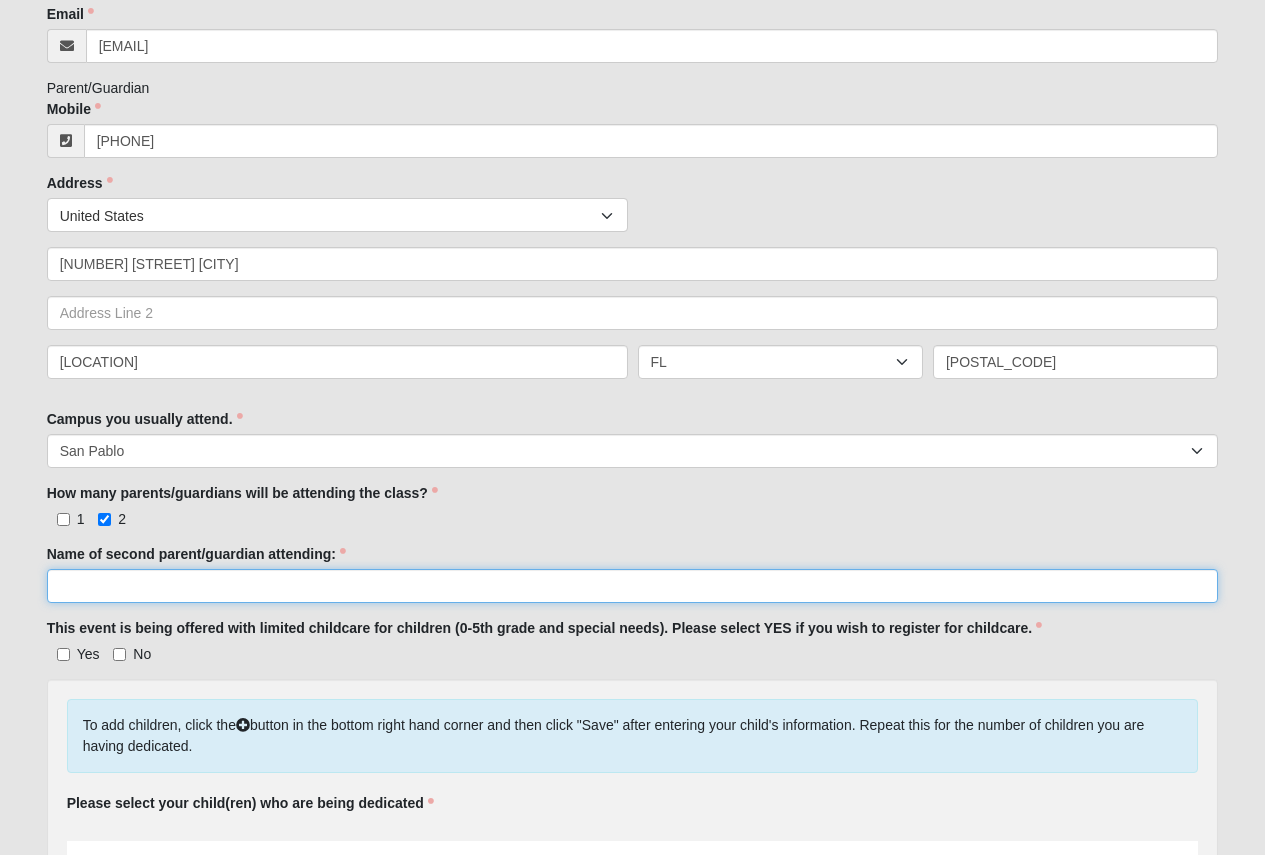 click on "Name of second parent/guardian attending:" at bounding box center (633, 586) 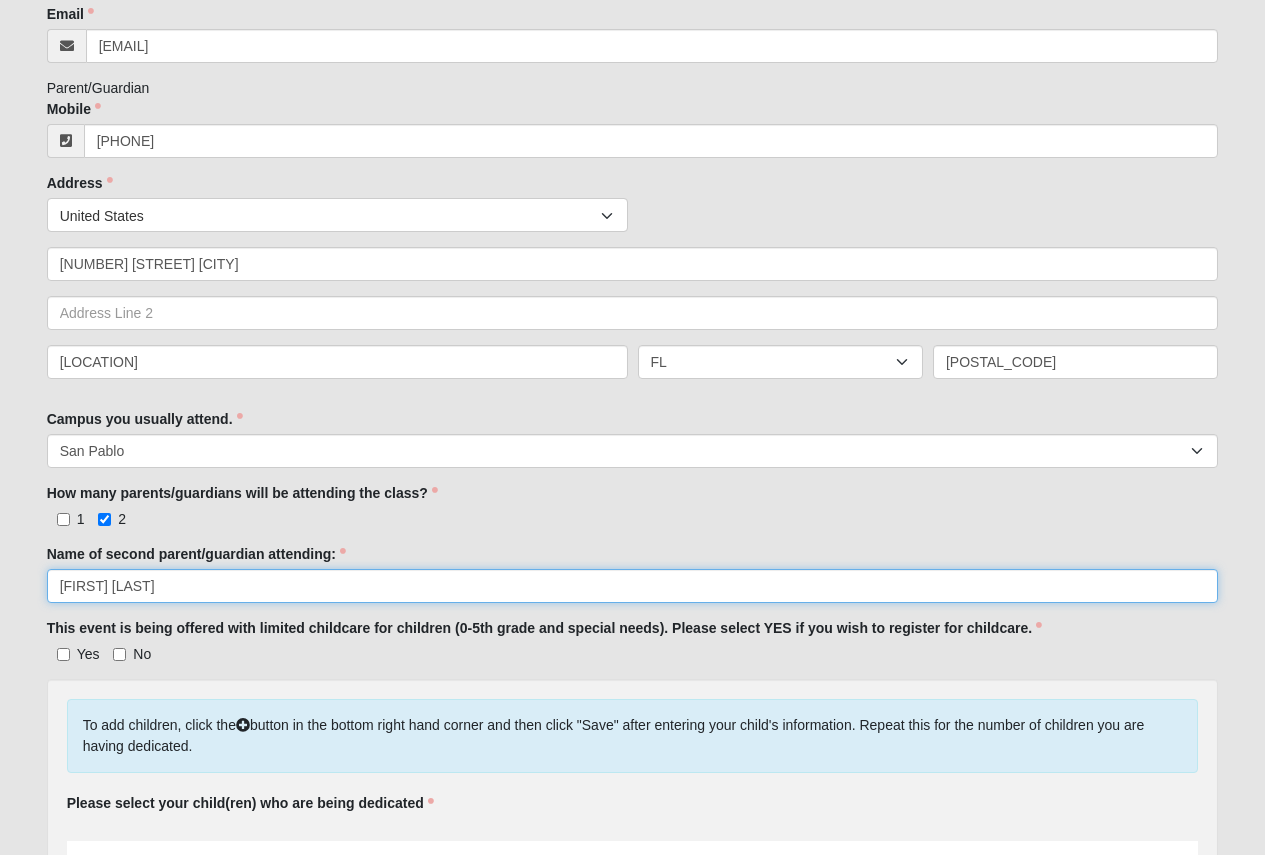type on "[FIRST] [LAST]" 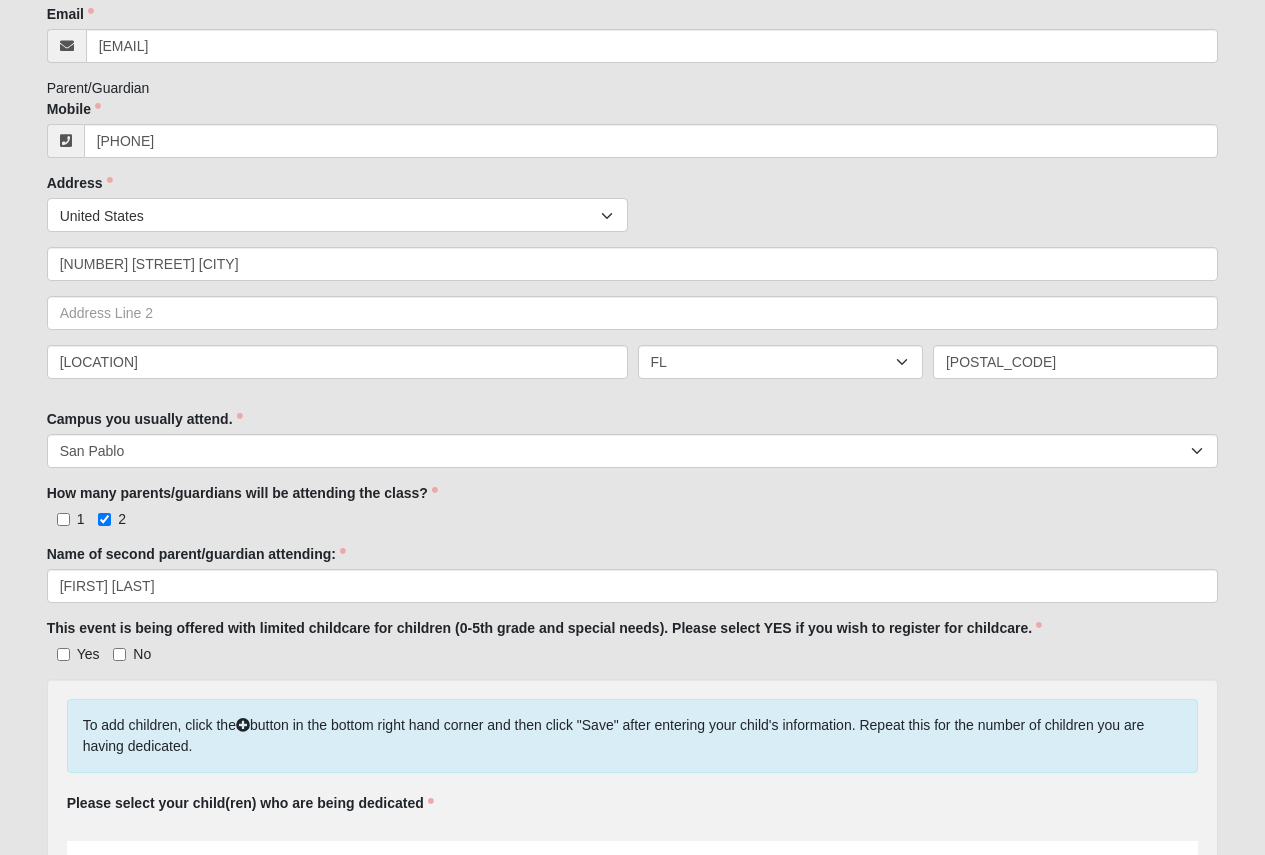 click on "Yes
No" at bounding box center [633, 653] 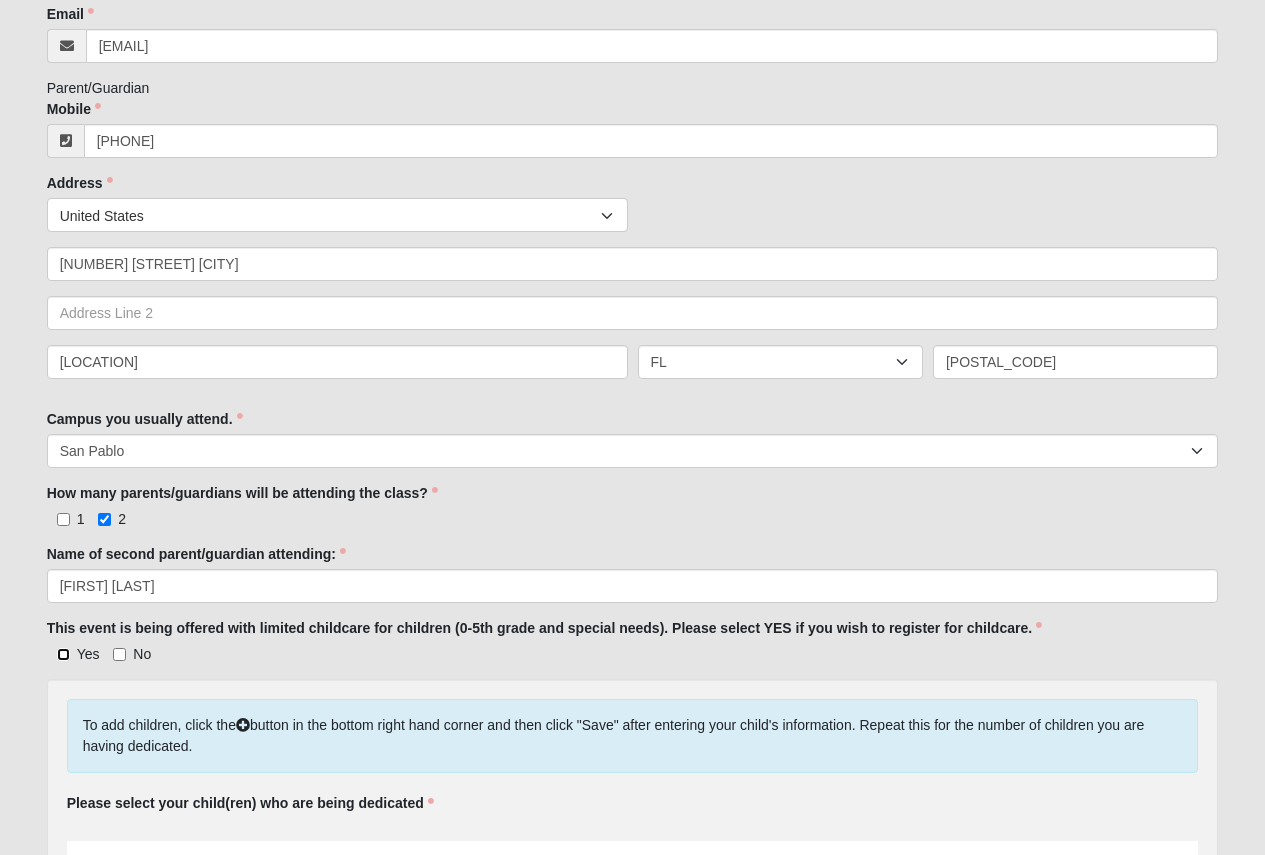 click on "Yes" at bounding box center [63, 654] 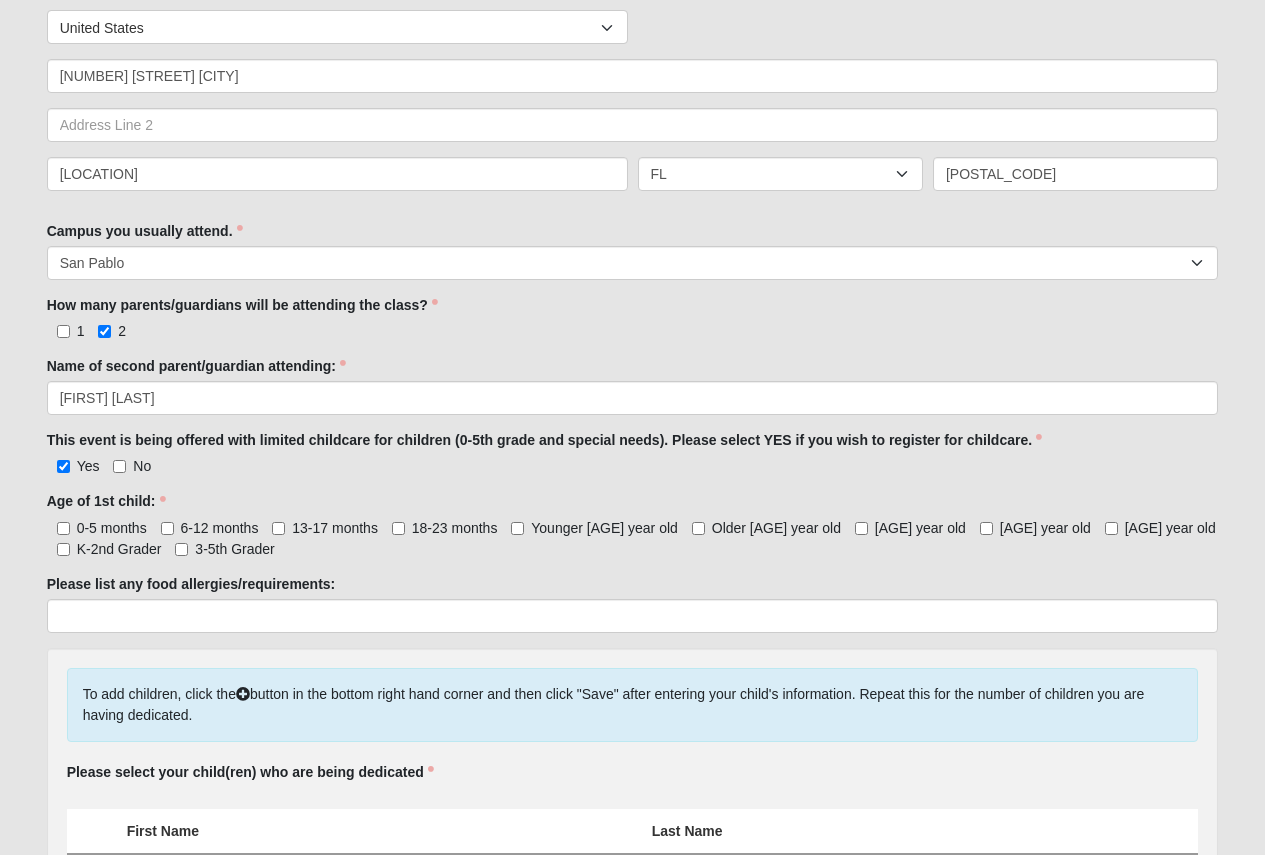 scroll, scrollTop: 649, scrollLeft: 0, axis: vertical 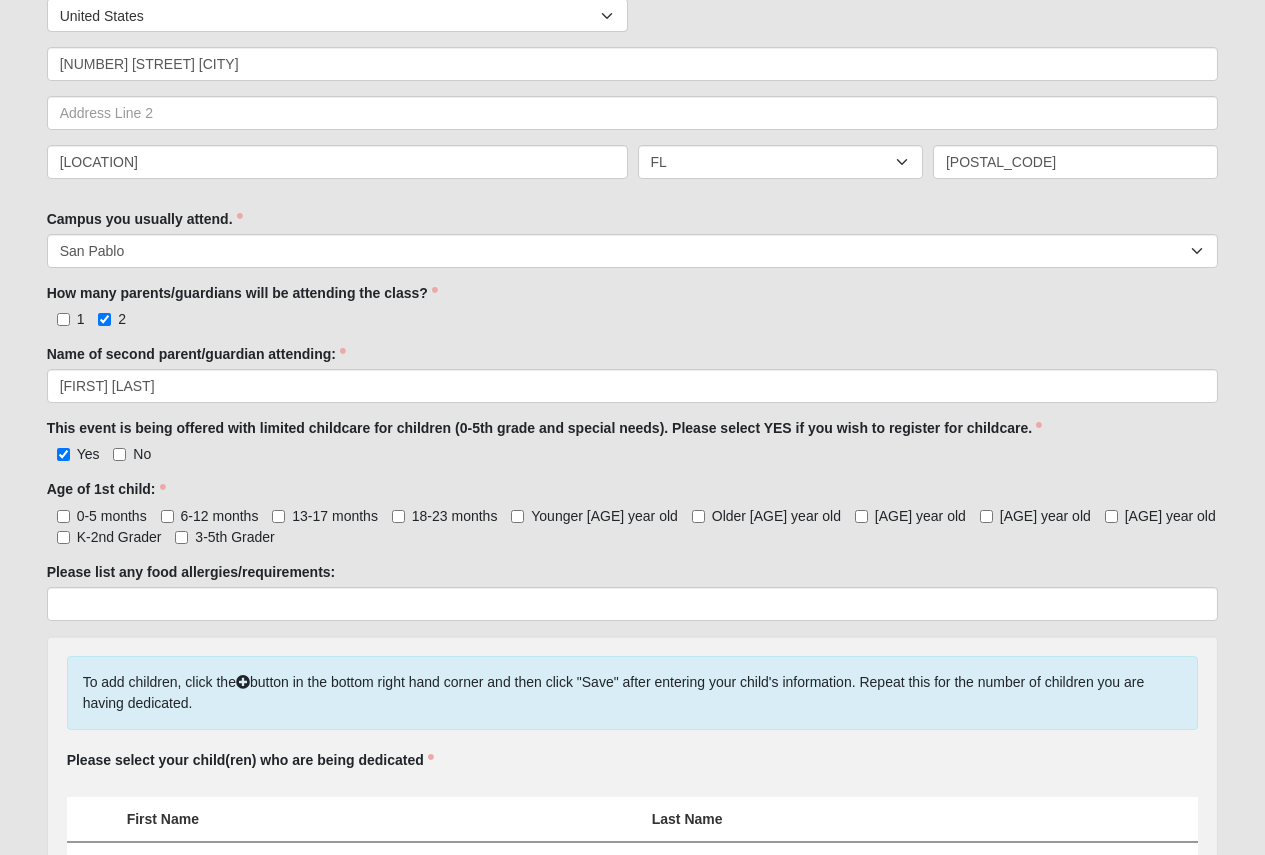 click on "13-17 months" at bounding box center (335, 516) 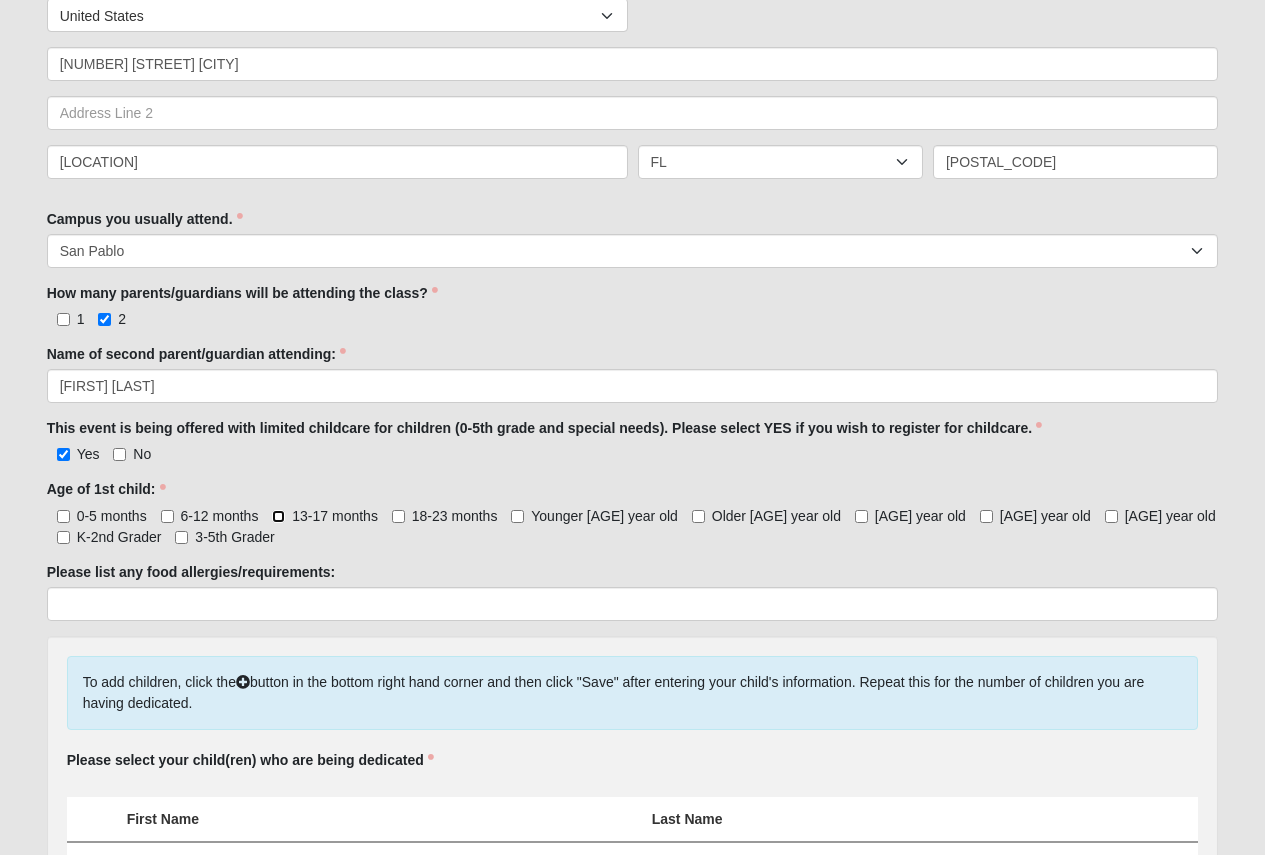 click on "13-17 months" at bounding box center (278, 516) 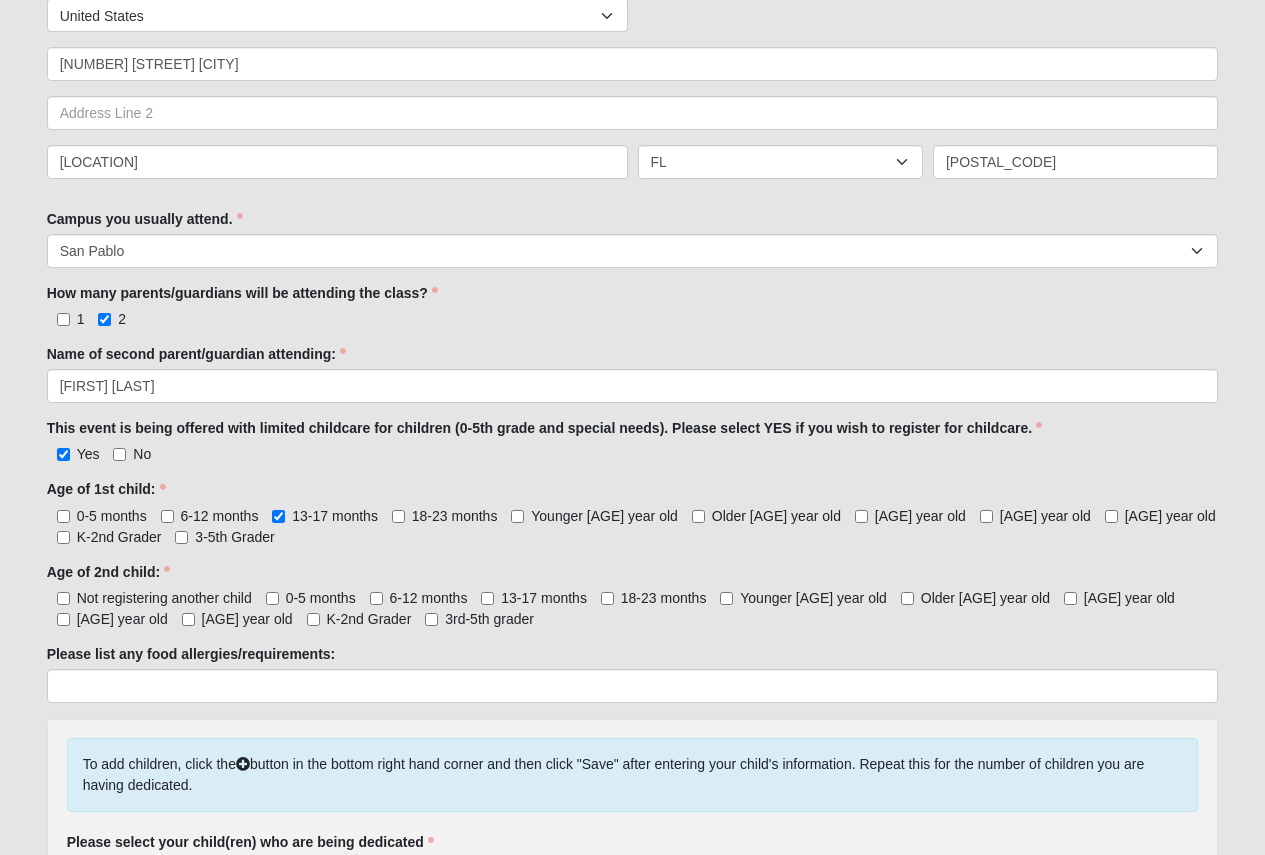 click on "[AGE] year old" at bounding box center (247, 619) 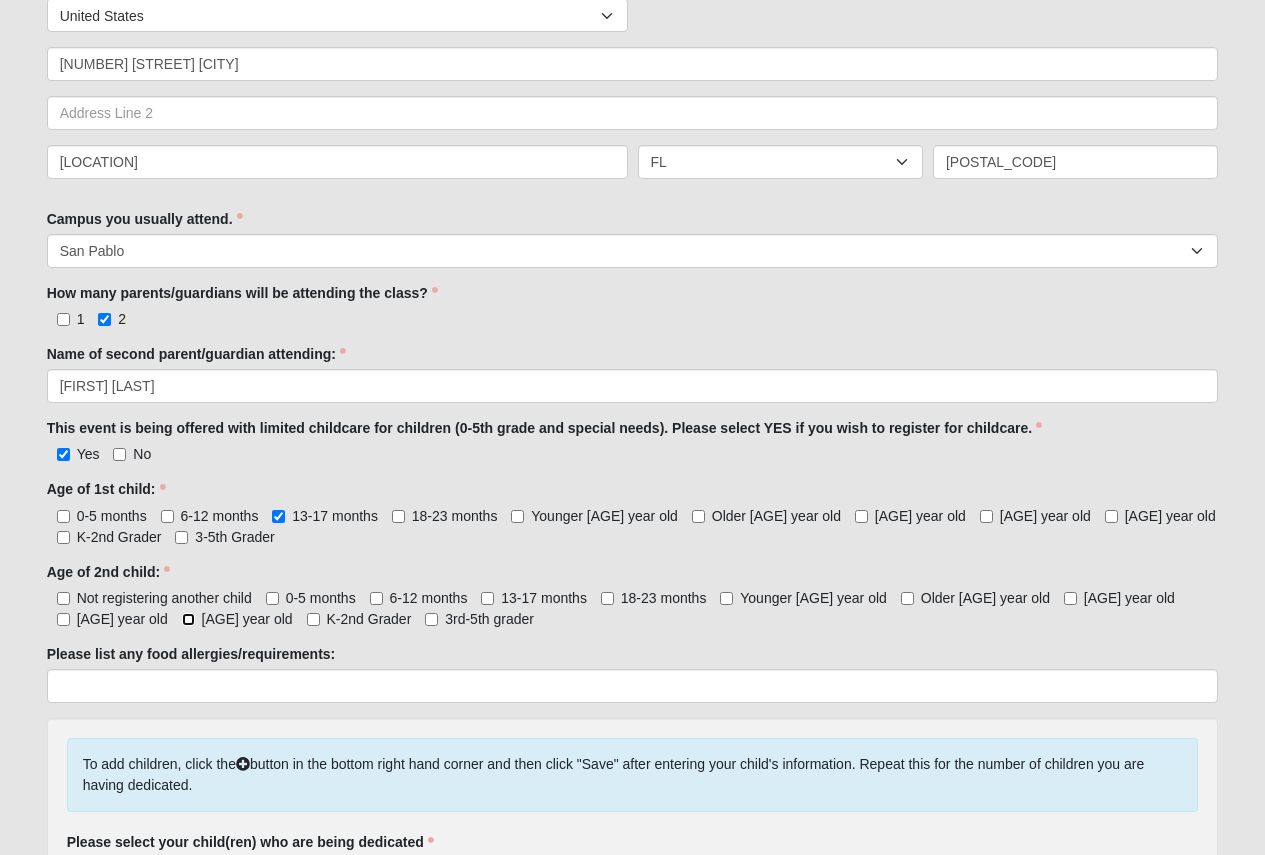 click on "[AGE] year old" at bounding box center (188, 619) 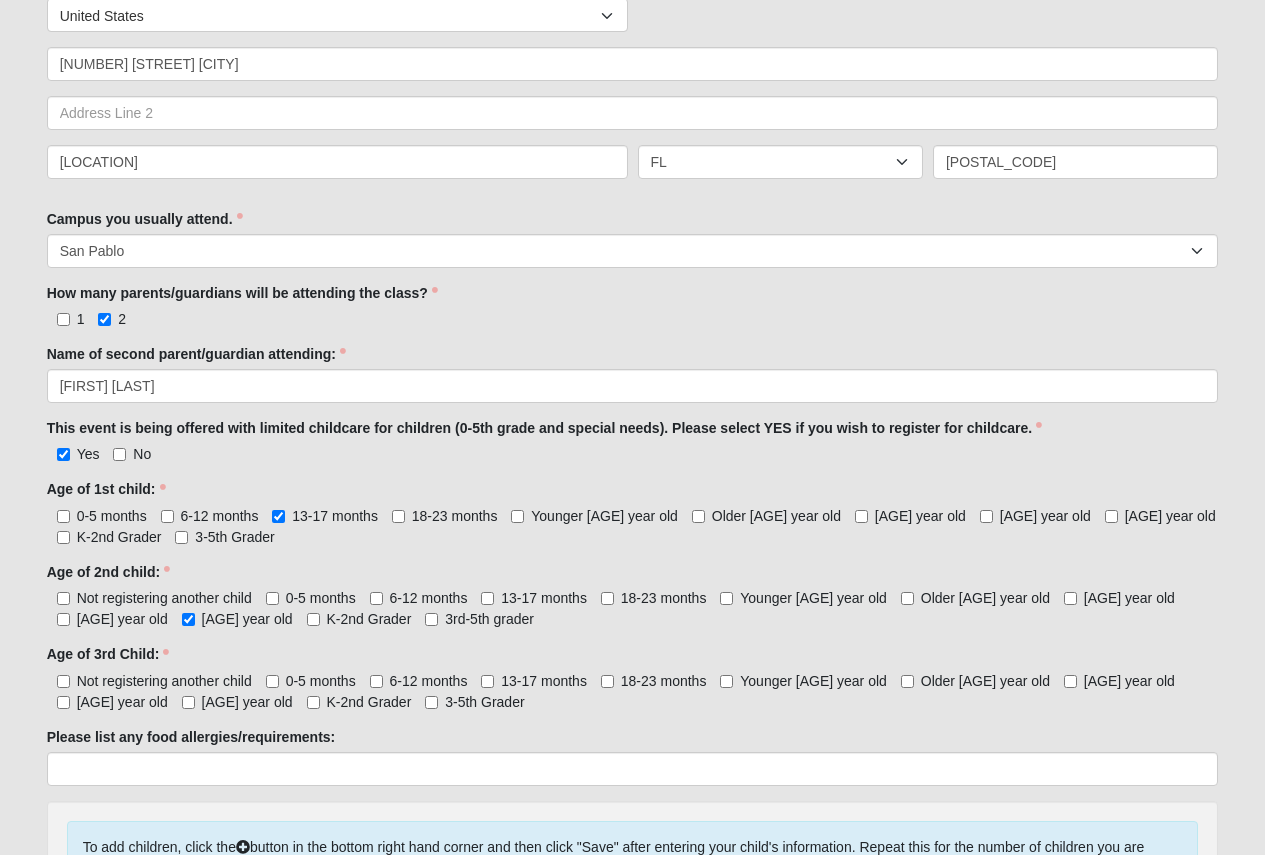 scroll, scrollTop: 749, scrollLeft: 0, axis: vertical 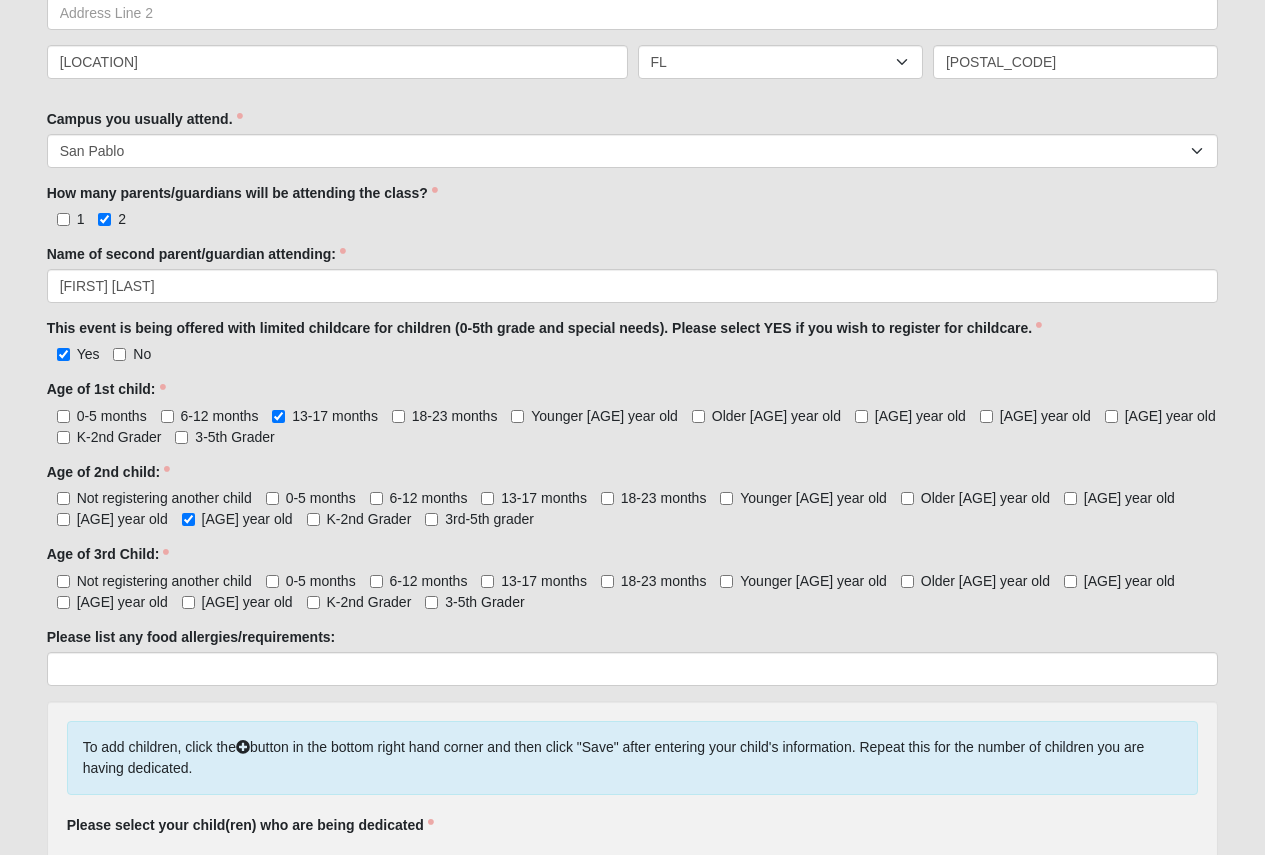click on "Not registering another child" at bounding box center (164, 581) 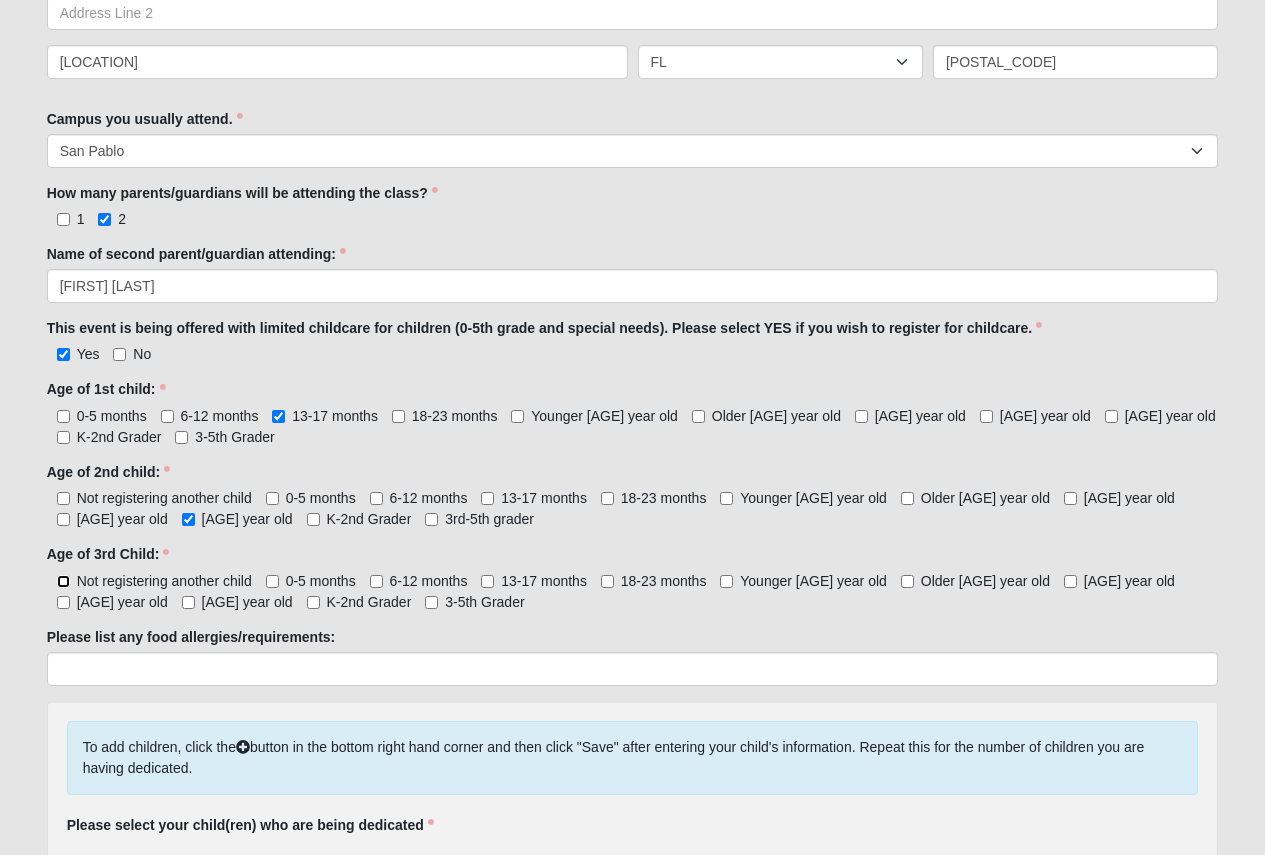 click on "Not registering another child" at bounding box center [63, 581] 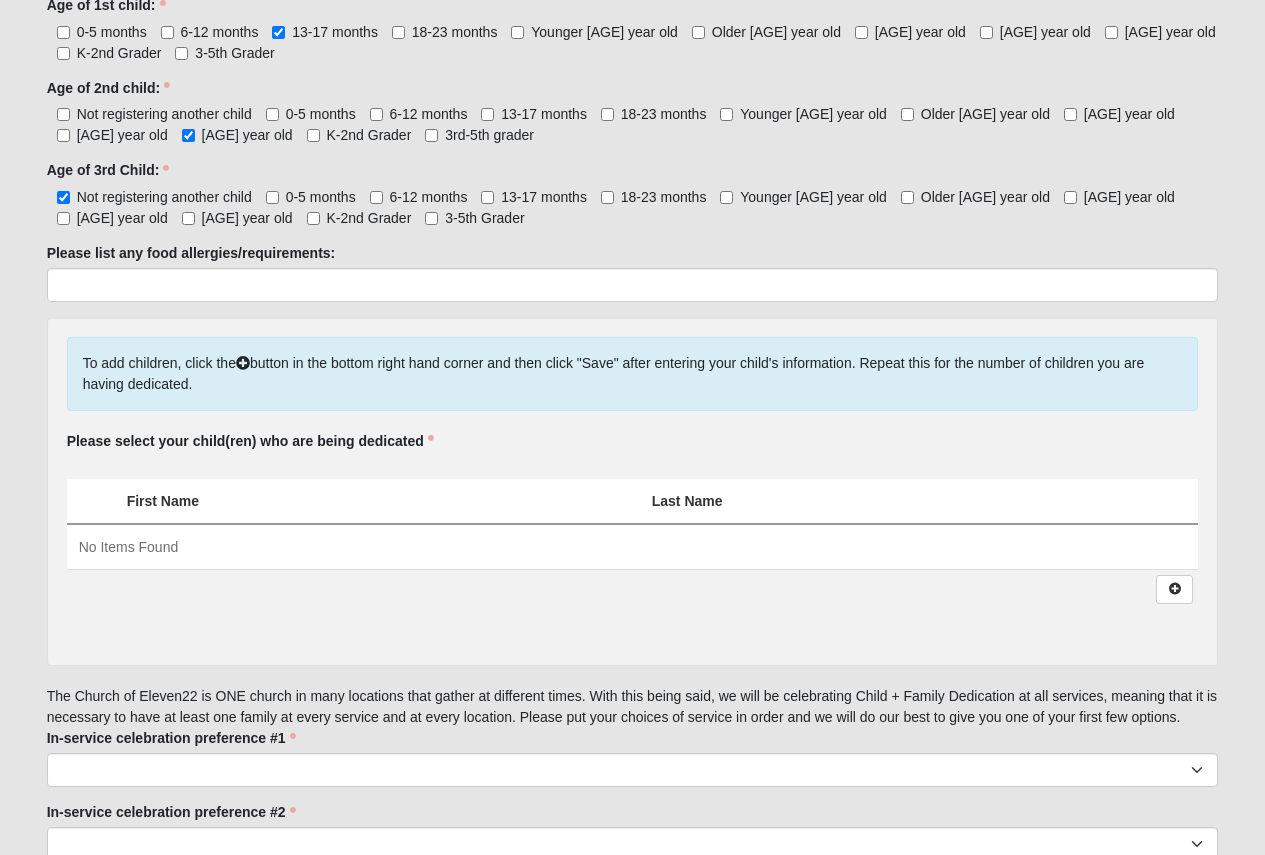scroll, scrollTop: 1149, scrollLeft: 0, axis: vertical 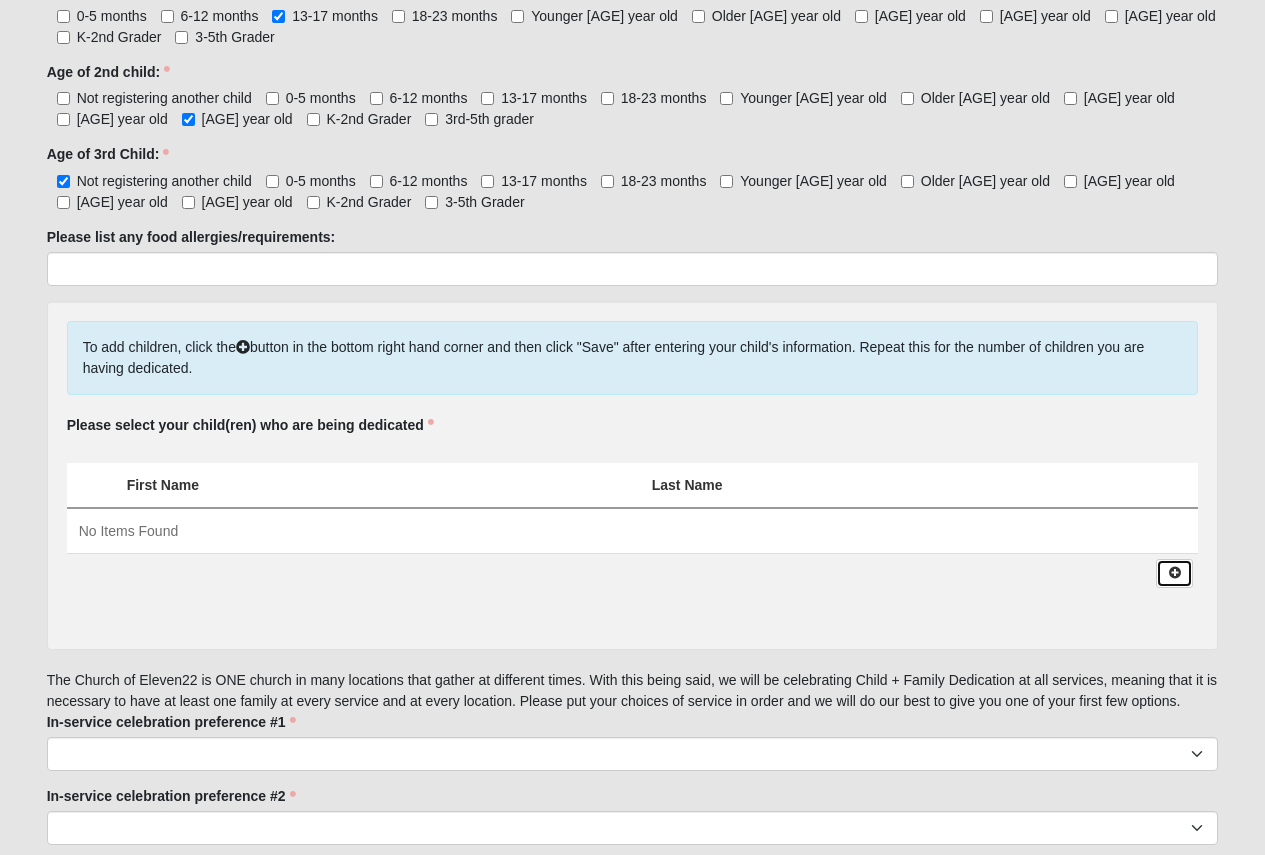 click at bounding box center [1174, 573] 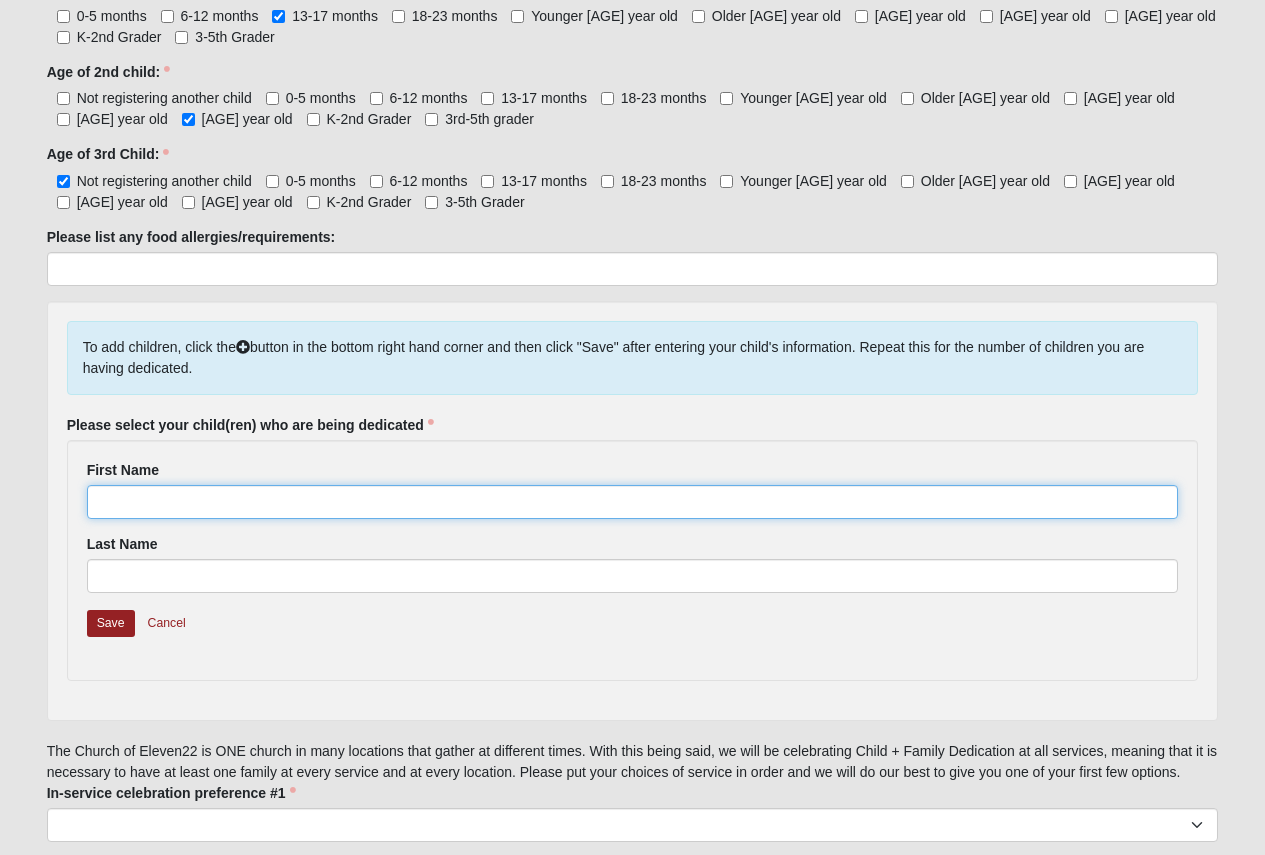 click on "First Name" at bounding box center [633, 502] 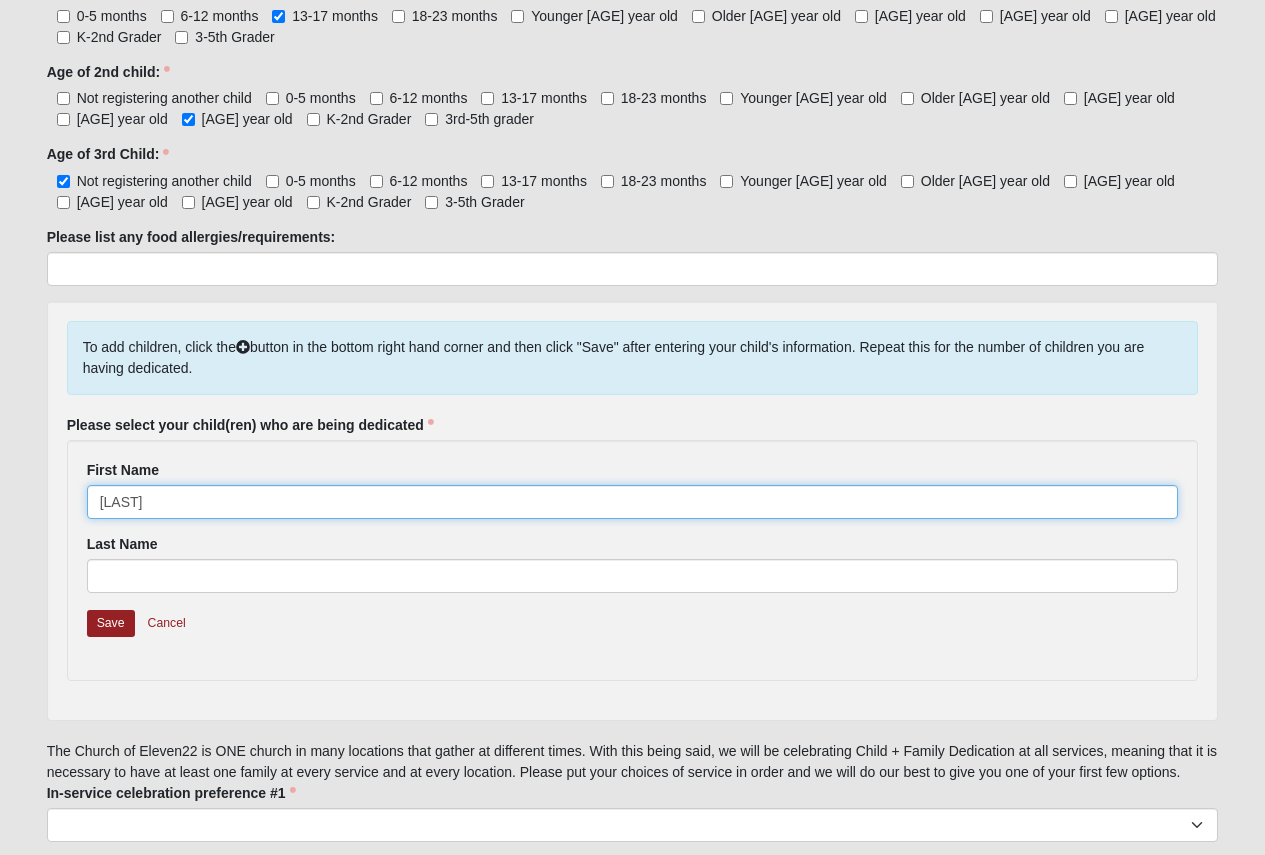 type on "[LAST]" 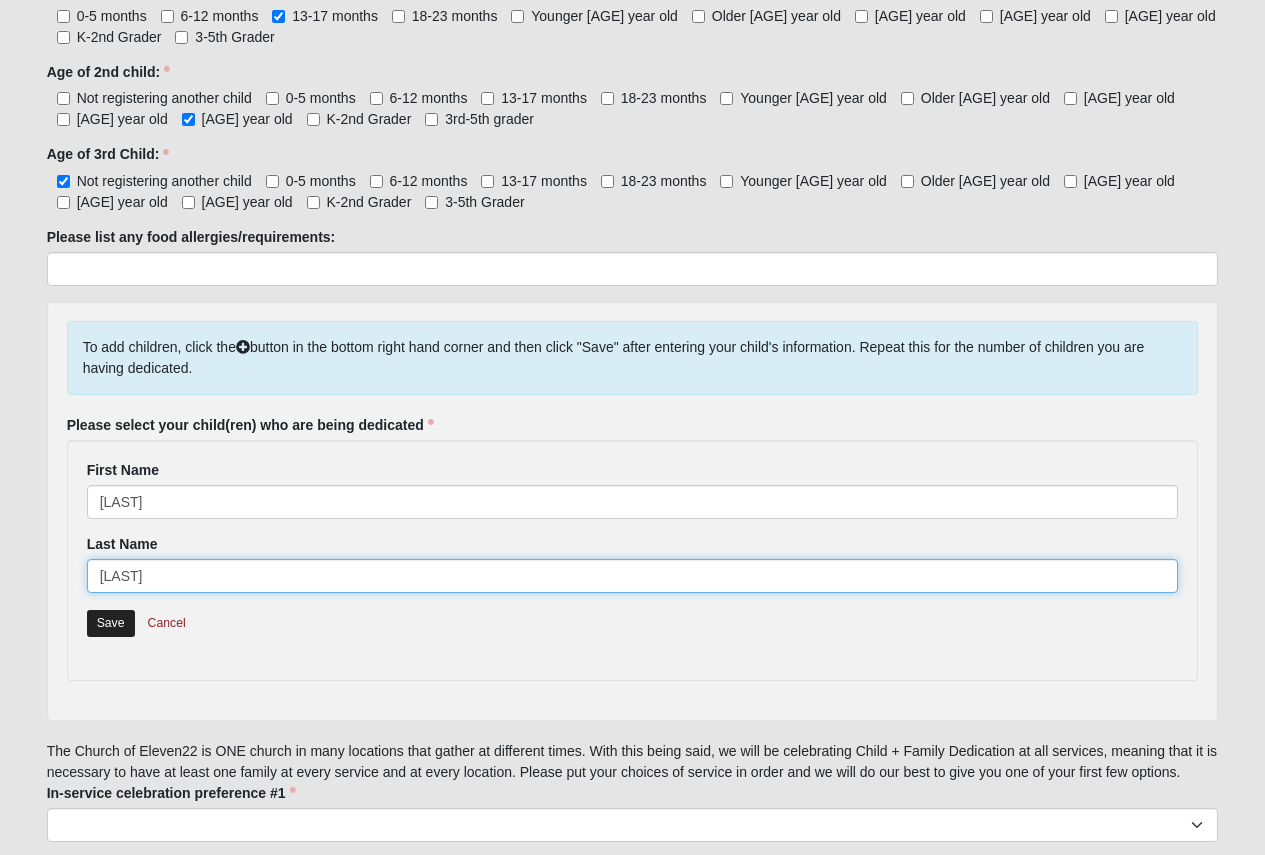 type on "[LAST]" 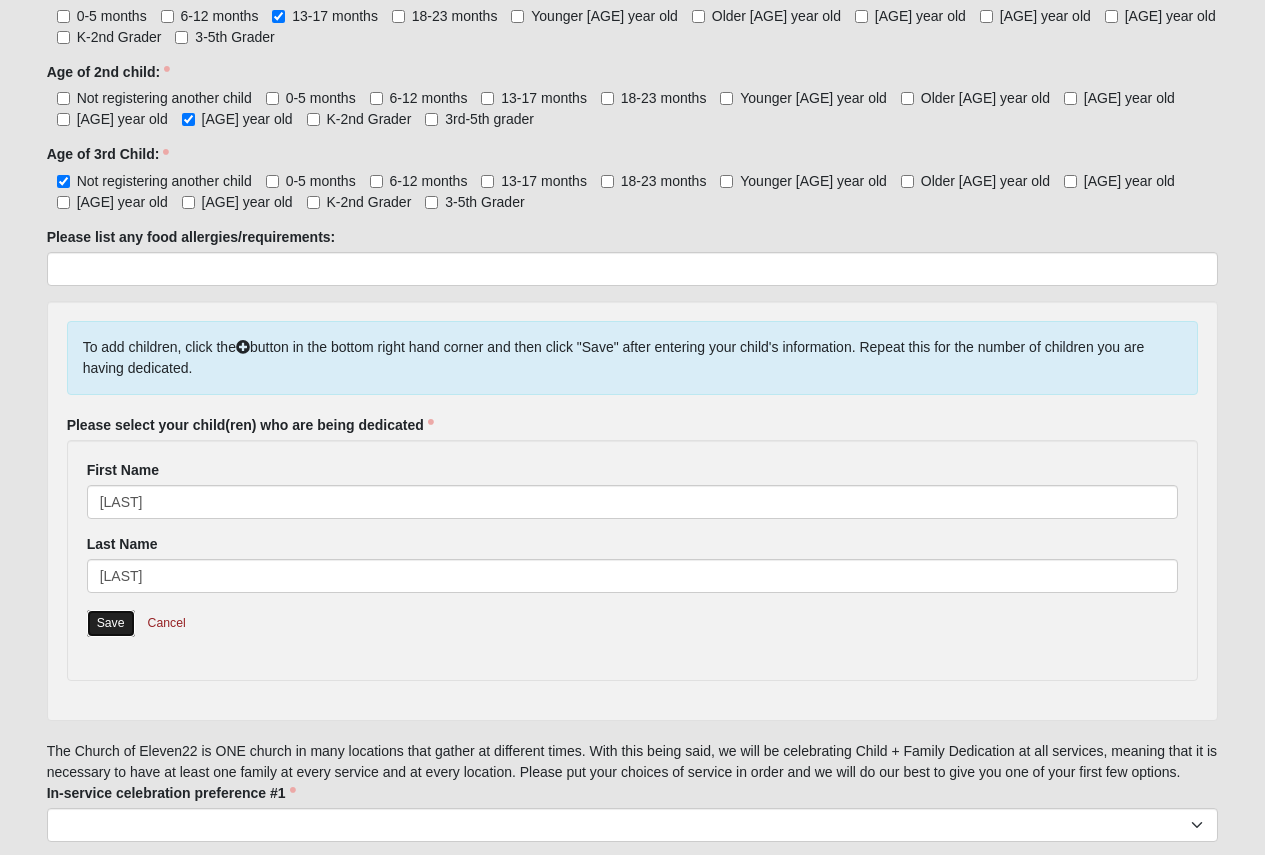 click on "Save" at bounding box center [111, 623] 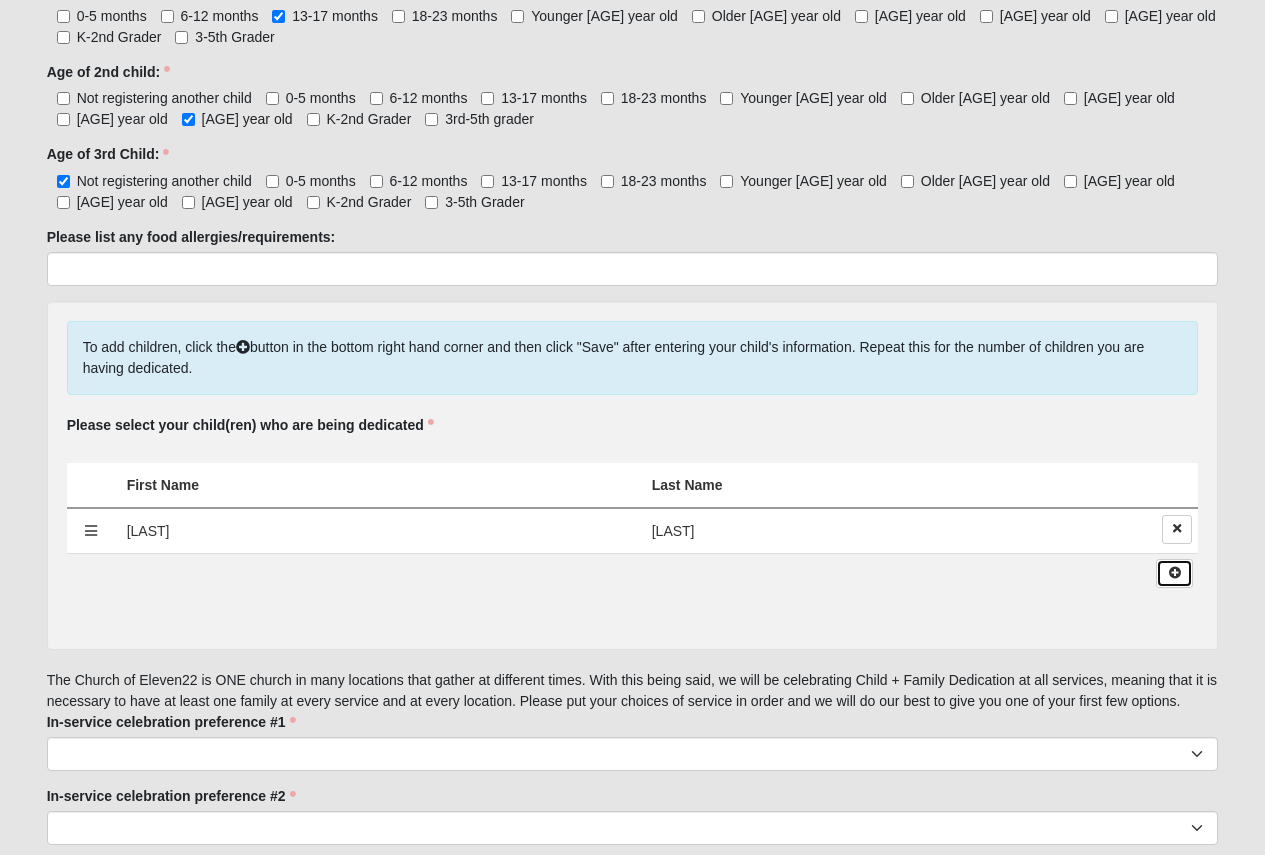 click at bounding box center (1174, 573) 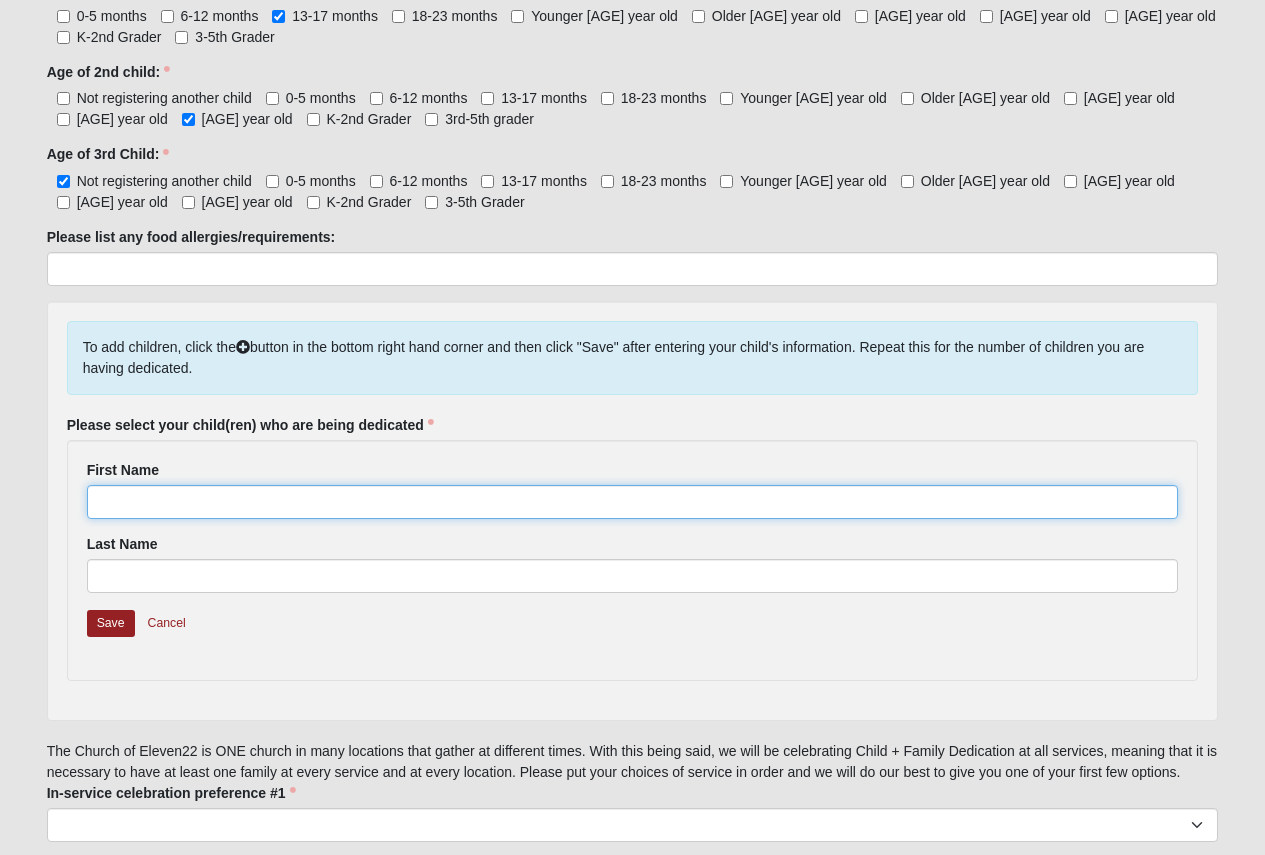 click on "First Name" at bounding box center (633, 502) 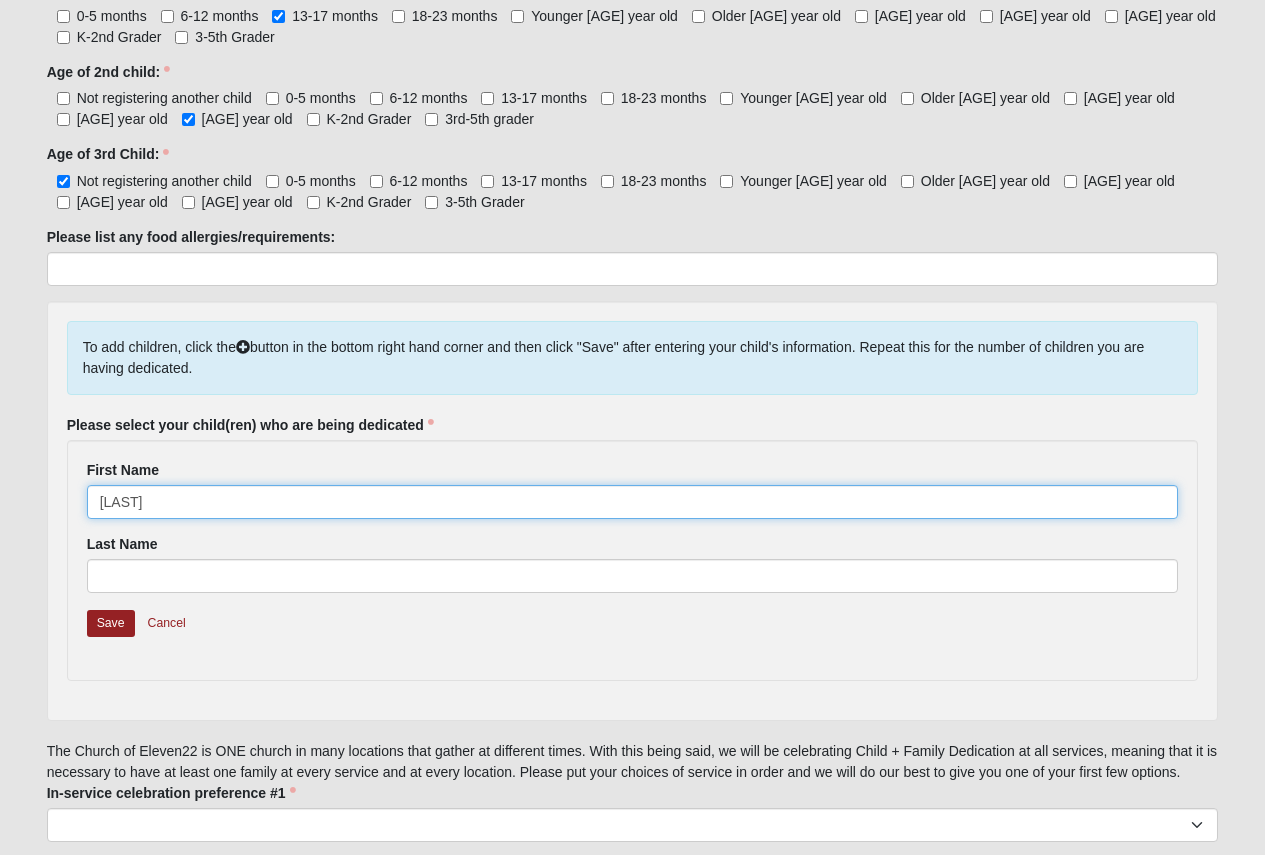 type on "[LAST]" 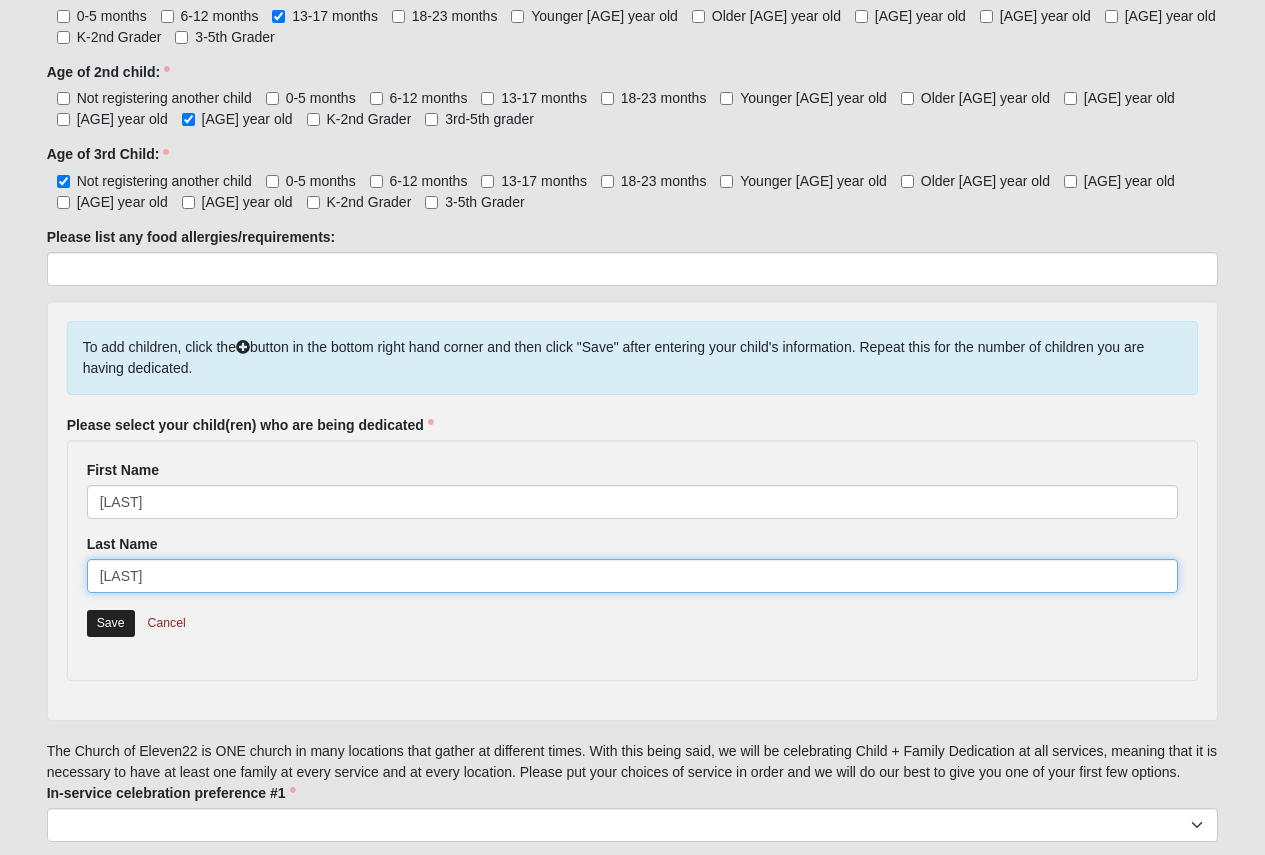type on "[LAST]" 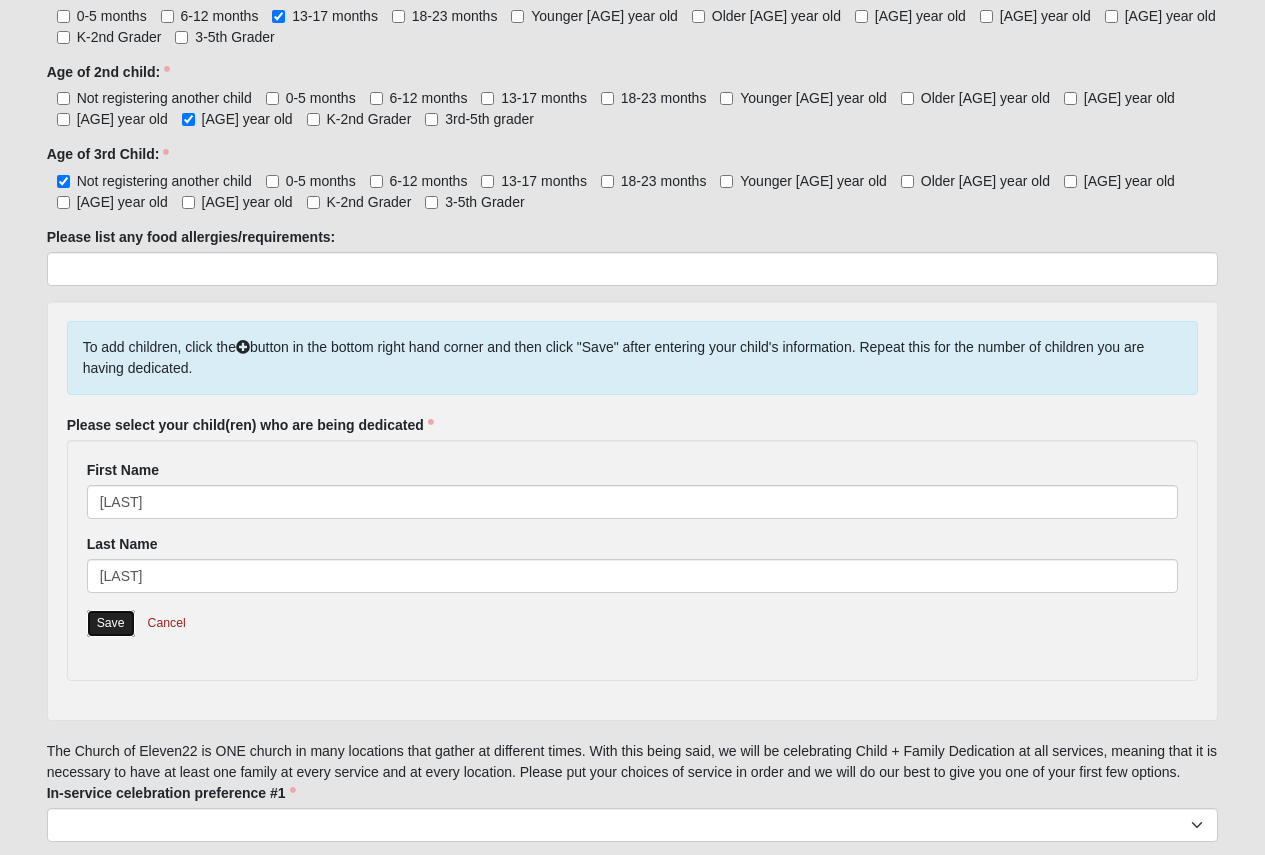 click on "Save" at bounding box center (111, 623) 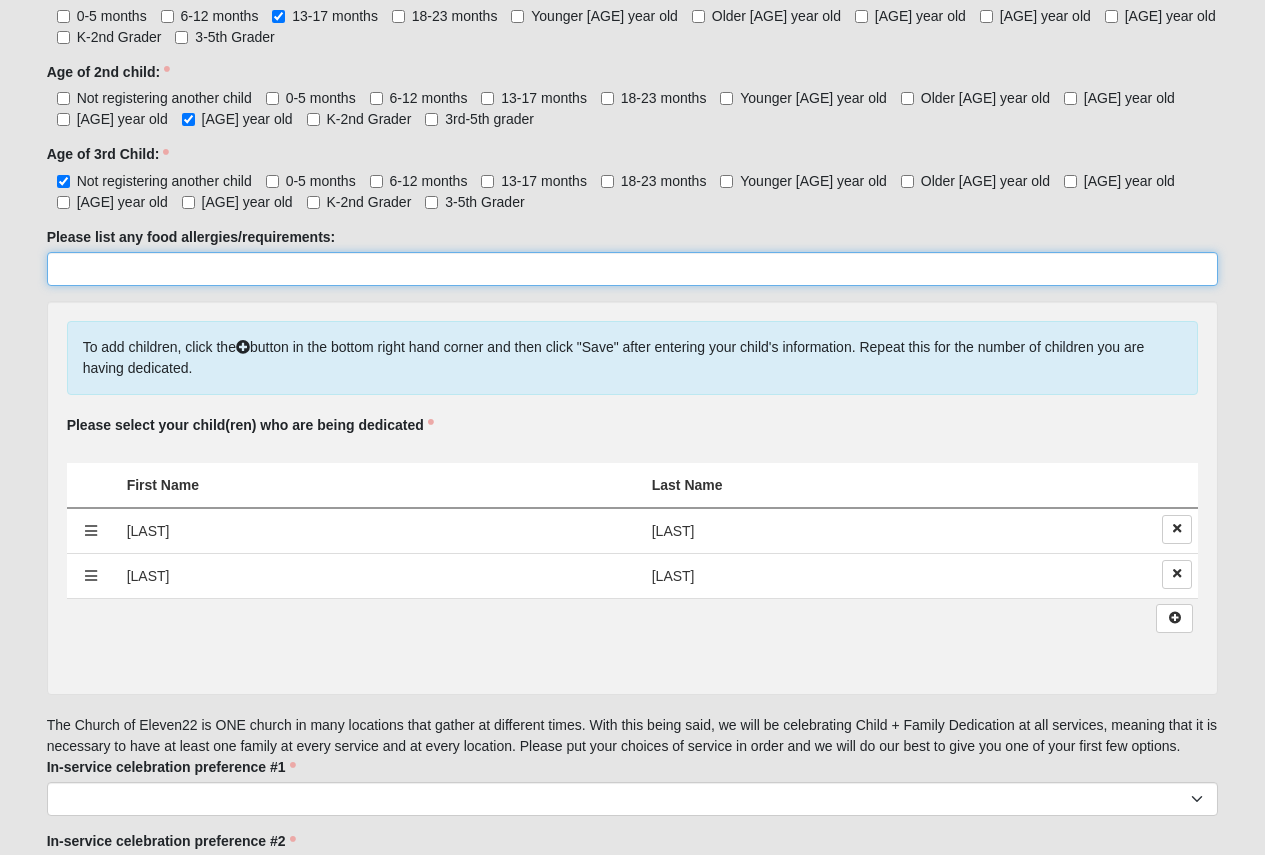 click on "Please list any food allergies/requirements:" at bounding box center (633, 269) 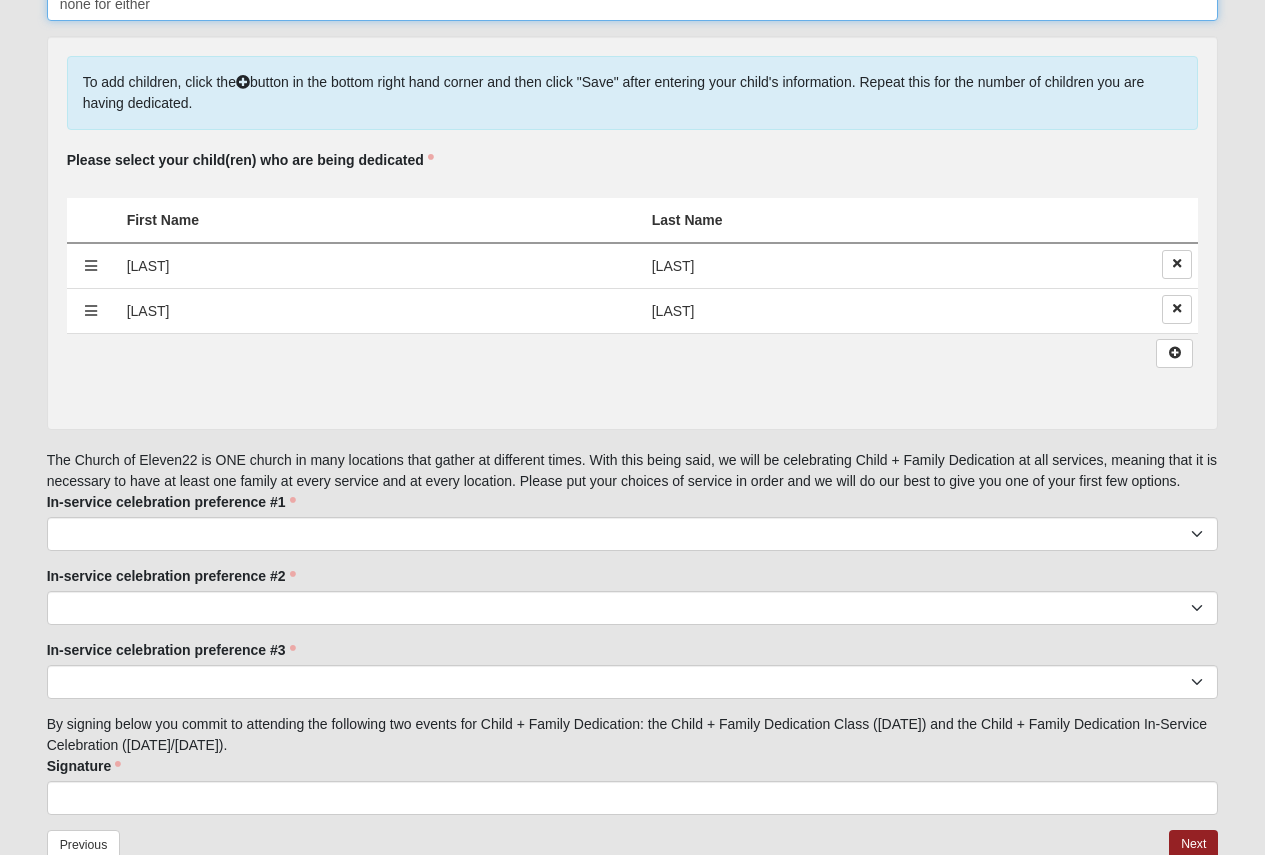 scroll, scrollTop: 1449, scrollLeft: 0, axis: vertical 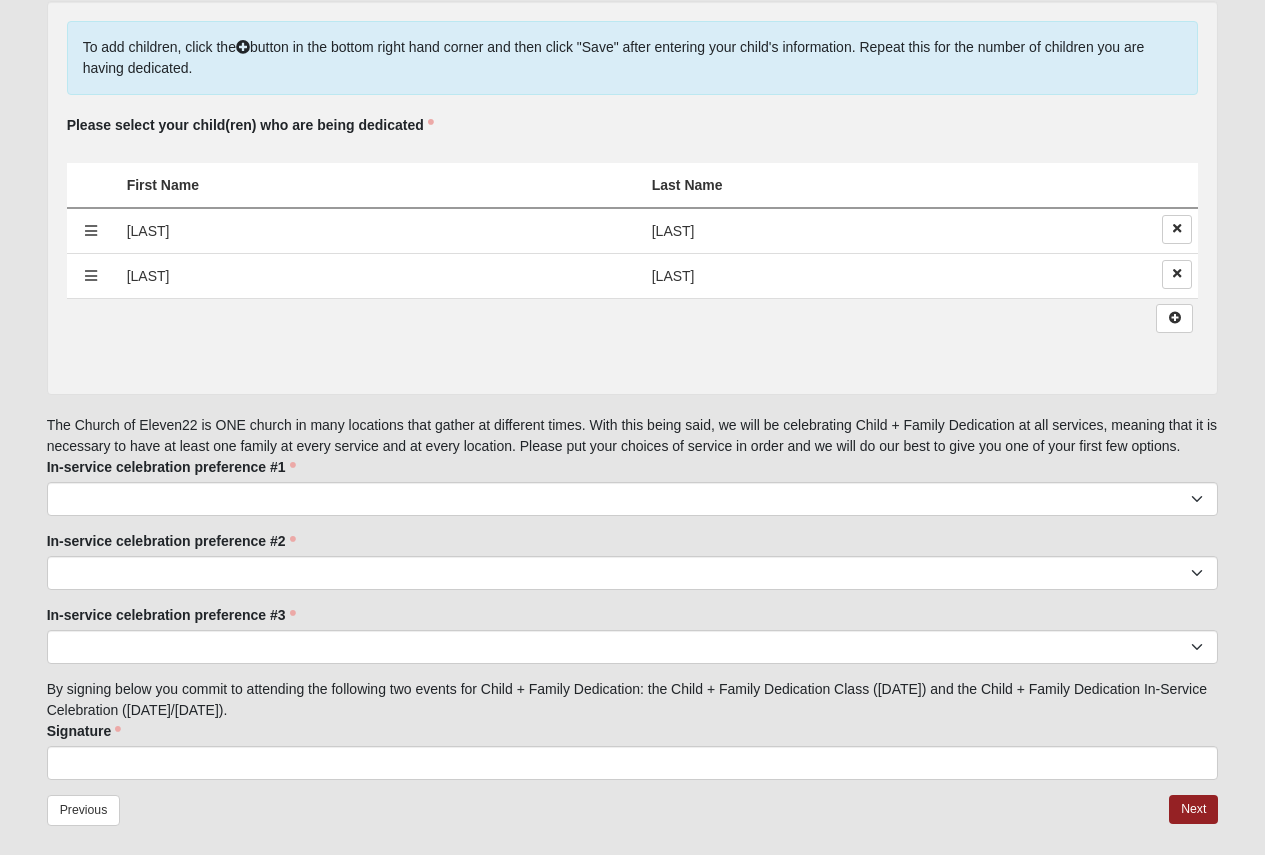type on "none for either" 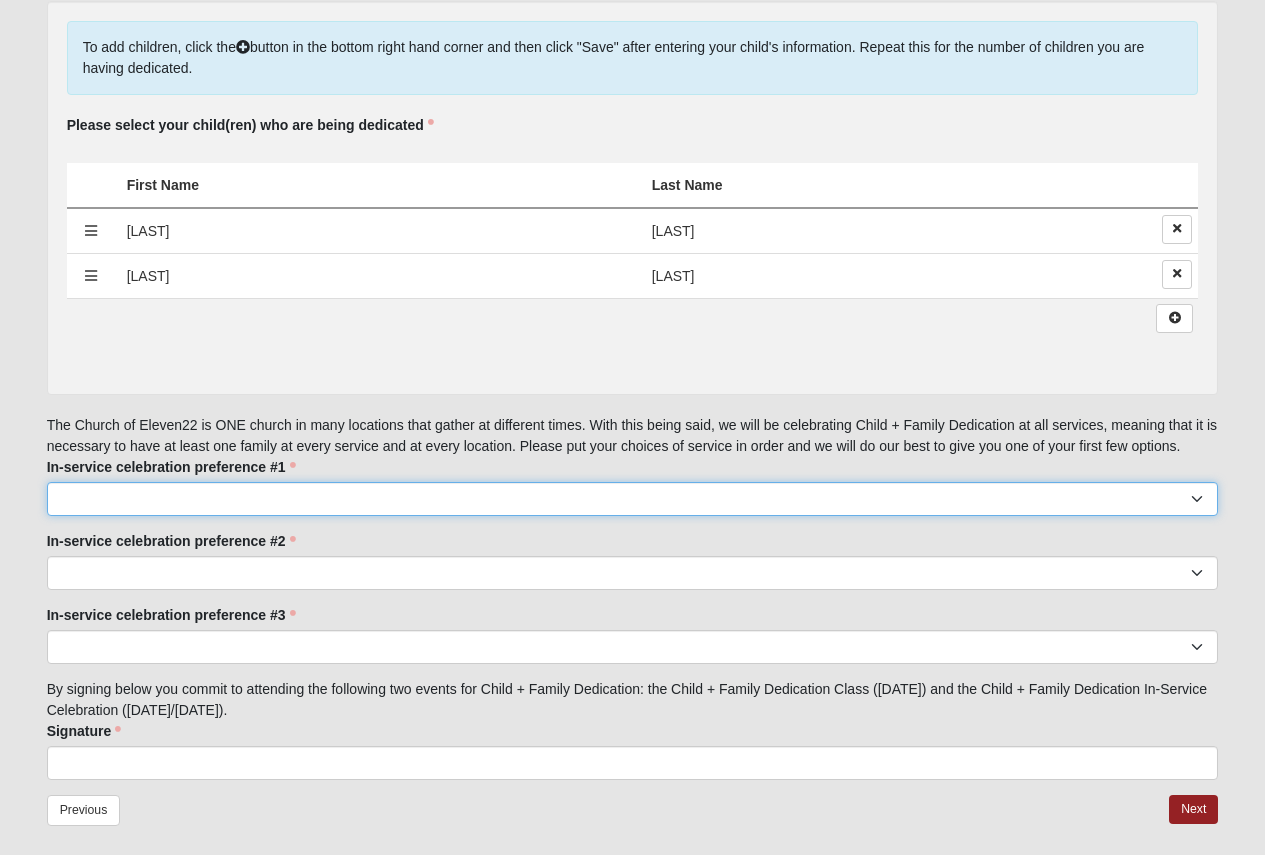 click on "[LOCATION] [TIME]
[LOCATION] [TIME]
[LOCATION] [TIME]
[LOCATION] [TIME]
[LOCATION] [TIME]
[LOCATION] [TIME]
[LOCATION] [TIME]
[LOCATION] [TIME]
[LOCATION] [TIME]
[LOCATION] [TIME]
[LOCATION] [TIME]
[LOCATION] [TIME]
[LOCATION] [TIME]
[LOCATION] [TIME]
[LOCATION] [TIME]
[LOCATION] [TIME]
[LOCATION] [TIME]
[LOCATION] [TIME]
[LOCATION] [TIME]
[LOCATION] [TIME]
[LOCATION] [TIME]
[LOCATION] [TIME]
[LOCATION] [TIME]
[LOCATION] [TIME]" at bounding box center [633, 499] 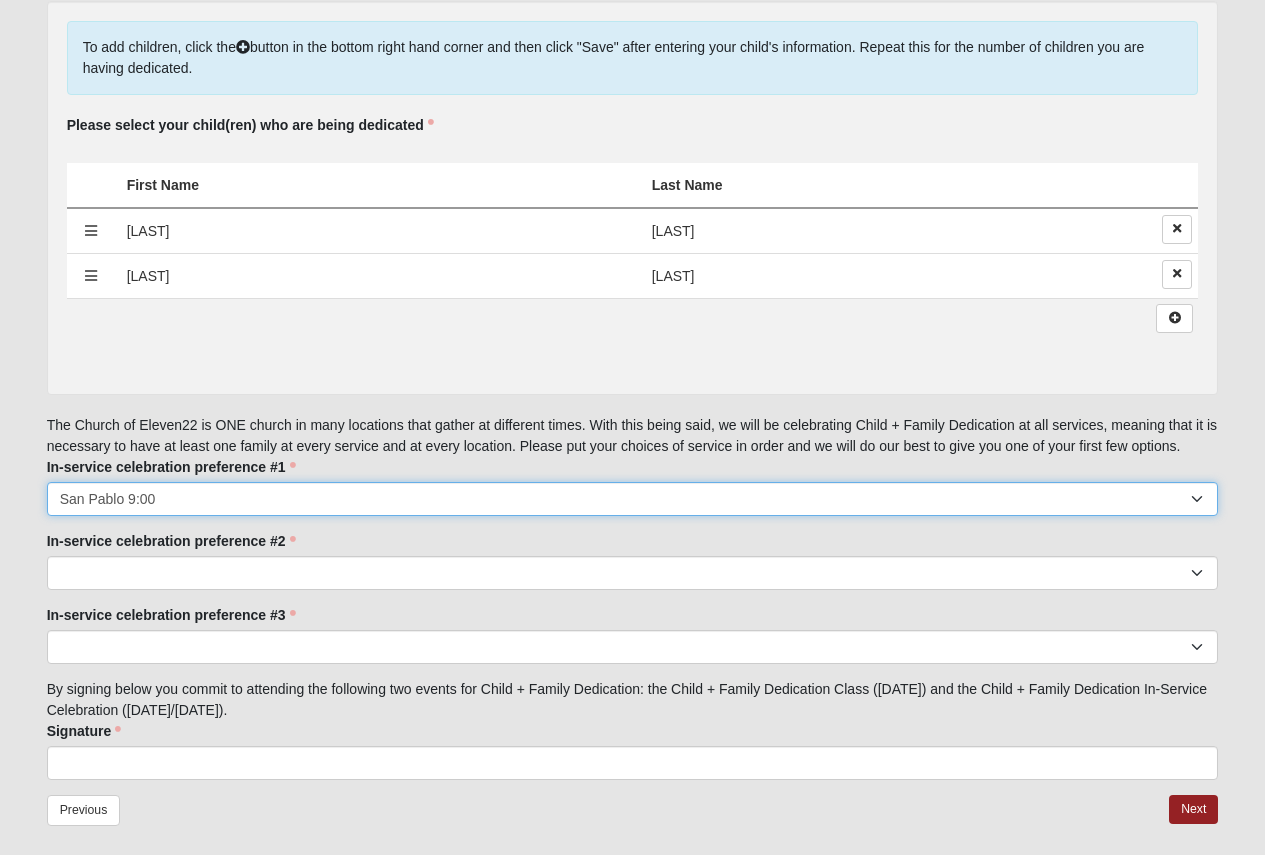 click on "[LOCATION] [TIME]
[LOCATION] [TIME]
[LOCATION] [TIME]
[LOCATION] [TIME]
[LOCATION] [TIME]
[LOCATION] [TIME]
[LOCATION] [TIME]
[LOCATION] [TIME]
[LOCATION] [TIME]
[LOCATION] [TIME]
[LOCATION] [TIME]
[LOCATION] [TIME]
[LOCATION] [TIME]
[LOCATION] [TIME]
[LOCATION] [TIME]
[LOCATION] [TIME]
[LOCATION] [TIME]
[LOCATION] [TIME]
[LOCATION] [TIME]
[LOCATION] [TIME]
[LOCATION] [TIME]
[LOCATION] [TIME]
[LOCATION] [TIME]
[LOCATION] [TIME]" at bounding box center (633, 499) 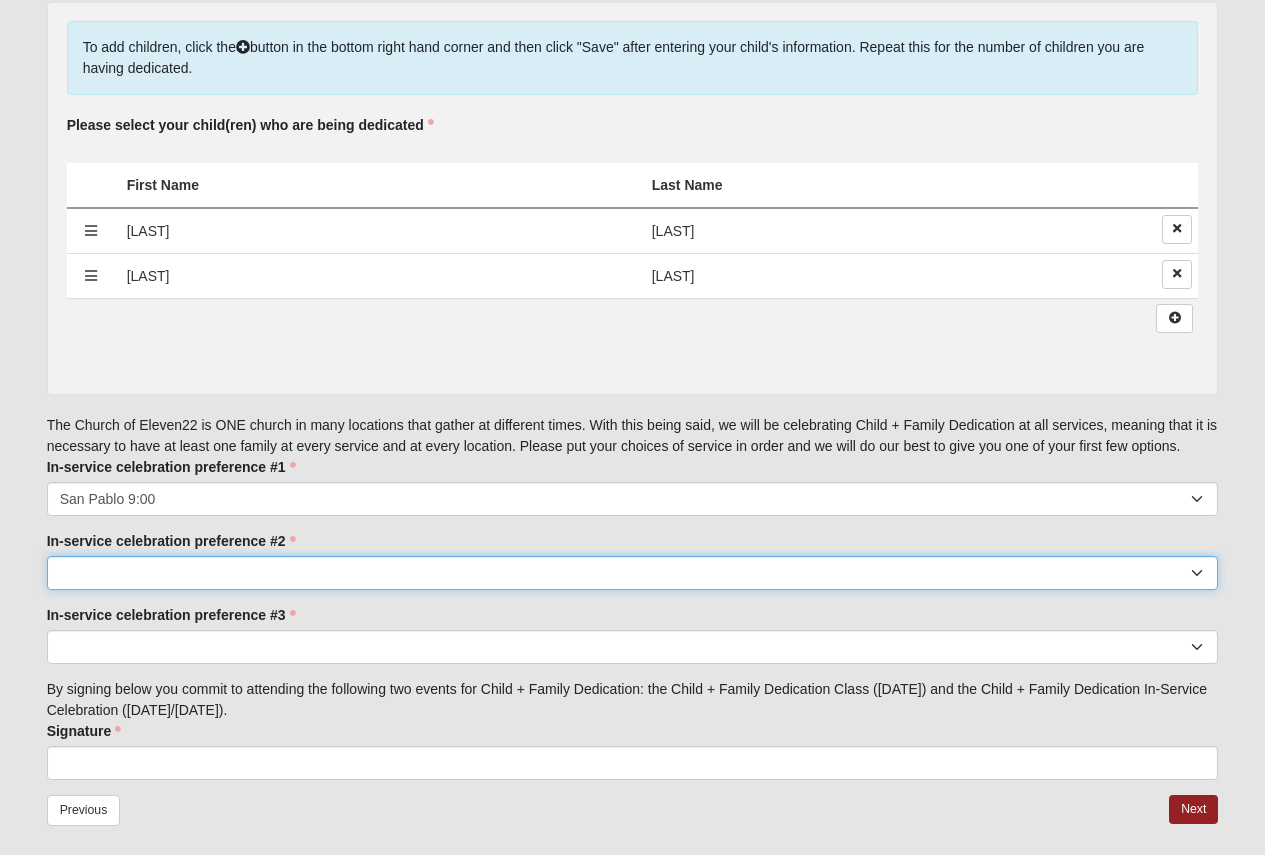 click on "[LOCATION] [TIME]
[LOCATION] [TIME]
[LOCATION] [TIME]
[LOCATION] [TIME]
[LOCATION] [TIME]
[LOCATION] [TIME]
[LOCATION] [TIME]
[LOCATION] [TIME]
[LOCATION] [TIME]
[LOCATION] [TIME]
[LOCATION] [TIME]
[LOCATION] [TIME]
[LOCATION] [TIME]
[LOCATION] [TIME]
[LOCATION] [TIME]
[LOCATION] [TIME]
[LOCATION] [TIME]
[LOCATION] [TIME]
[LOCATION] [TIME]
[LOCATION] [TIME]
[LOCATION] [TIME]
[LOCATION] [TIME]
[LOCATION] [TIME]
[LOCATION] [TIME]" at bounding box center (633, 573) 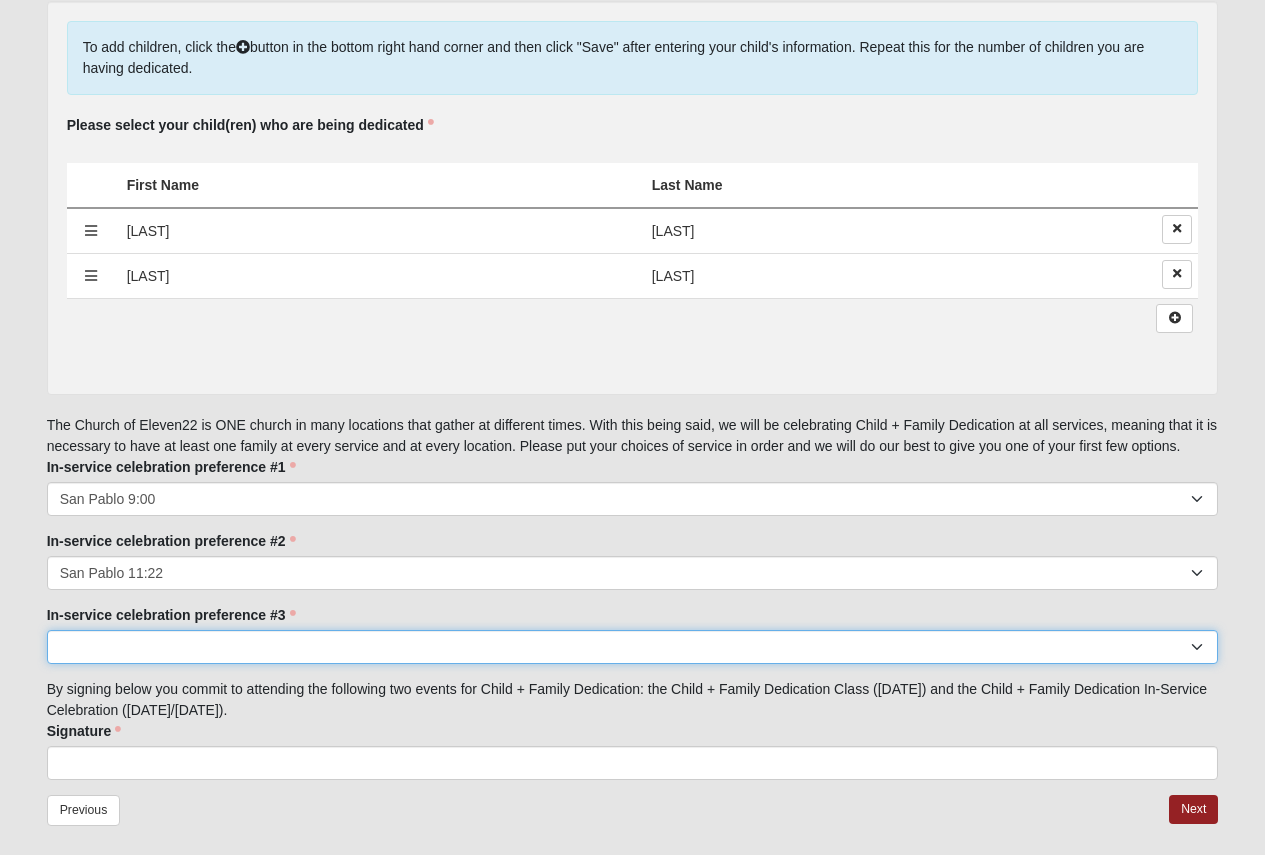 click on "[LOCATION] [TIME]
[LOCATION] [TIME]
[LOCATION] [TIME]
[LOCATION] [TIME]
[LOCATION] [TIME]
[LOCATION] [TIME]
[LOCATION] [TIME]
[LOCATION] [TIME]
[LOCATION] [TIME]
[LOCATION] [TIME]
[LOCATION] [TIME]
[LOCATION] [TIME]
[LOCATION] [TIME]
[LOCATION] [TIME]
[LOCATION] [TIME]
[LOCATION] [TIME]
[LOCATION] [TIME]
[LOCATION] [TIME]
[LOCATION] [TIME]
[LOCATION] [TIME]
[LOCATION] [TIME]
[LOCATION] [TIME]
[LOCATION] [TIME]
[LOCATION] [TIME]" at bounding box center [633, 647] 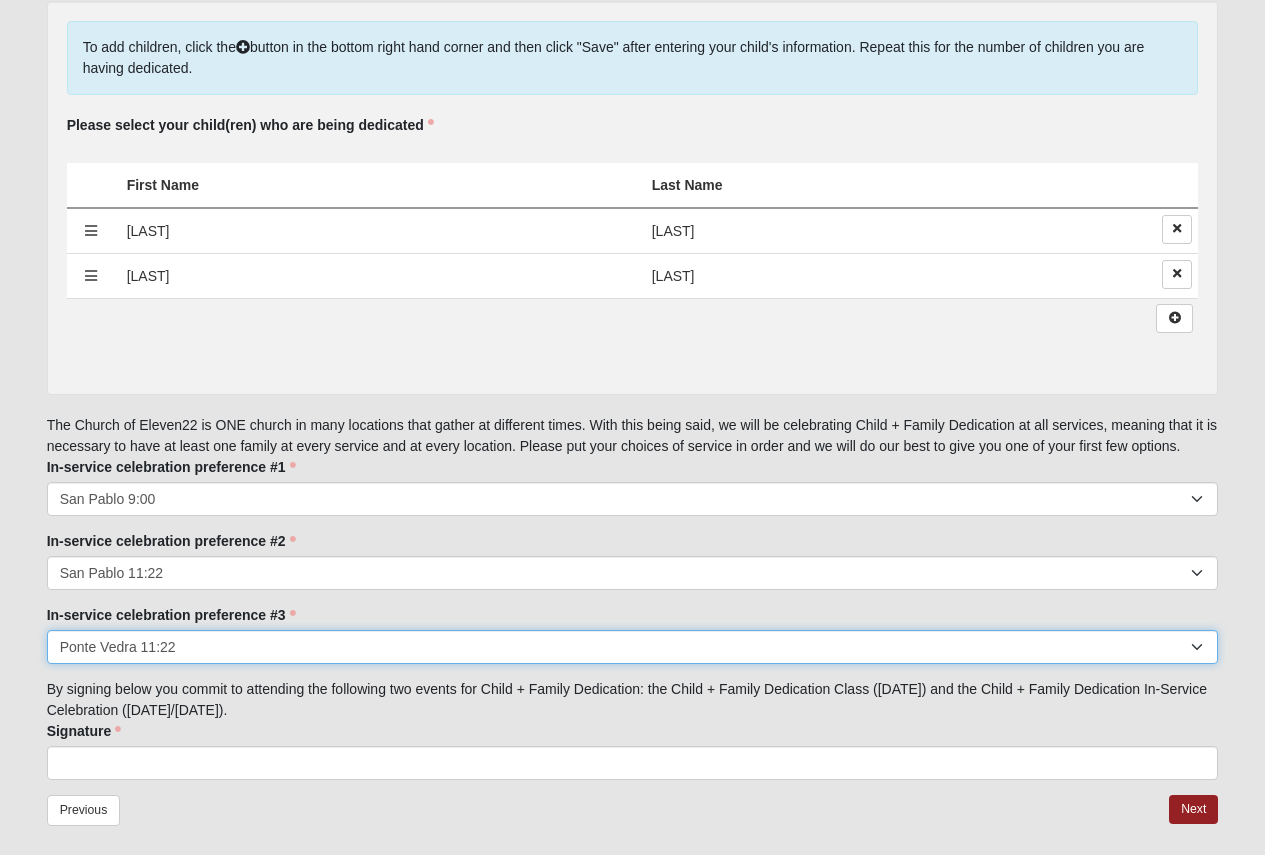 click on "[LOCATION] [TIME]
[LOCATION] [TIME]
[LOCATION] [TIME]
[LOCATION] [TIME]
[LOCATION] [TIME]
[LOCATION] [TIME]
[LOCATION] [TIME]
[LOCATION] [TIME]
[LOCATION] [TIME]
[LOCATION] [TIME]
[LOCATION] [TIME]
[LOCATION] [TIME]
[LOCATION] [TIME]
[LOCATION] [TIME]
[LOCATION] [TIME]
[LOCATION] [TIME]
[LOCATION] [TIME]
[LOCATION] [TIME]
[LOCATION] [TIME]
[LOCATION] [TIME]
[LOCATION] [TIME]
[LOCATION] [TIME]
[LOCATION] [TIME]
[LOCATION] [TIME]" at bounding box center [633, 647] 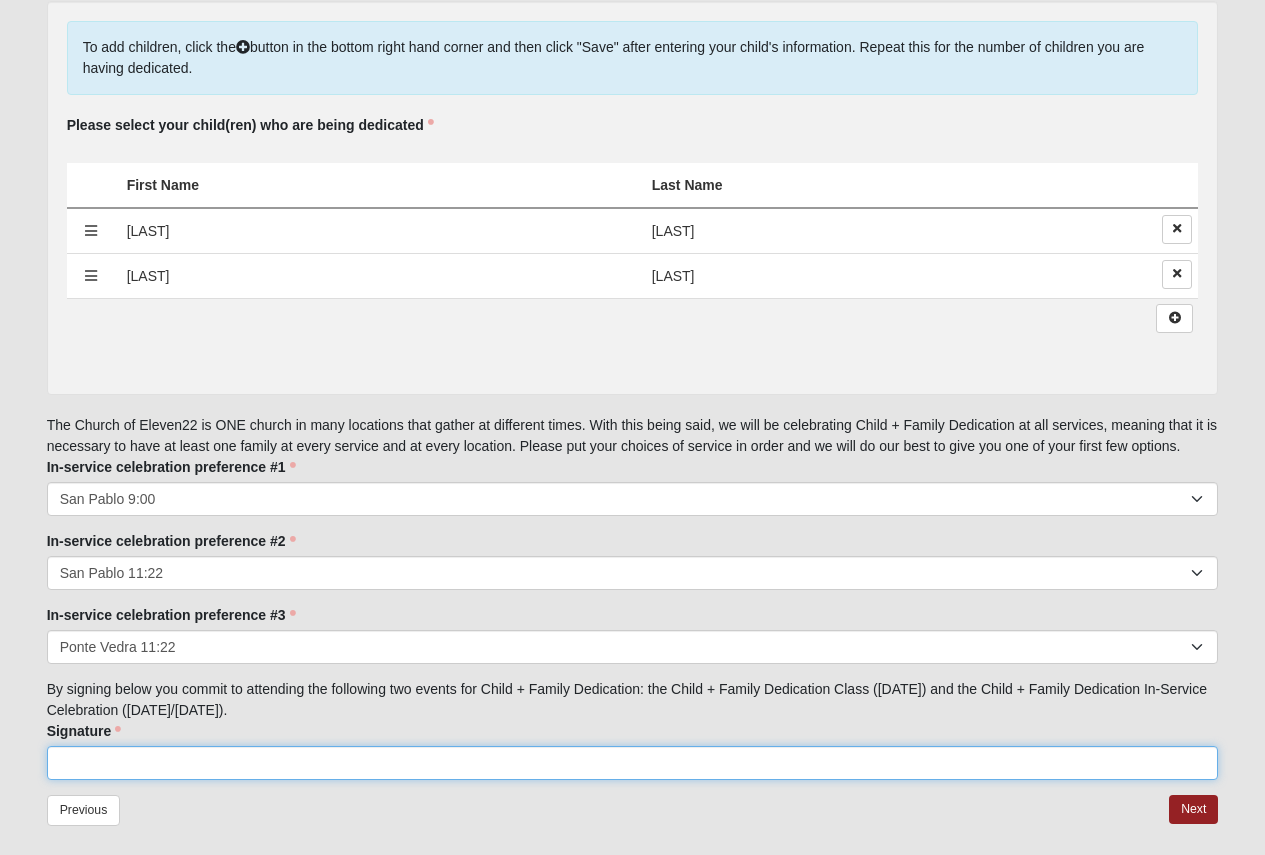 click on "Signature" at bounding box center [633, 763] 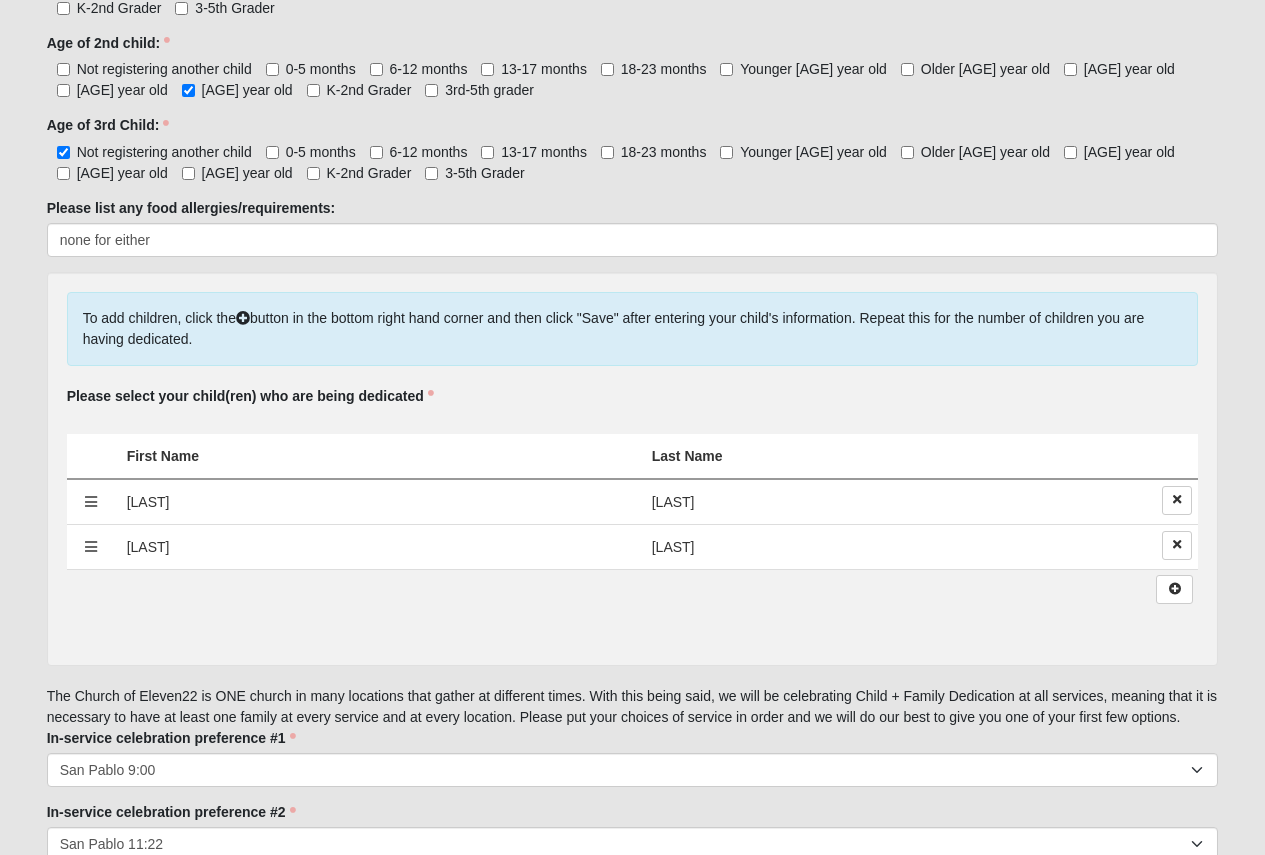 scroll, scrollTop: 1500, scrollLeft: 0, axis: vertical 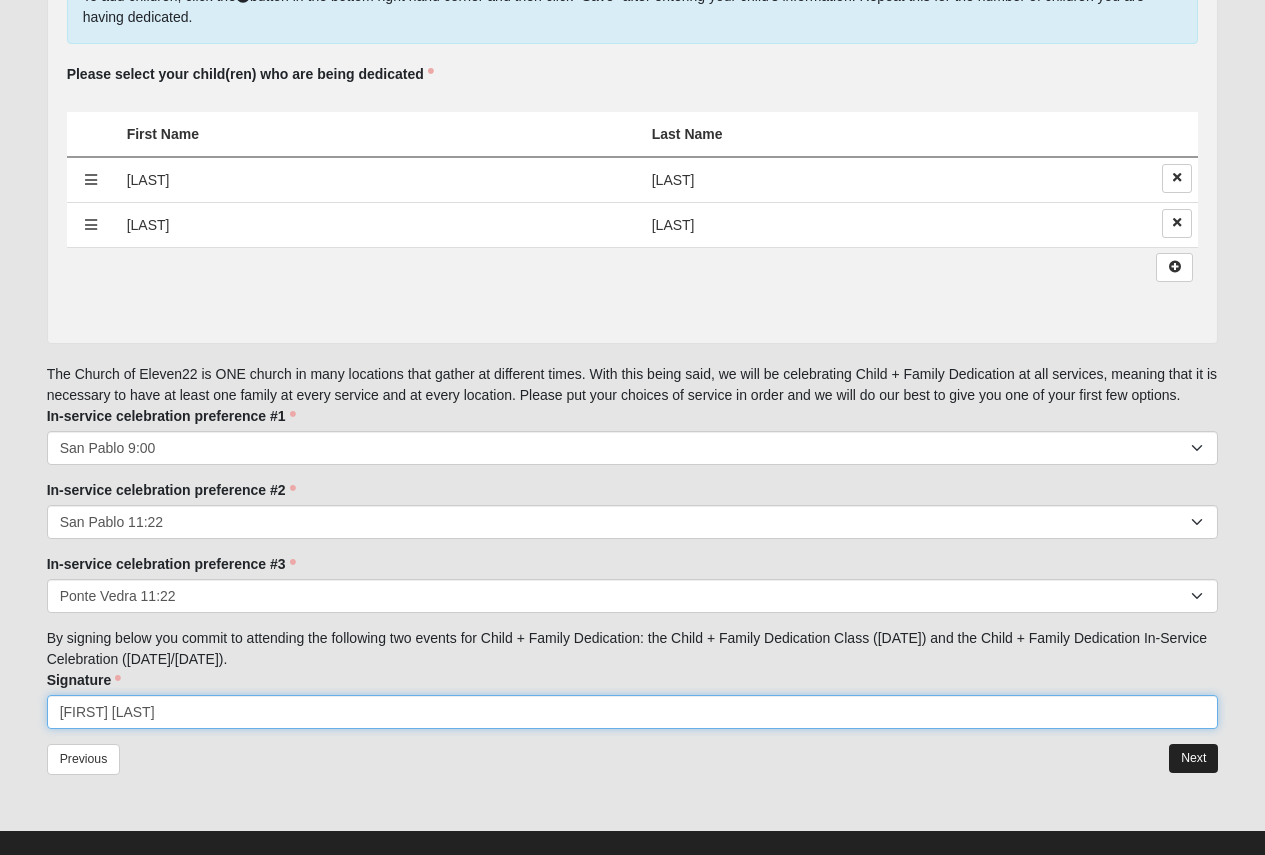 type on "[FIRST] [LAST]" 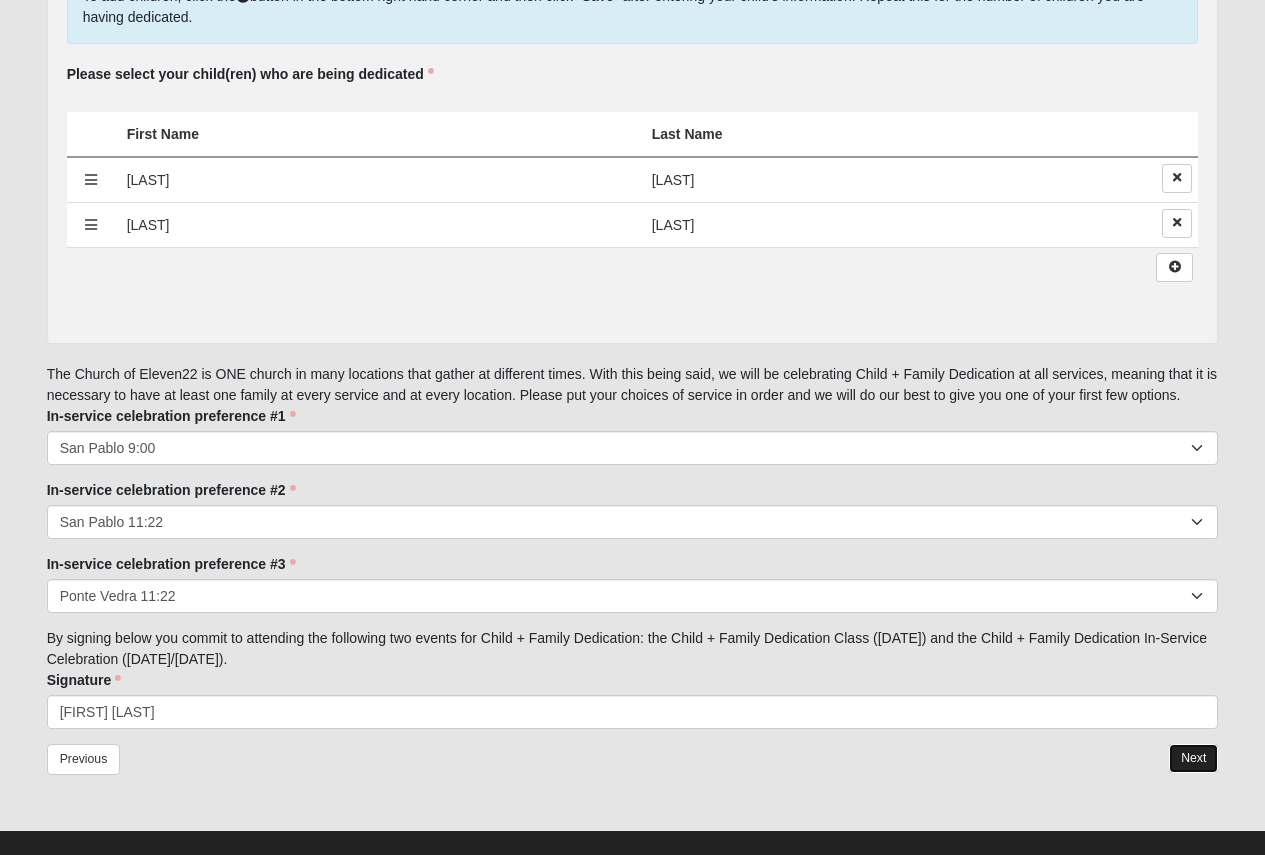 click on "Next" at bounding box center (1193, 758) 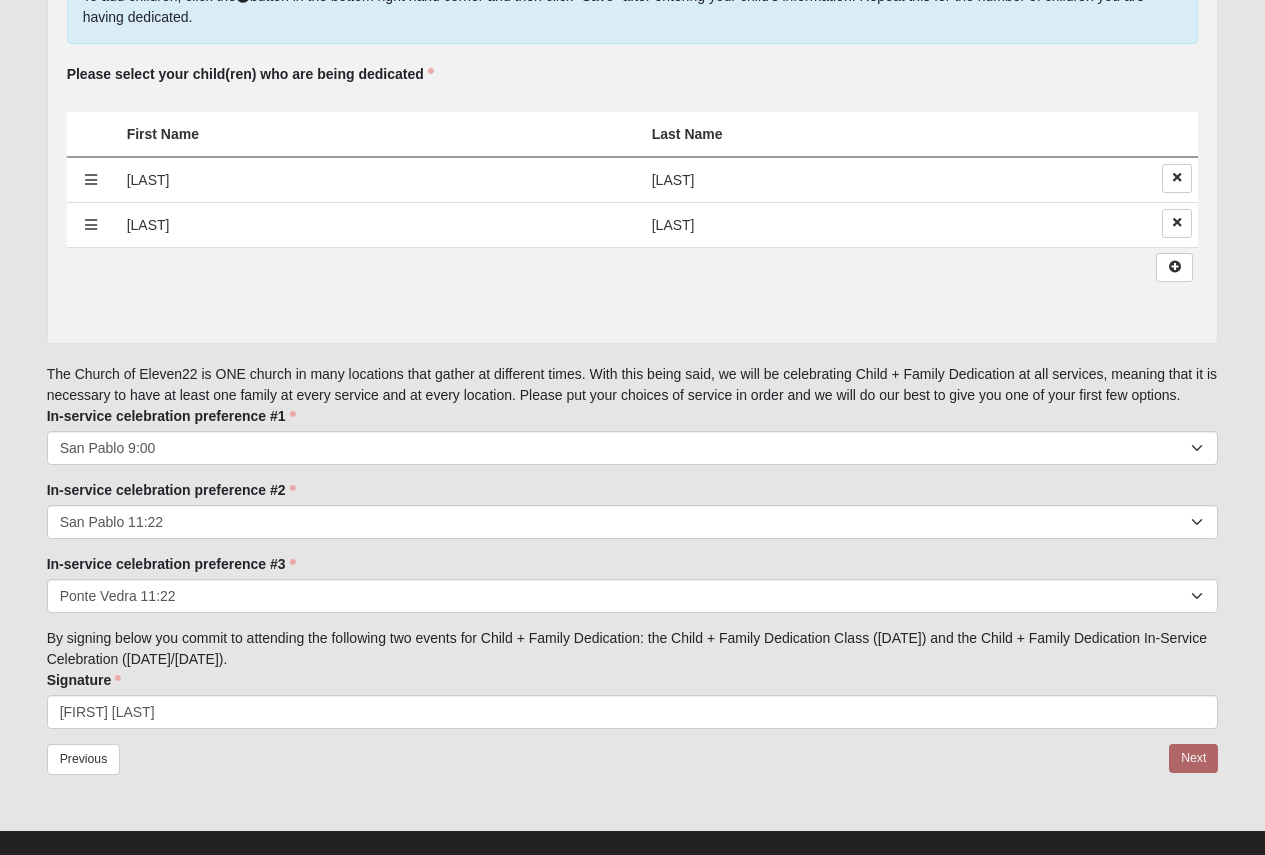 scroll, scrollTop: 0, scrollLeft: 0, axis: both 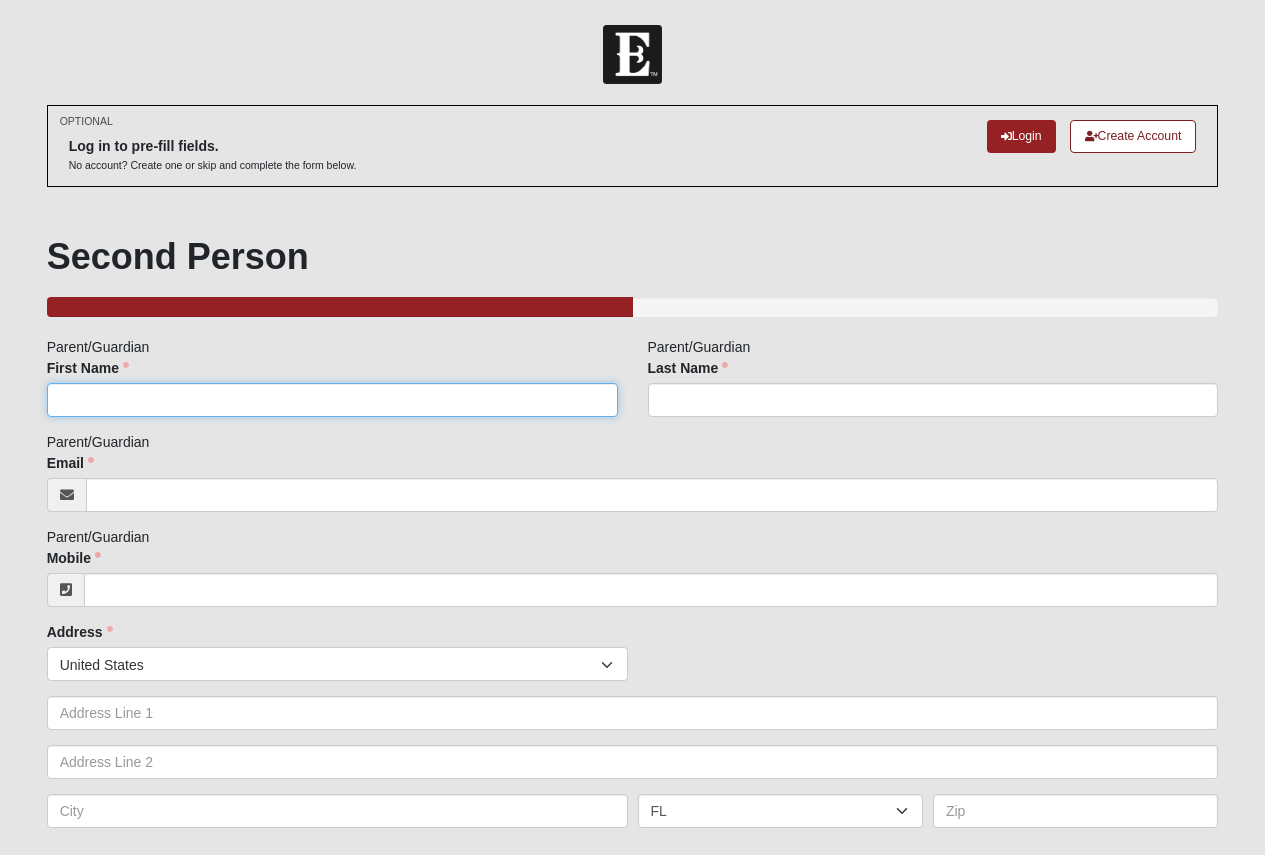 click on "First Name" at bounding box center (332, 400) 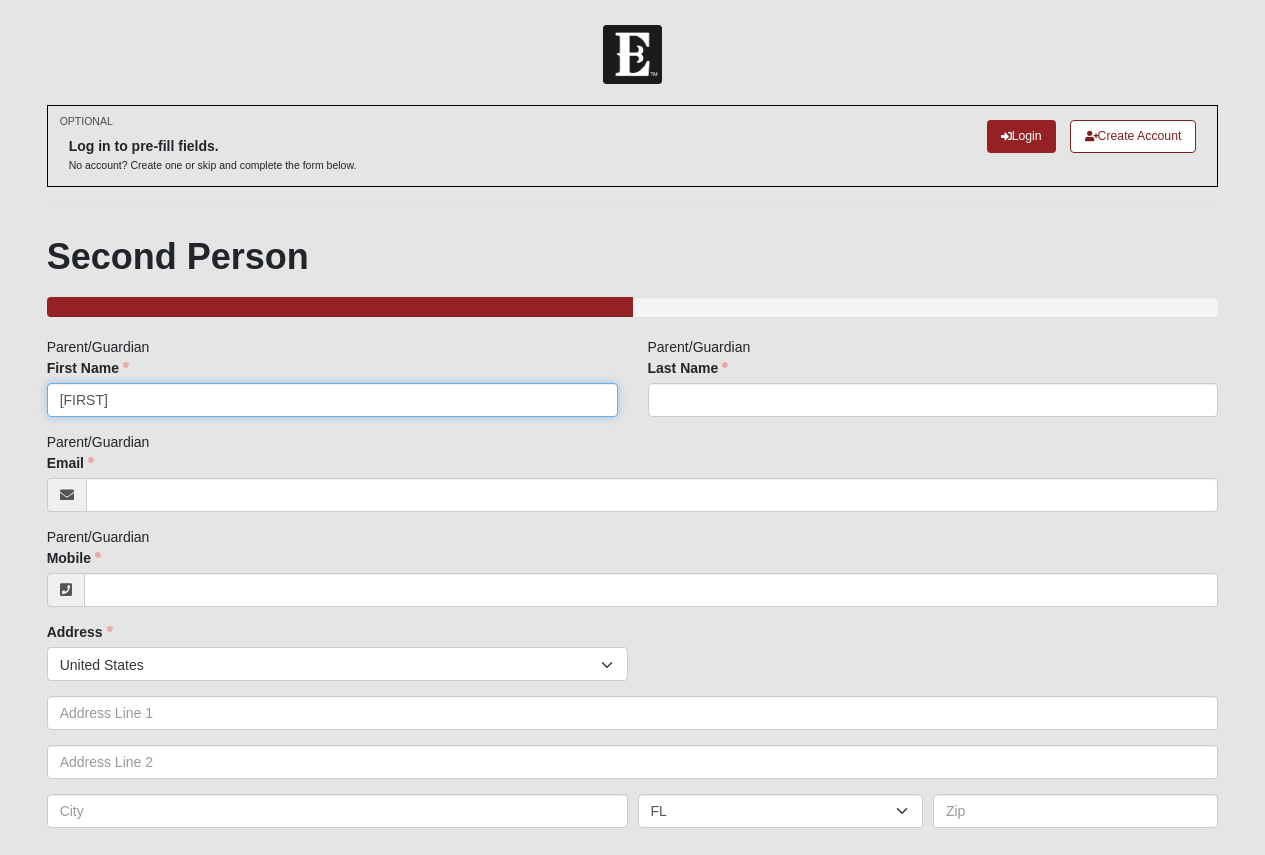 type on "[FIRST]" 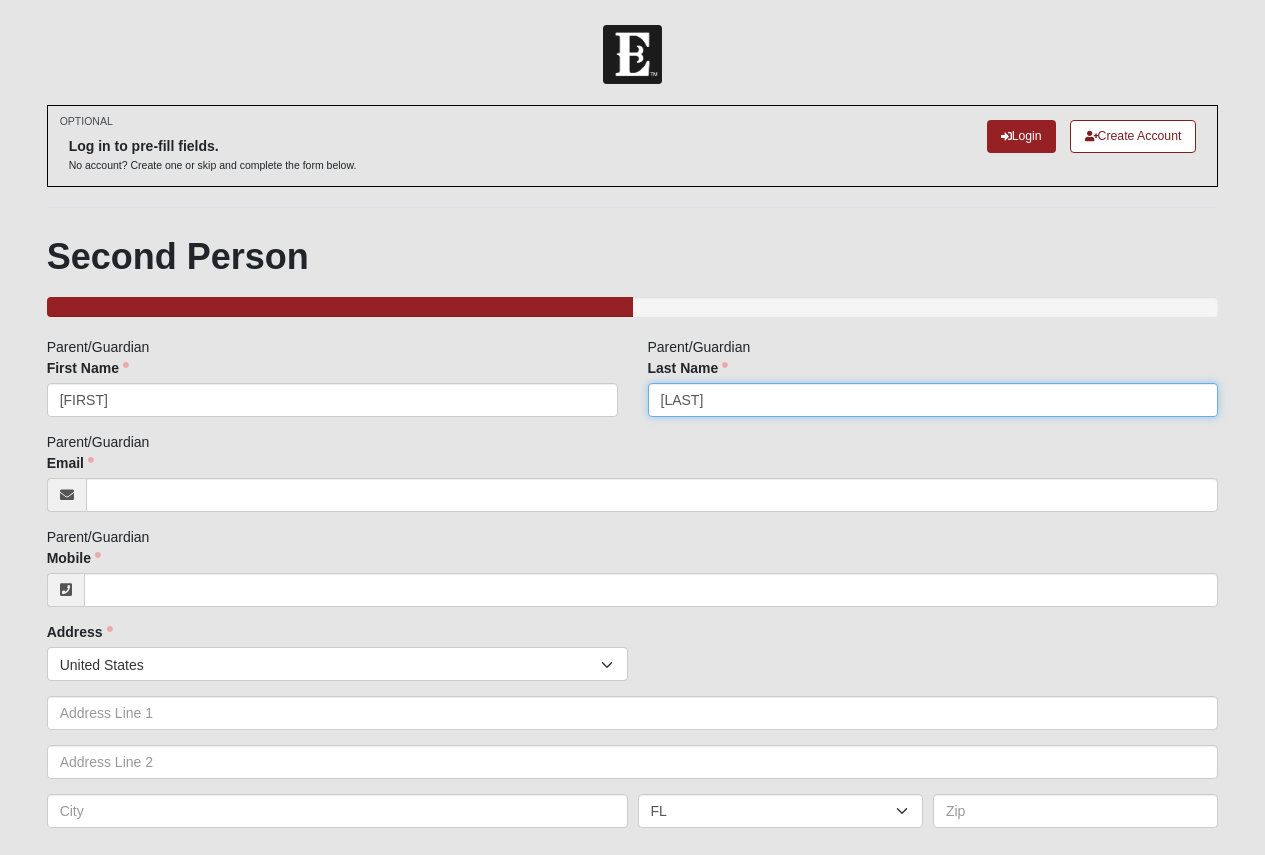 type on "[LAST]" 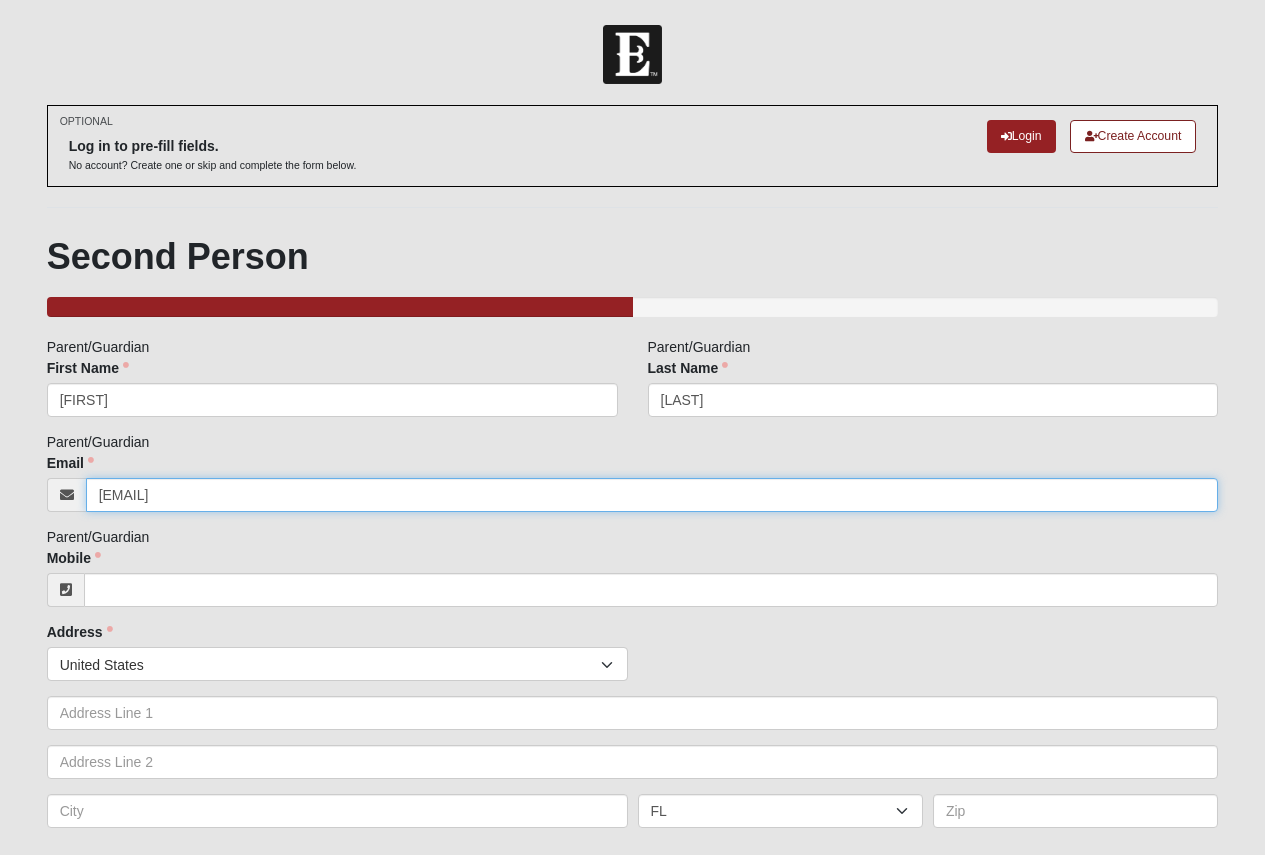 type on "[EMAIL]" 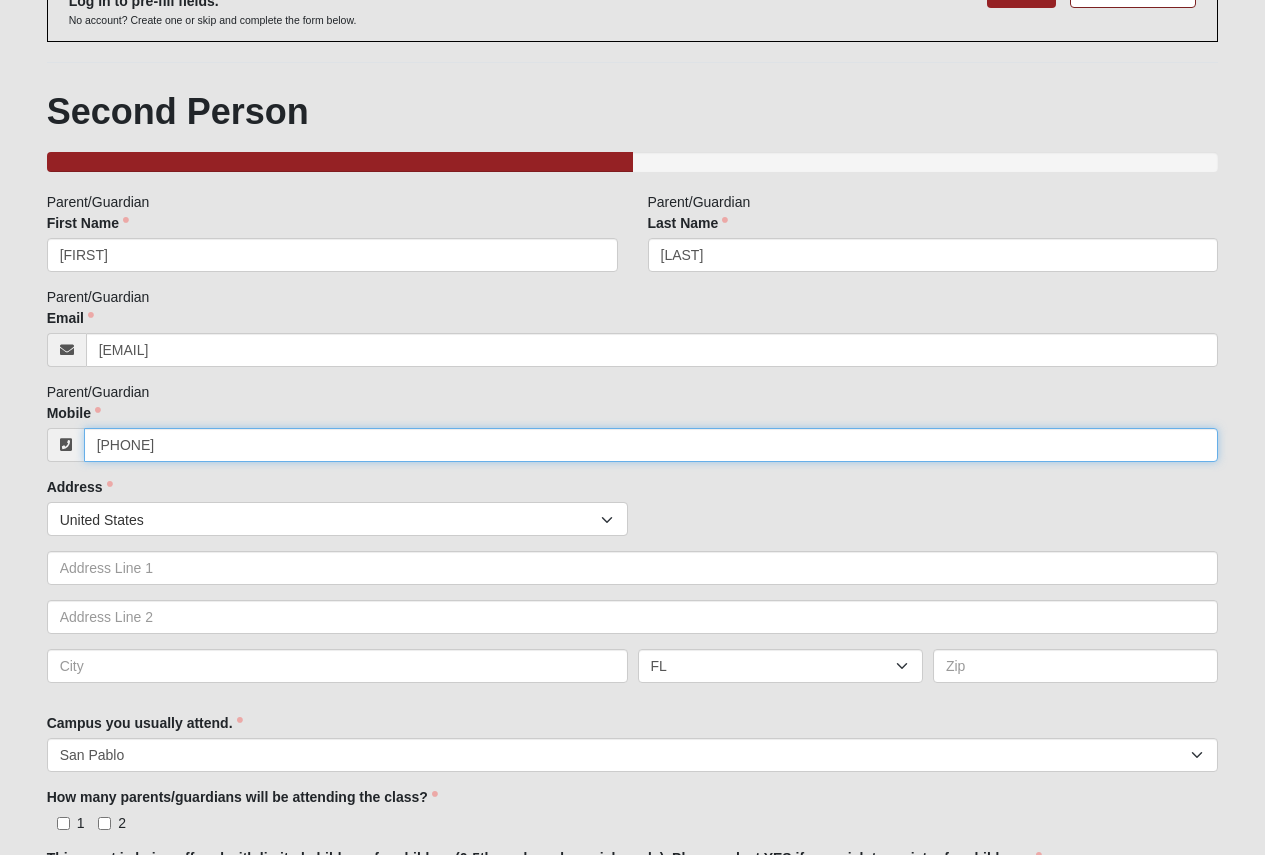 scroll, scrollTop: 200, scrollLeft: 0, axis: vertical 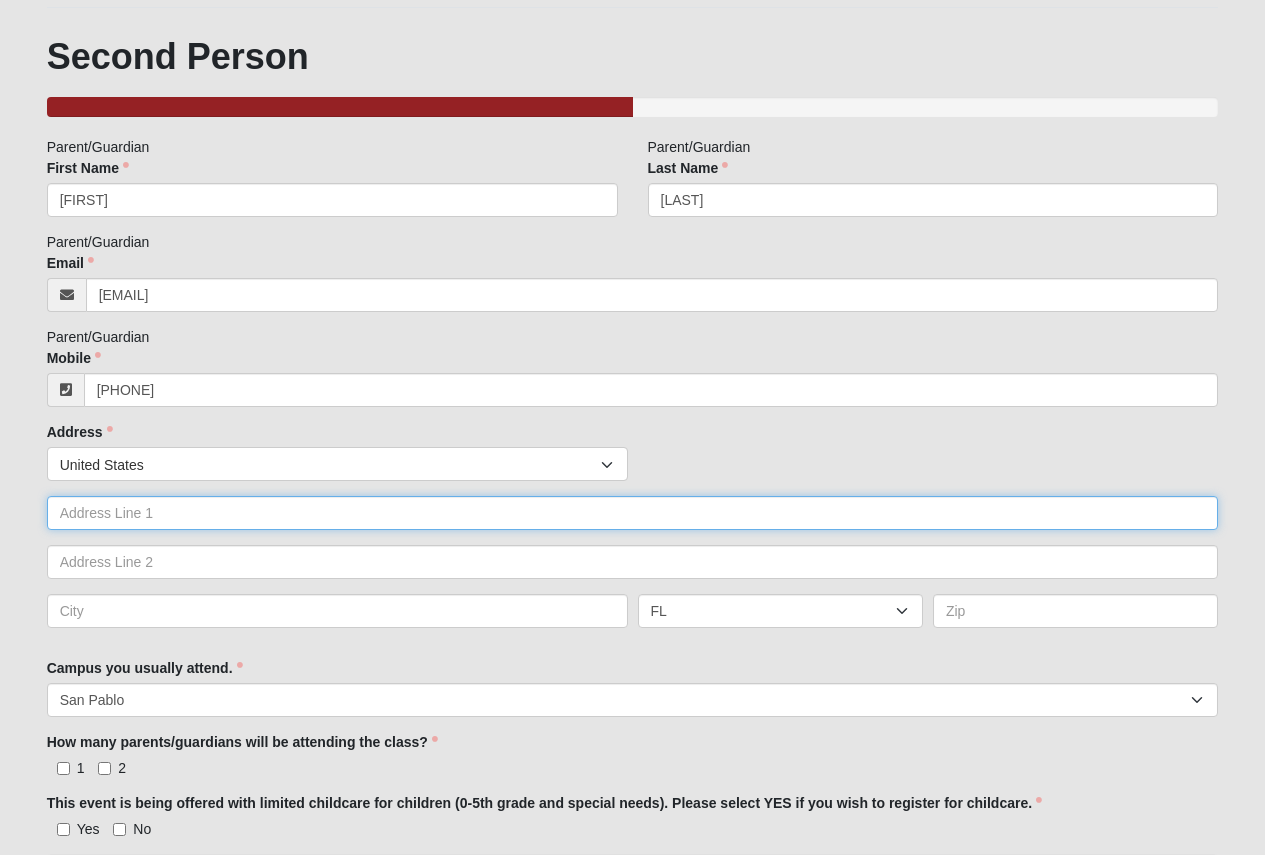 type on "[PHONE]" 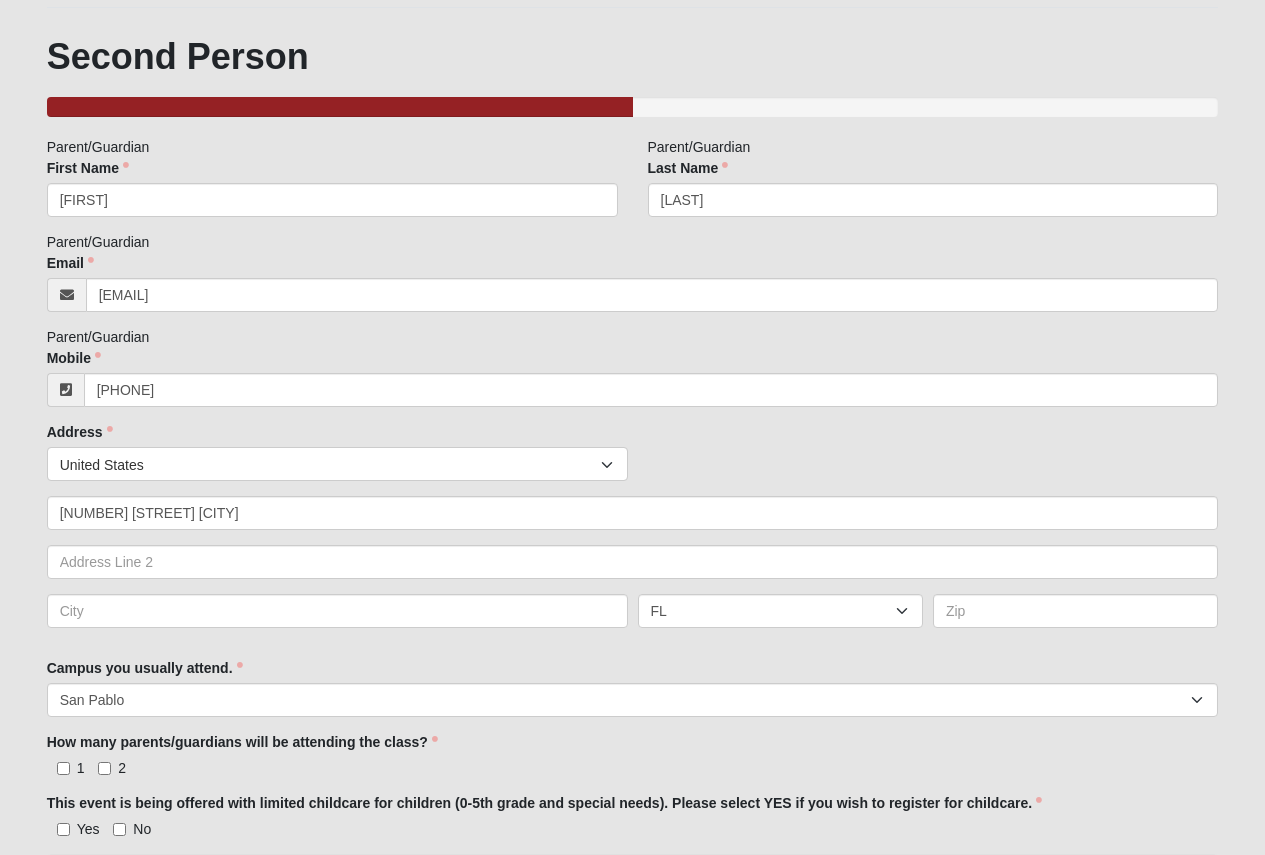 type on "[LOCATION]" 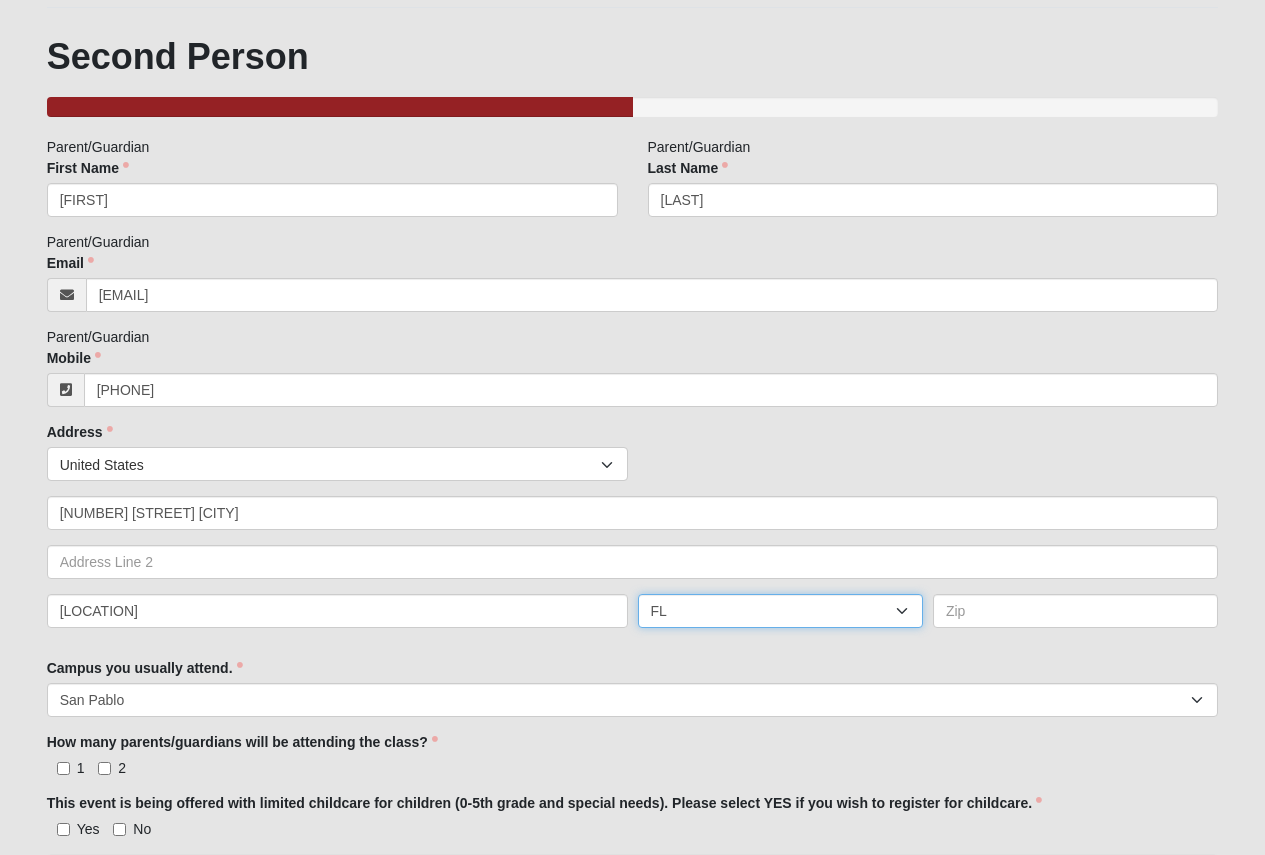 type on "[POSTAL_CODE]" 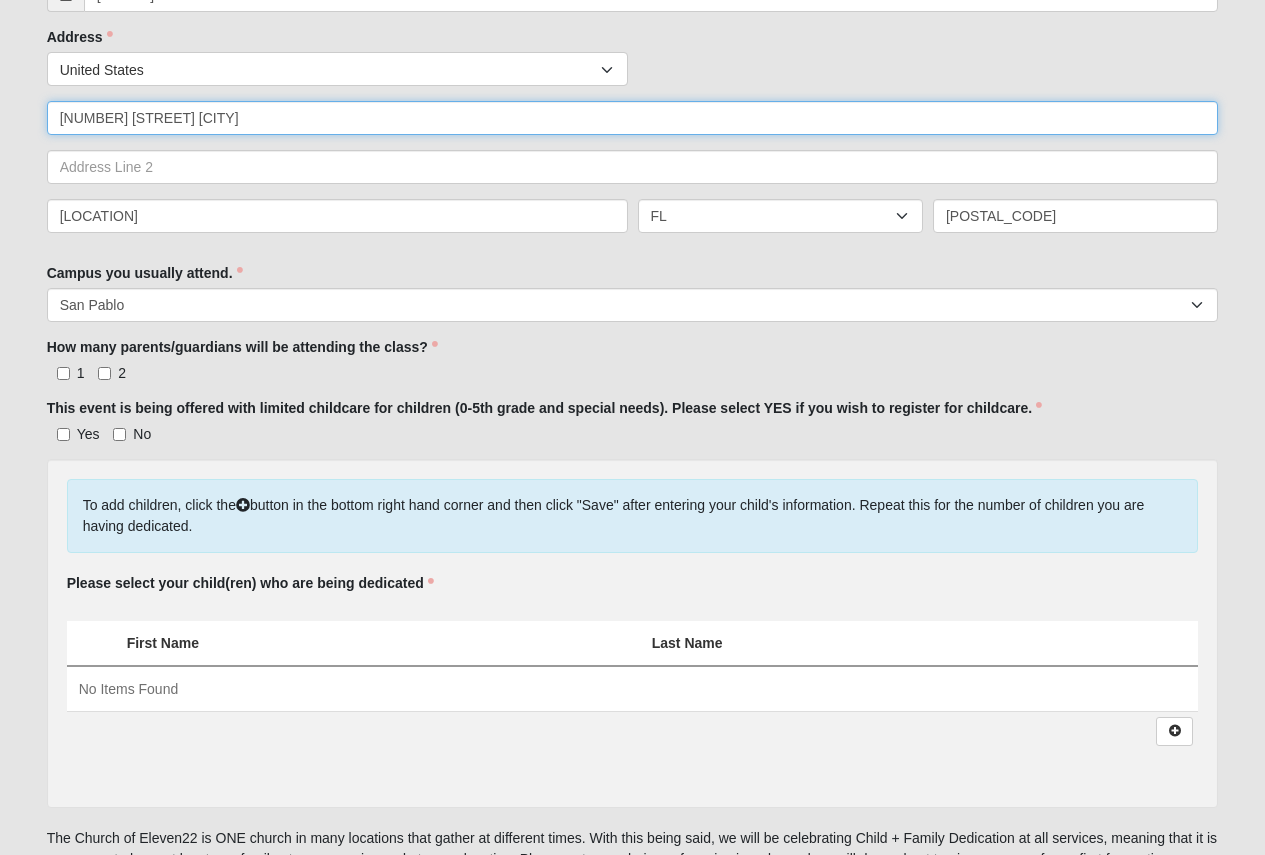 scroll, scrollTop: 600, scrollLeft: 0, axis: vertical 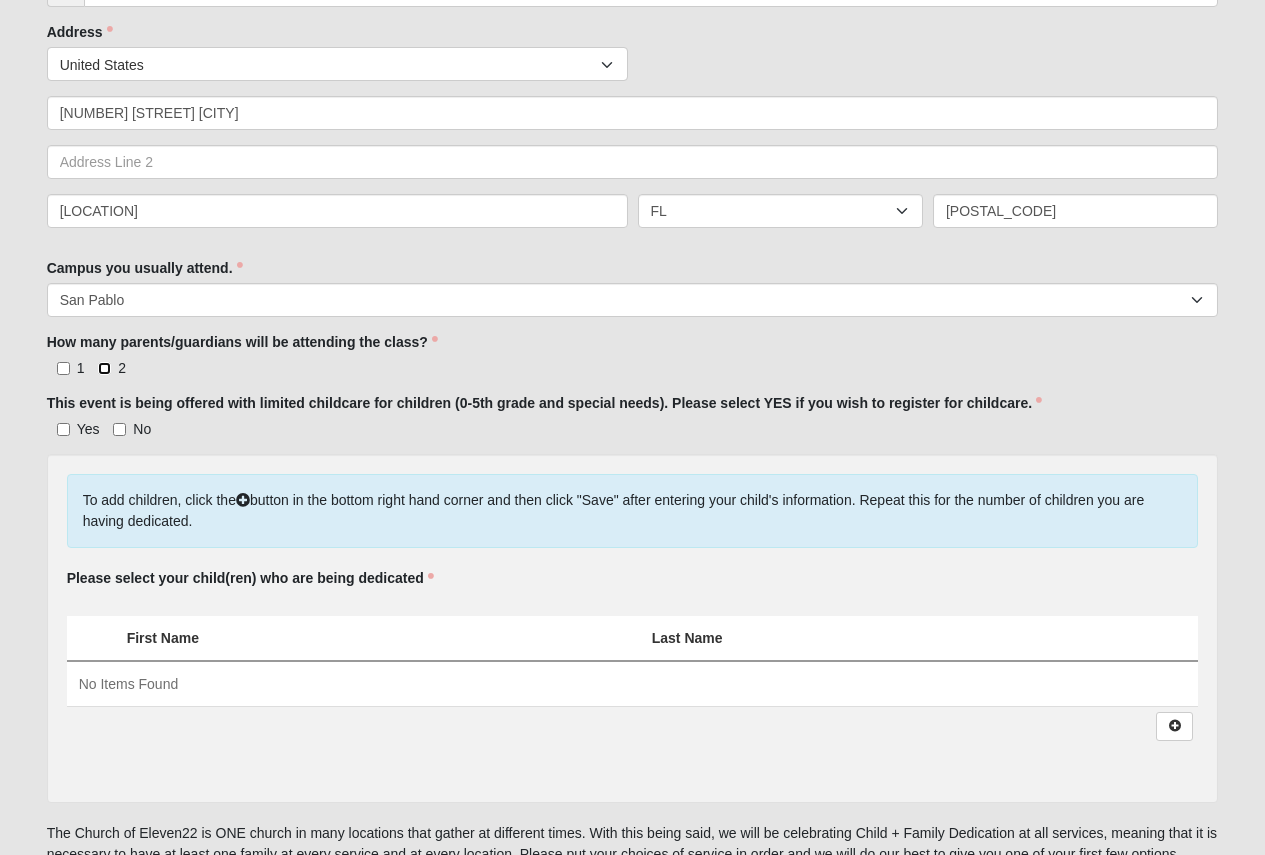 click on "2" at bounding box center [104, 368] 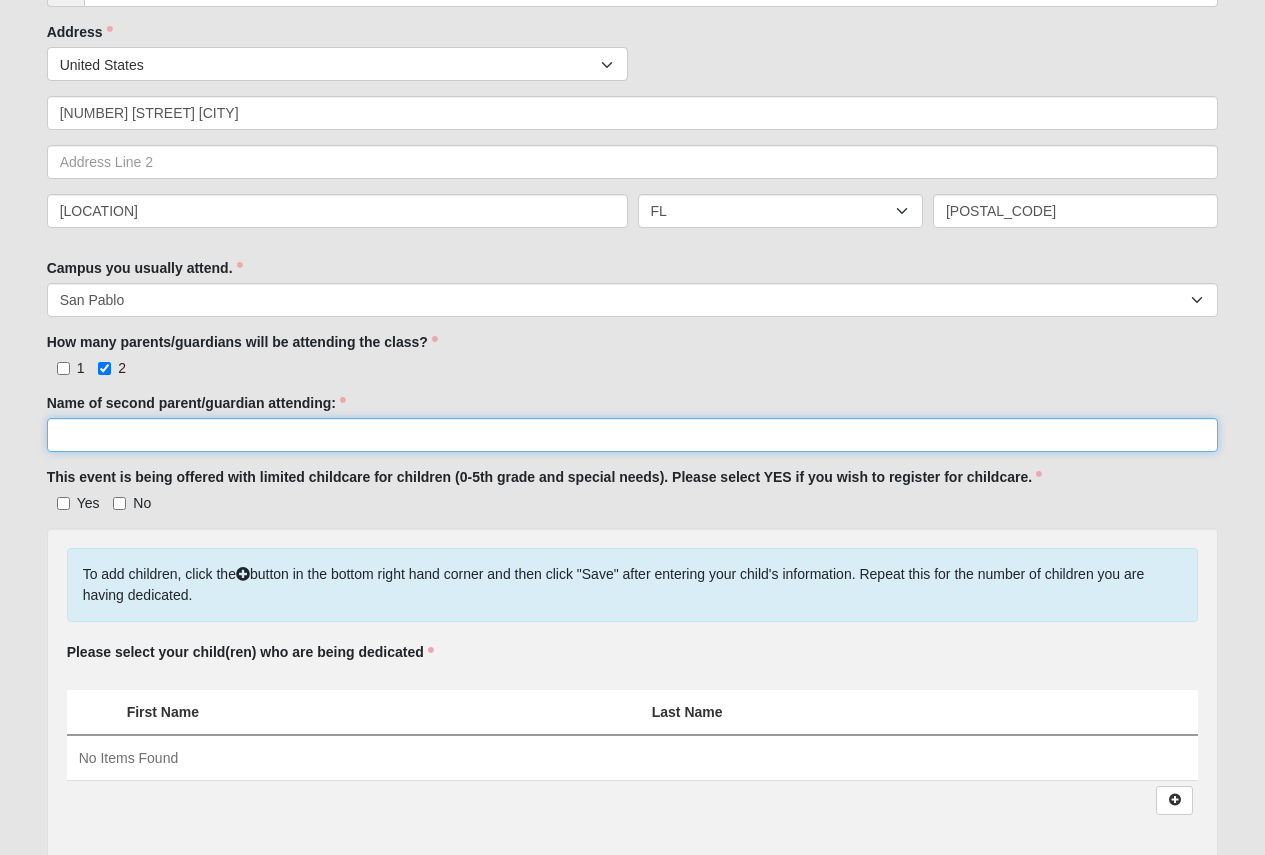 click on "Name of second parent/guardian attending:" at bounding box center (633, 435) 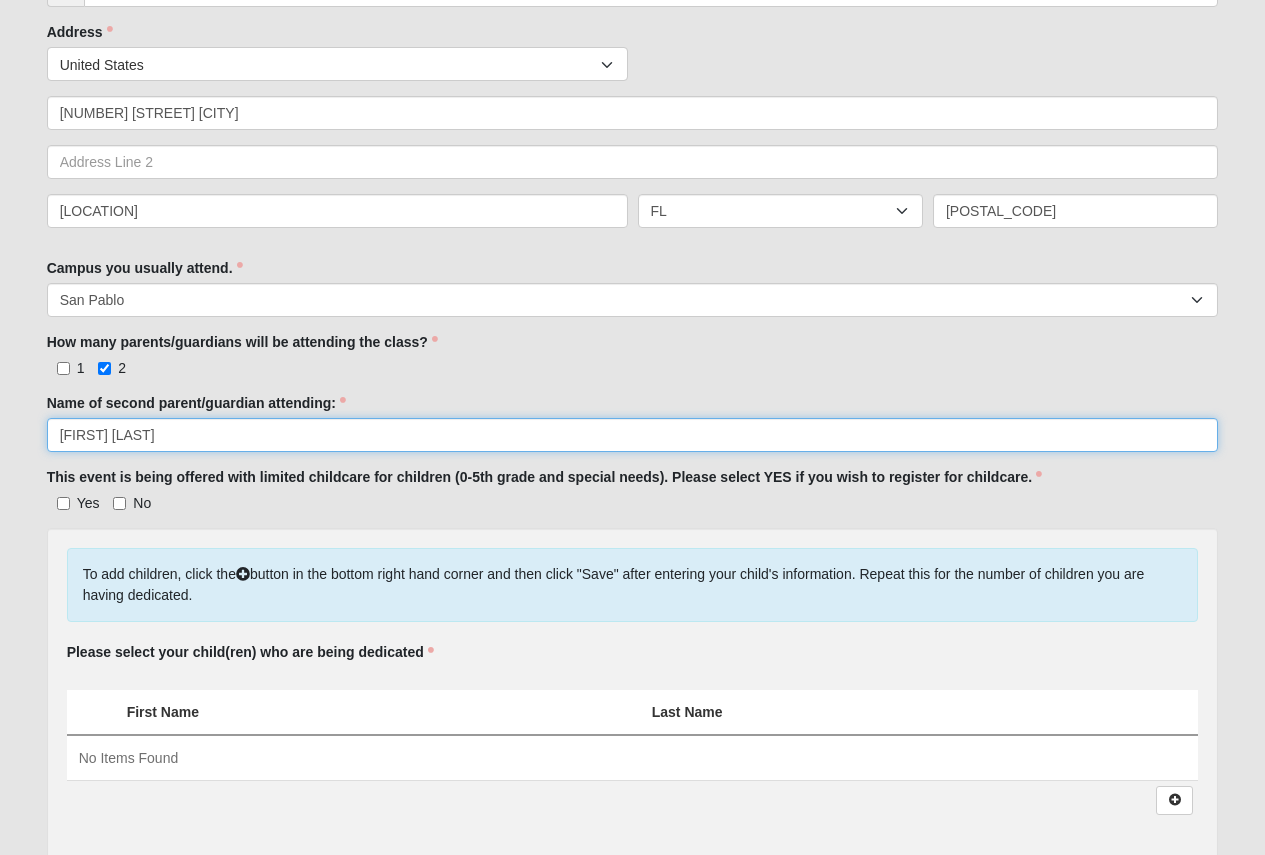 type on "[FIRST] [LAST]" 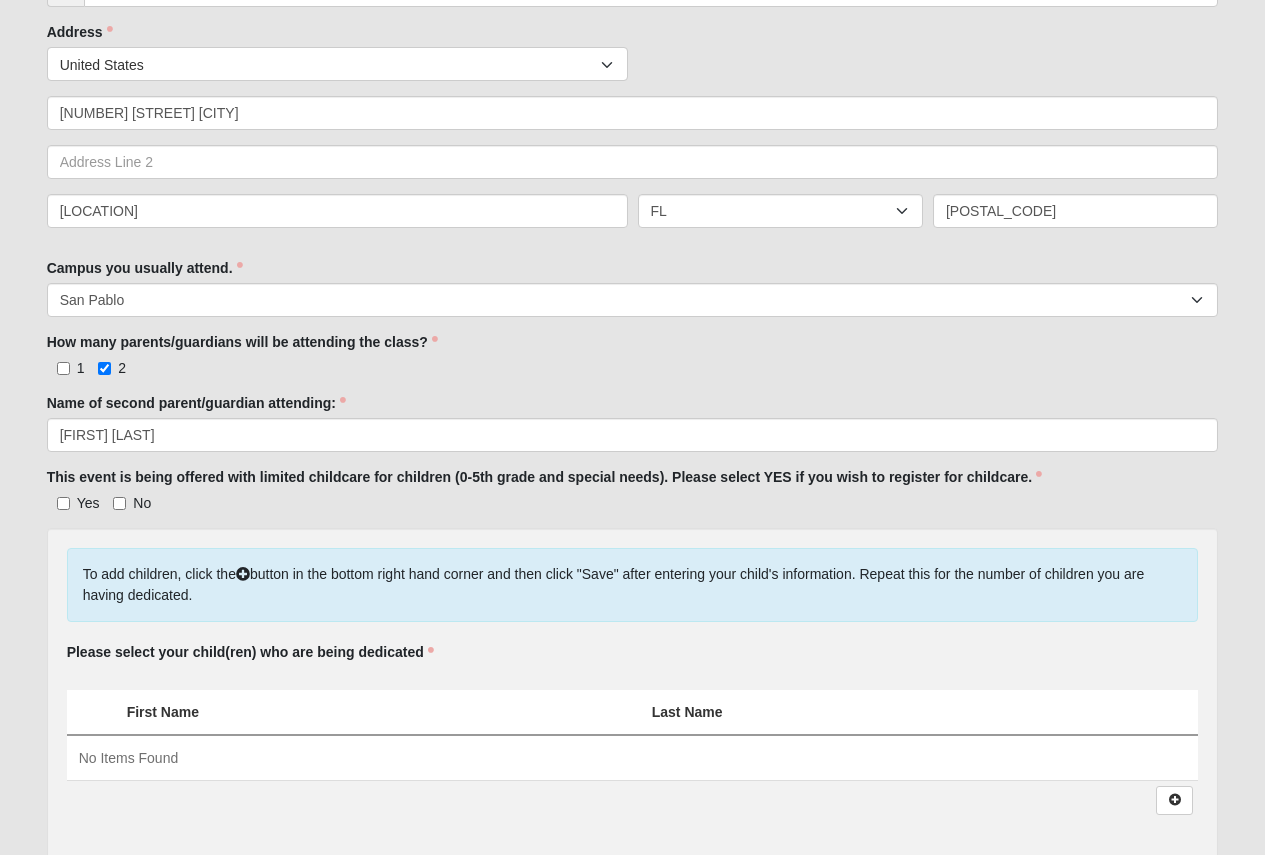 click on "Yes
No" at bounding box center (633, 502) 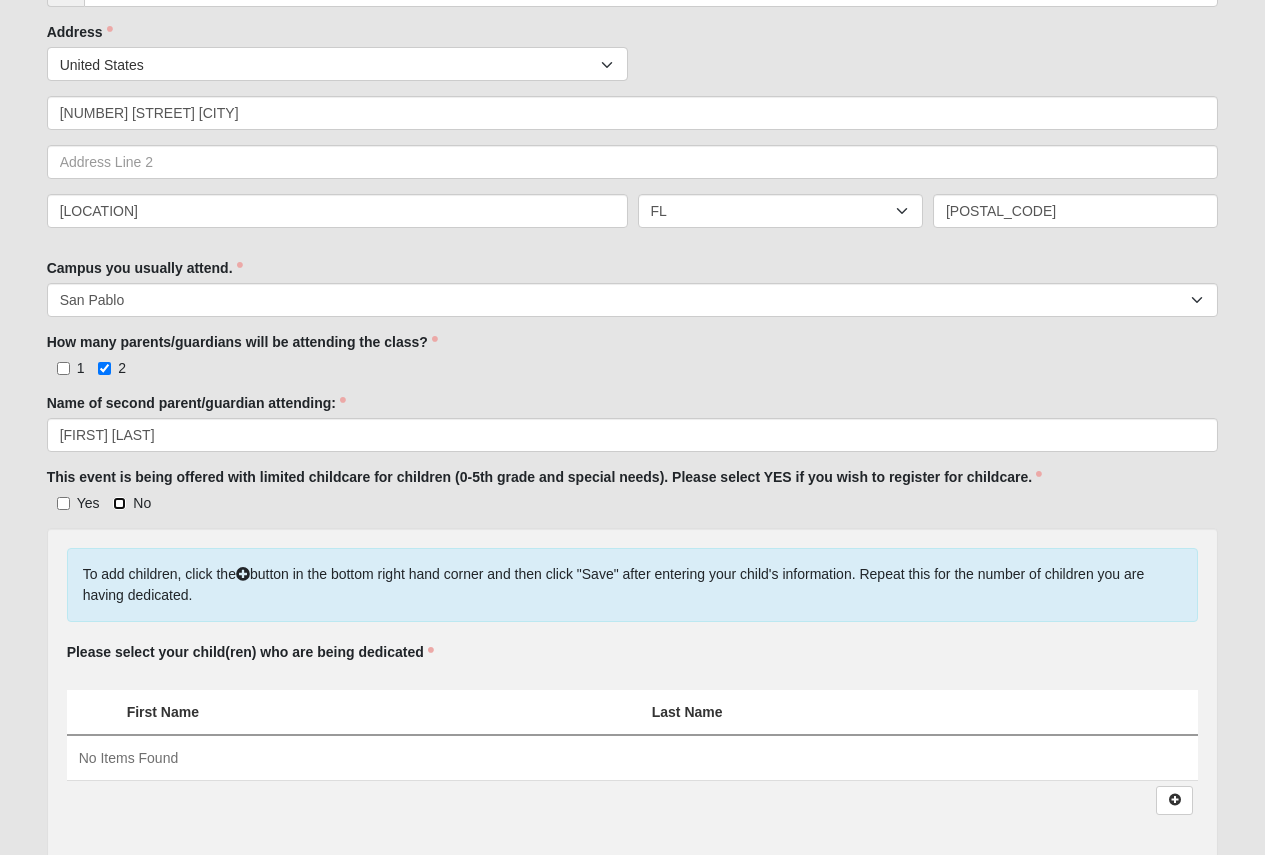 click on "No" at bounding box center [119, 503] 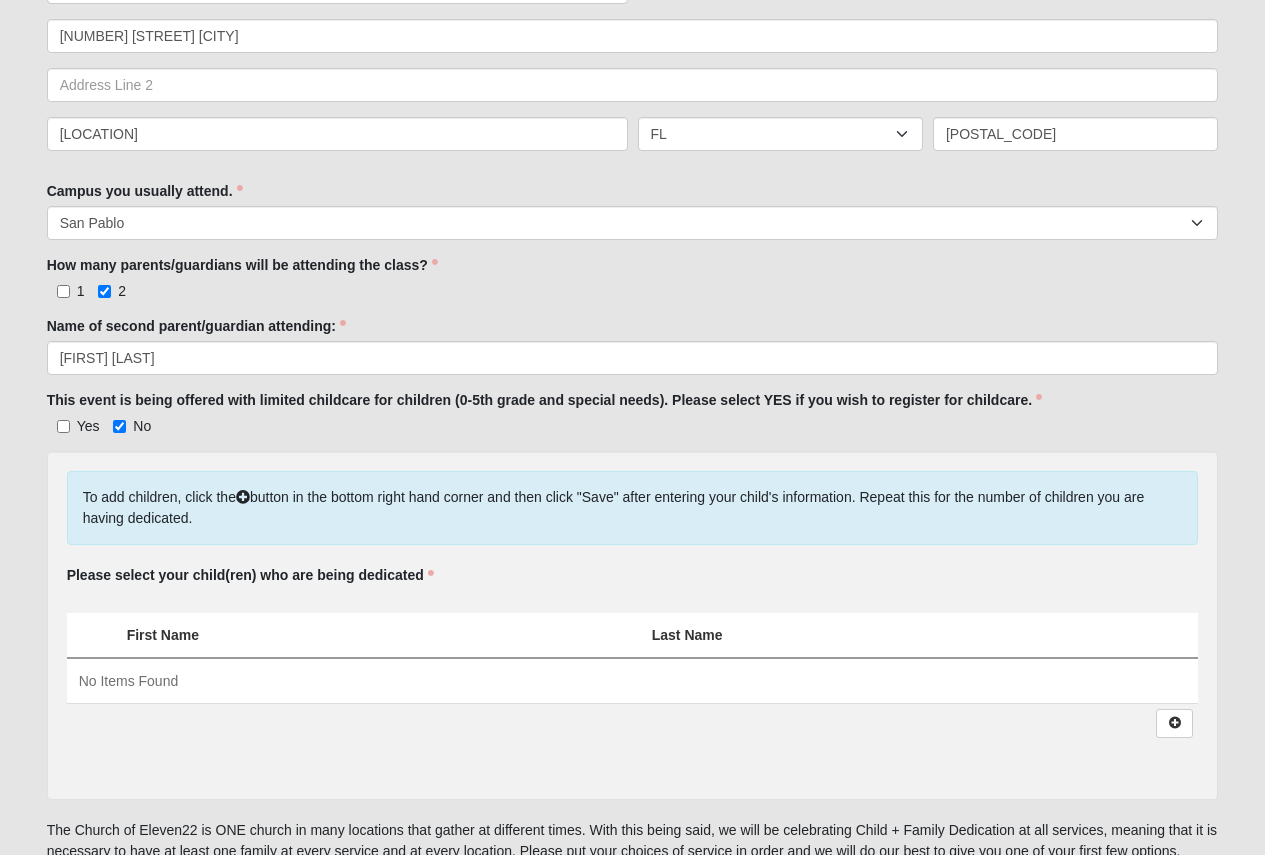 scroll, scrollTop: 700, scrollLeft: 0, axis: vertical 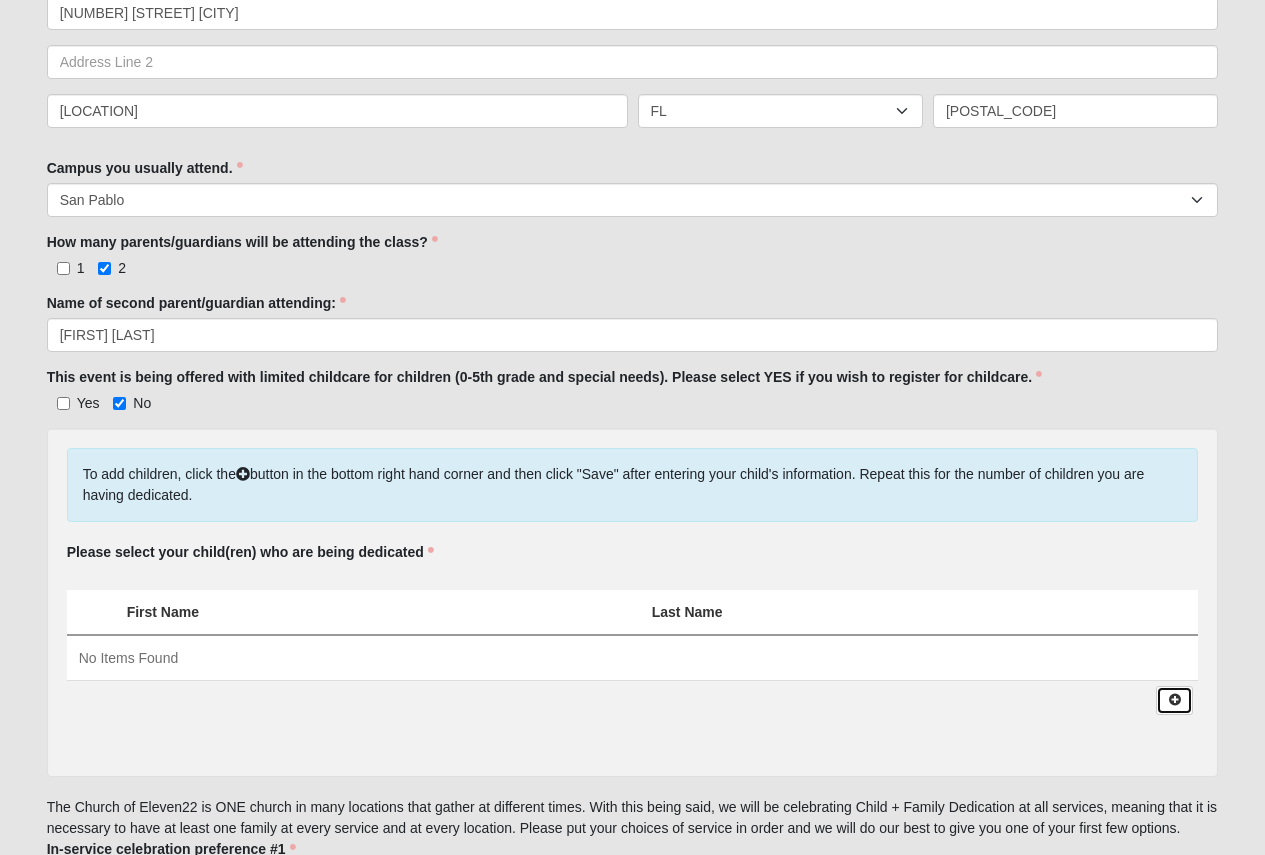 click at bounding box center [1174, 700] 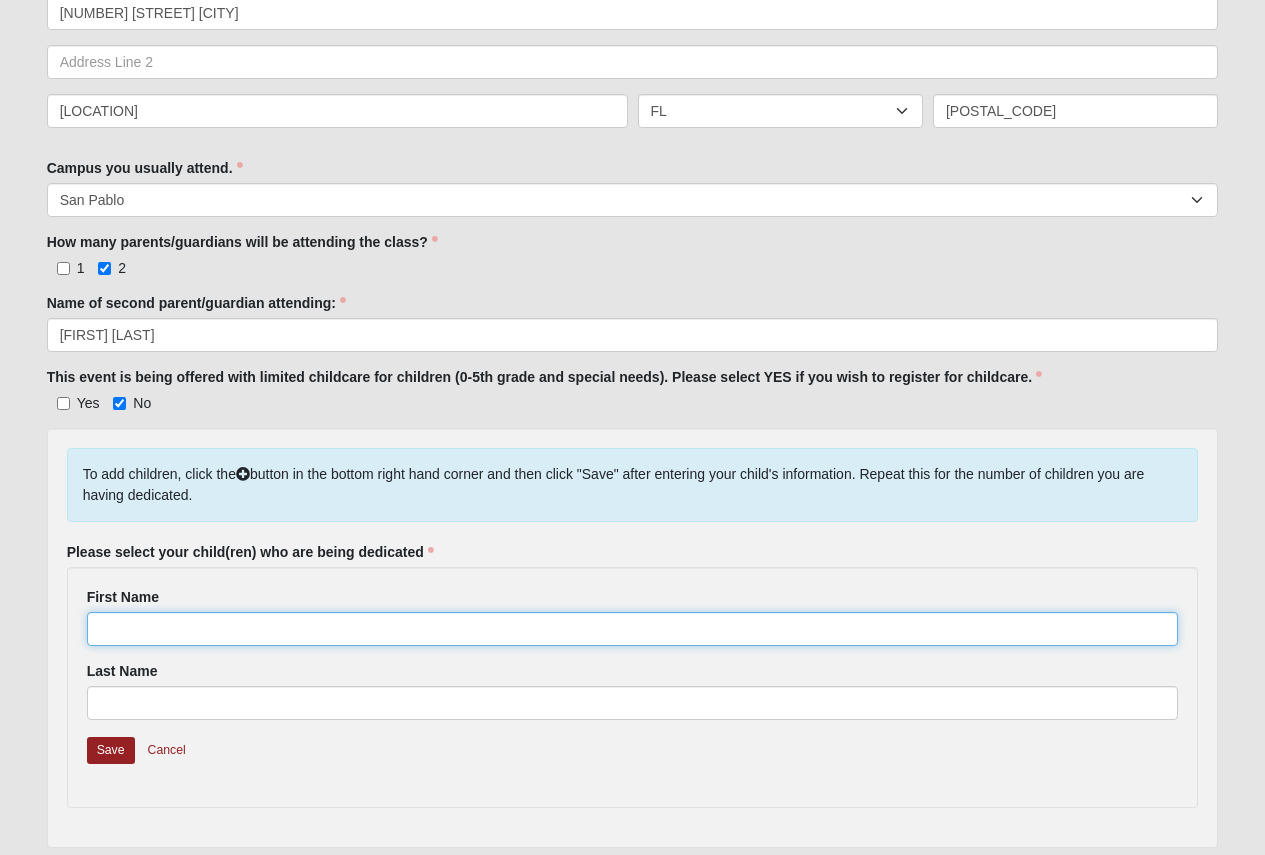 click on "First Name" at bounding box center [633, 629] 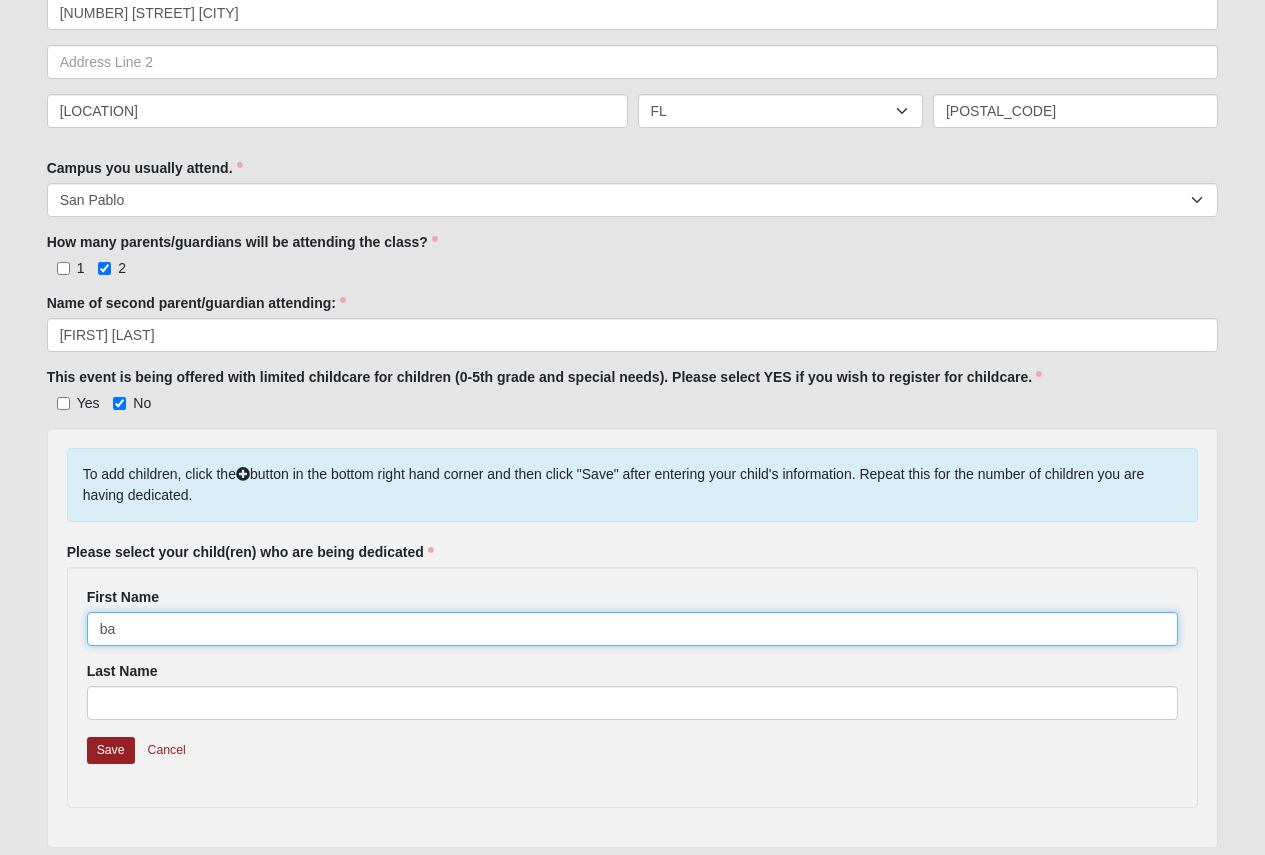 type on "b" 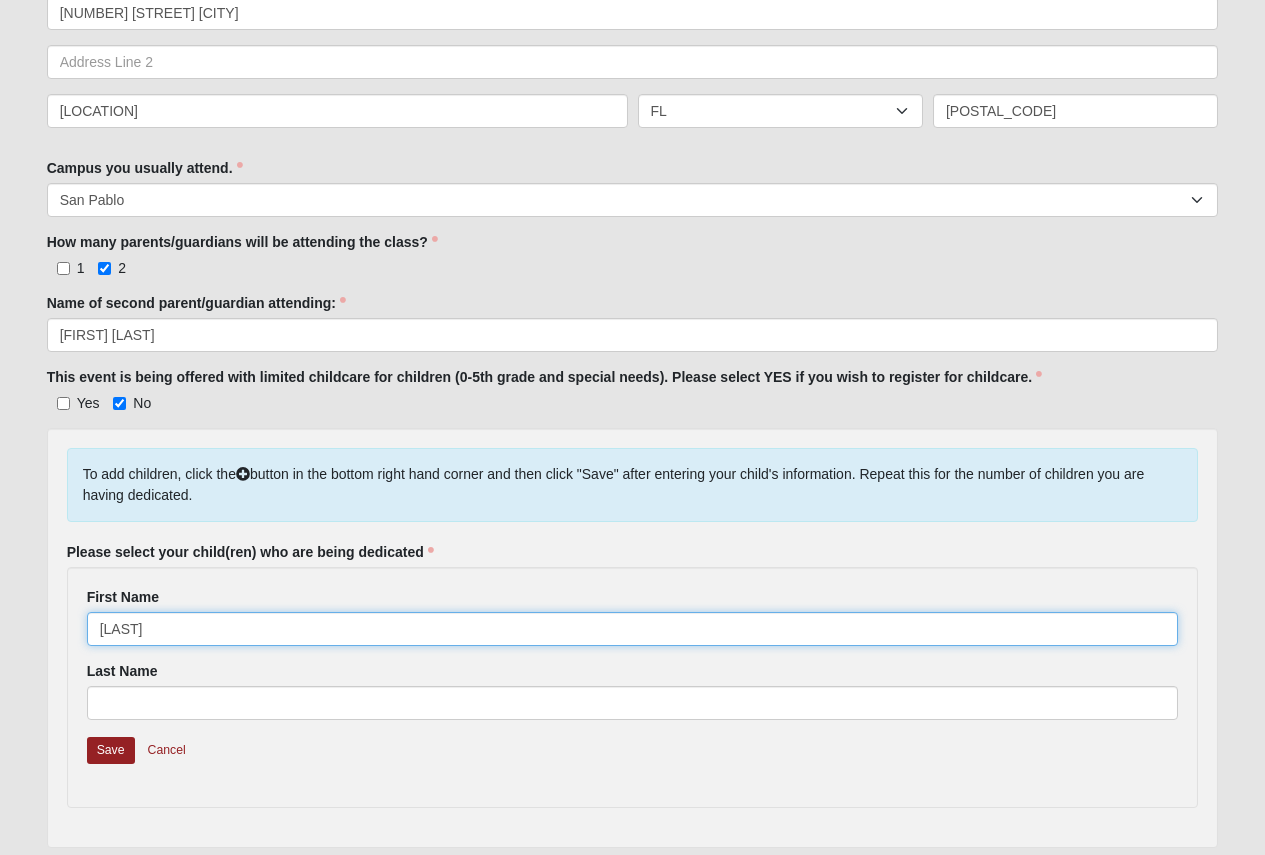 type on "[LAST]" 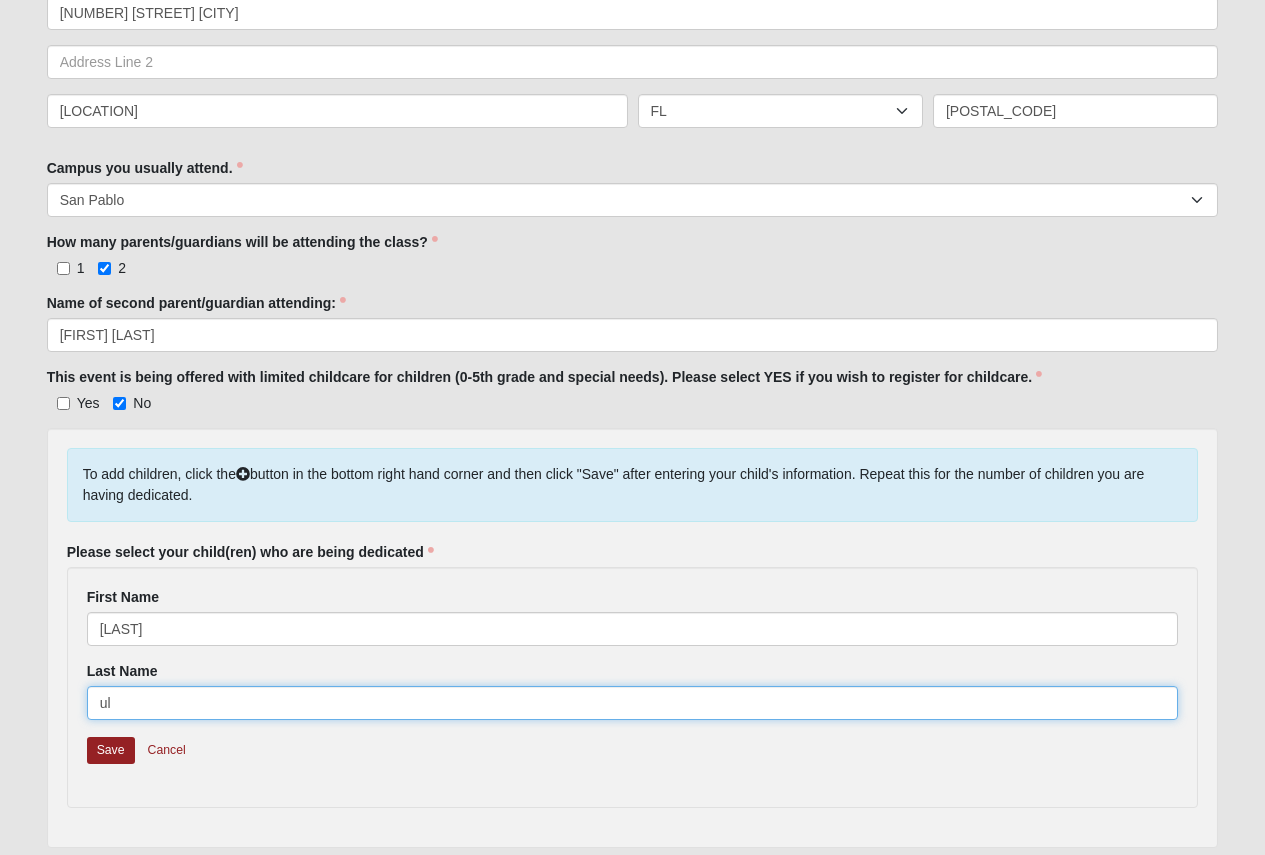type on "u" 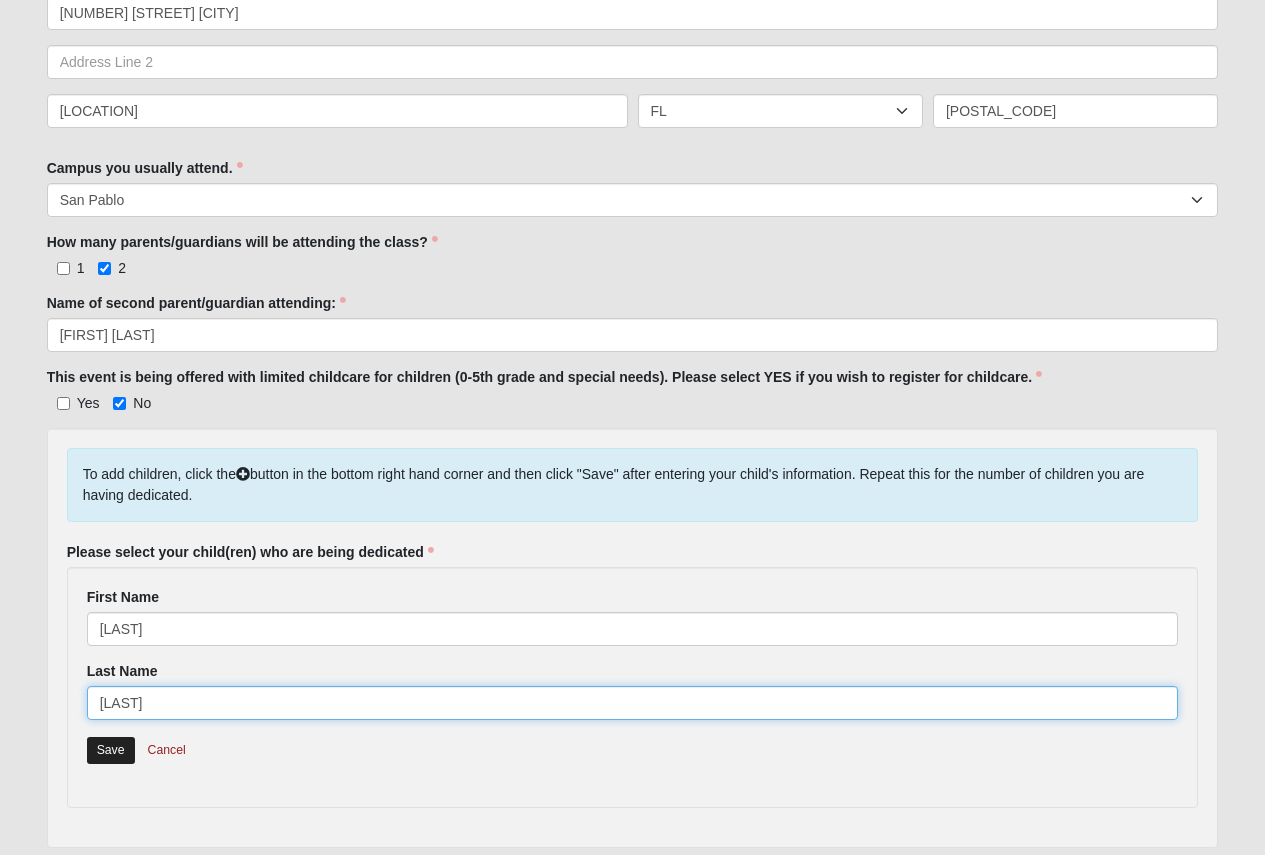 type on "[LAST]" 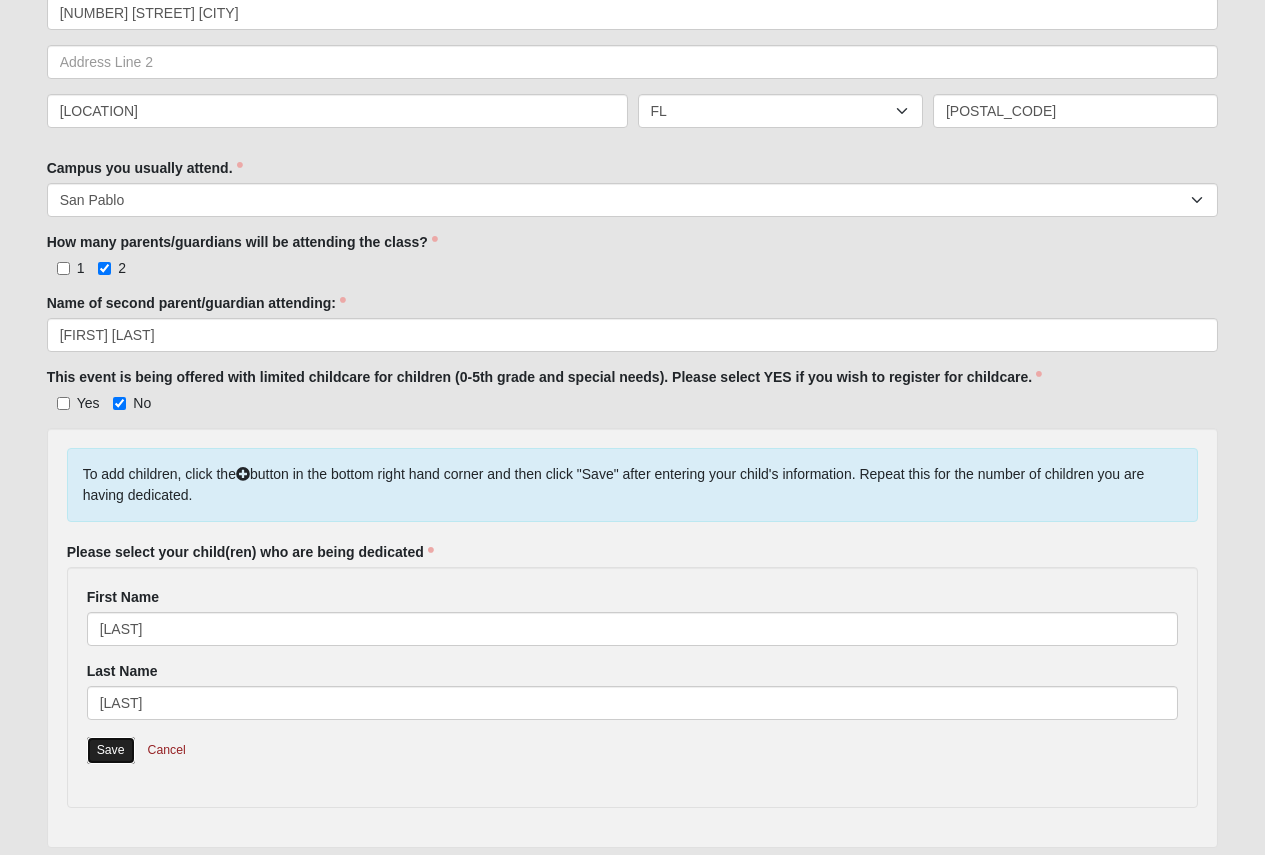 click on "Save" at bounding box center [111, 750] 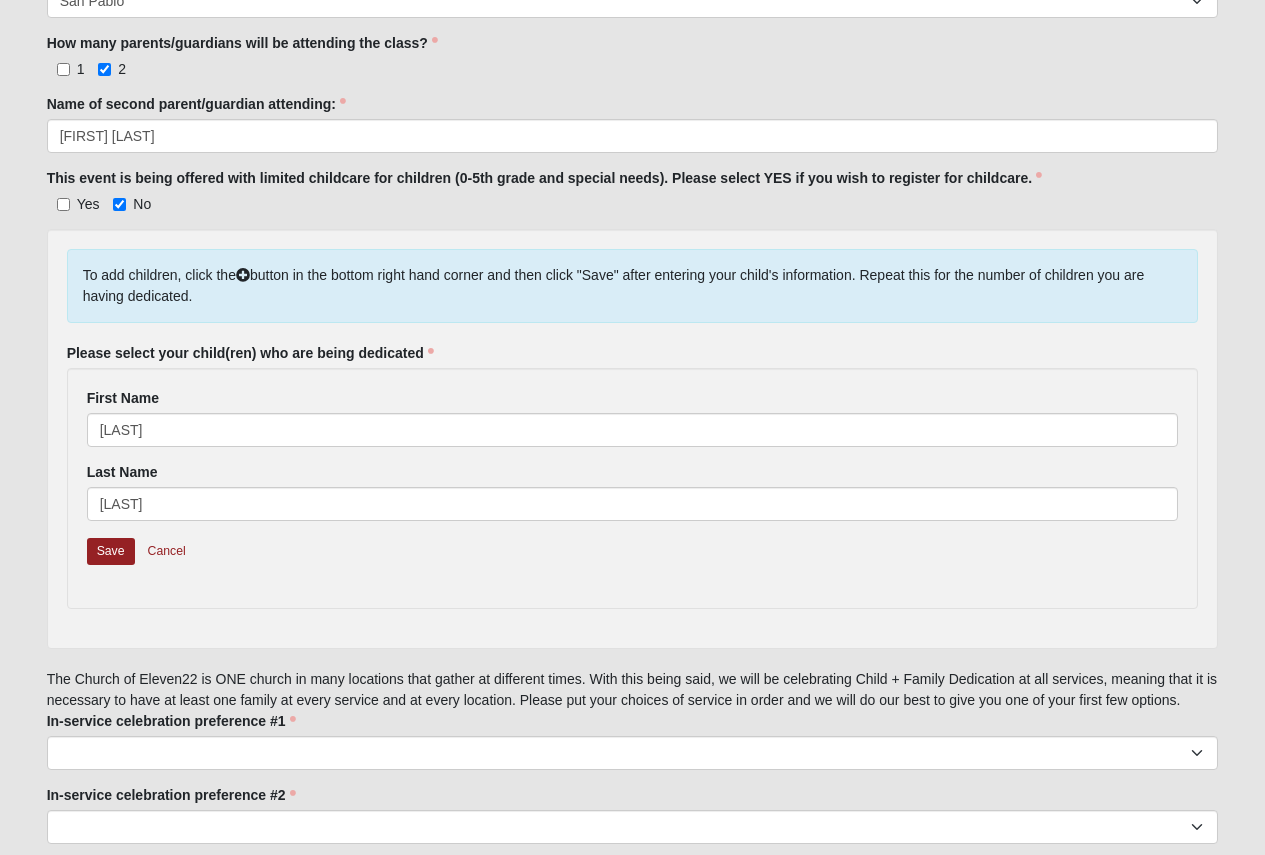 scroll, scrollTop: 700, scrollLeft: 0, axis: vertical 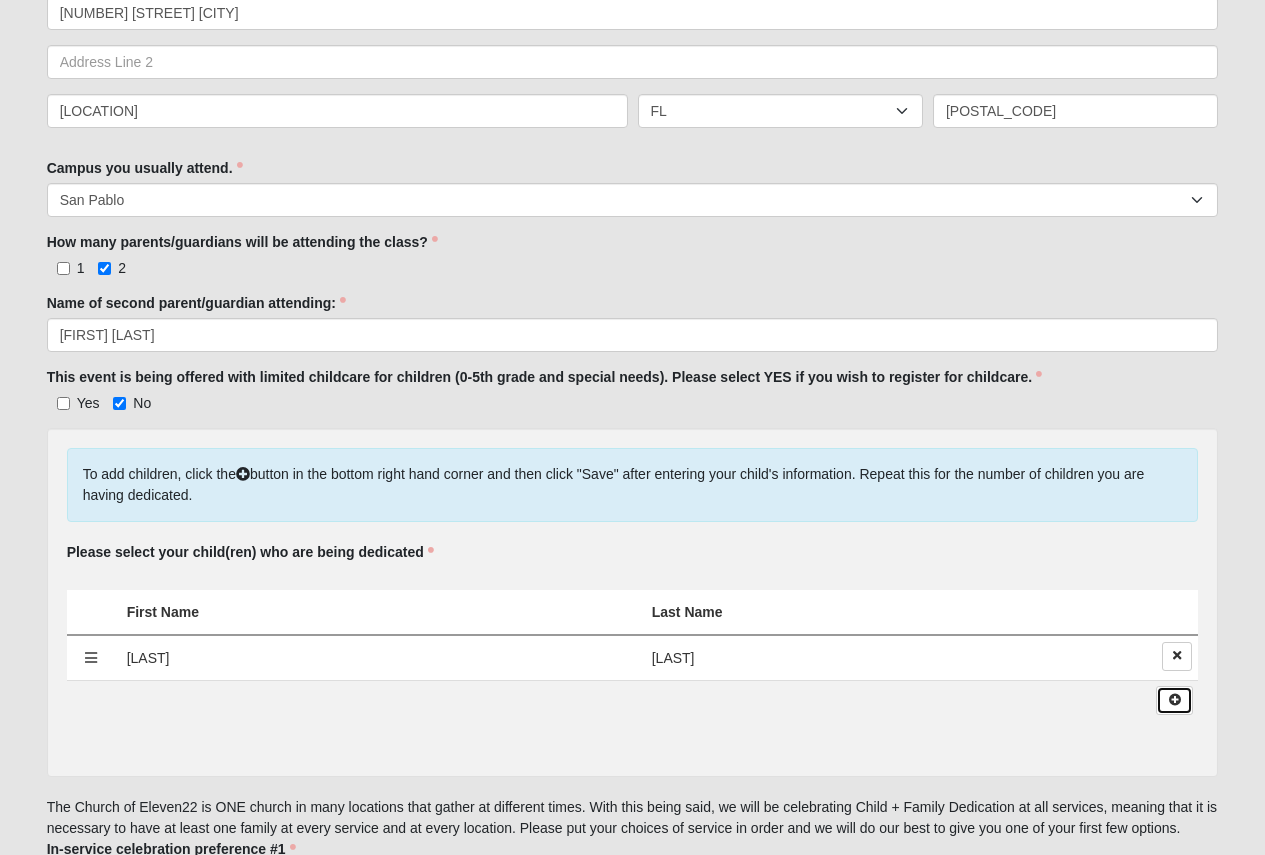 click at bounding box center (1174, 700) 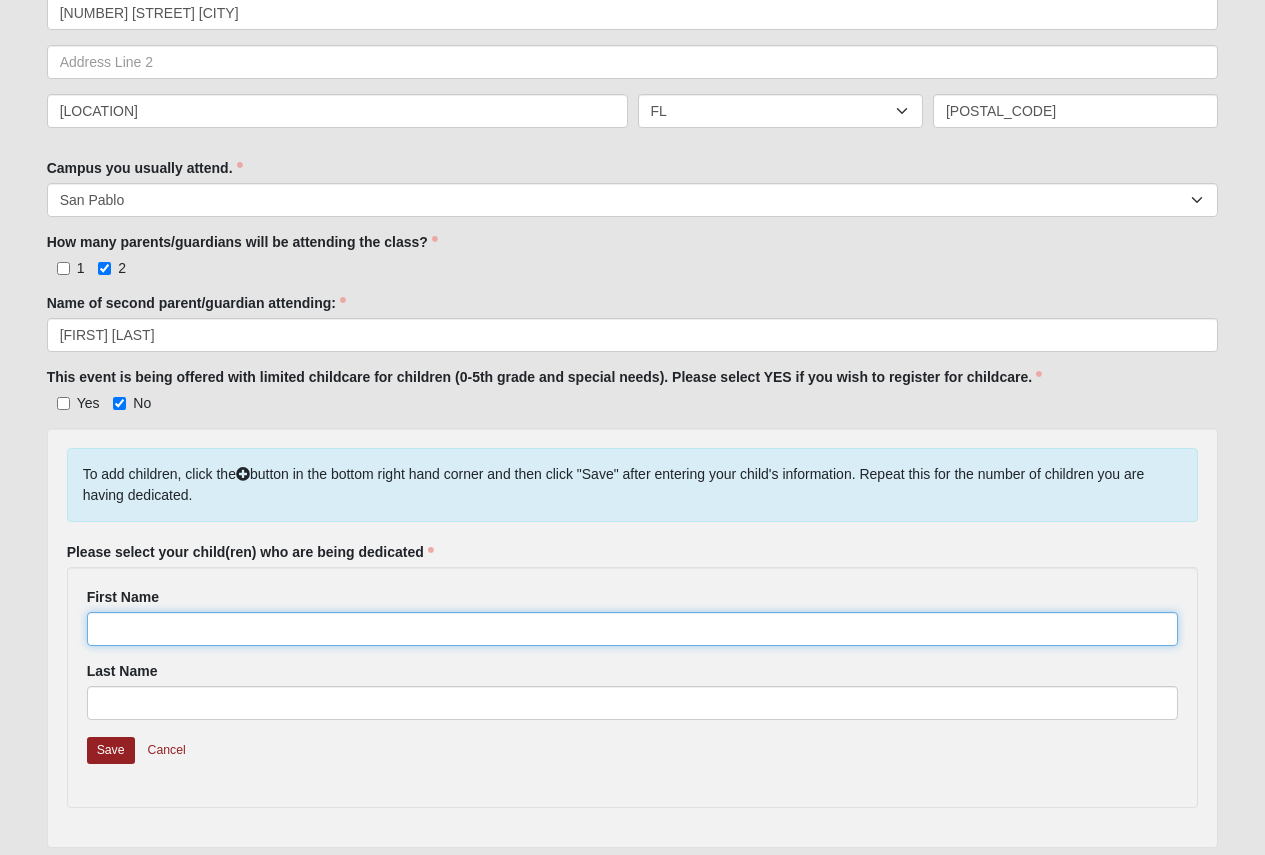 click on "First Name" at bounding box center [633, 629] 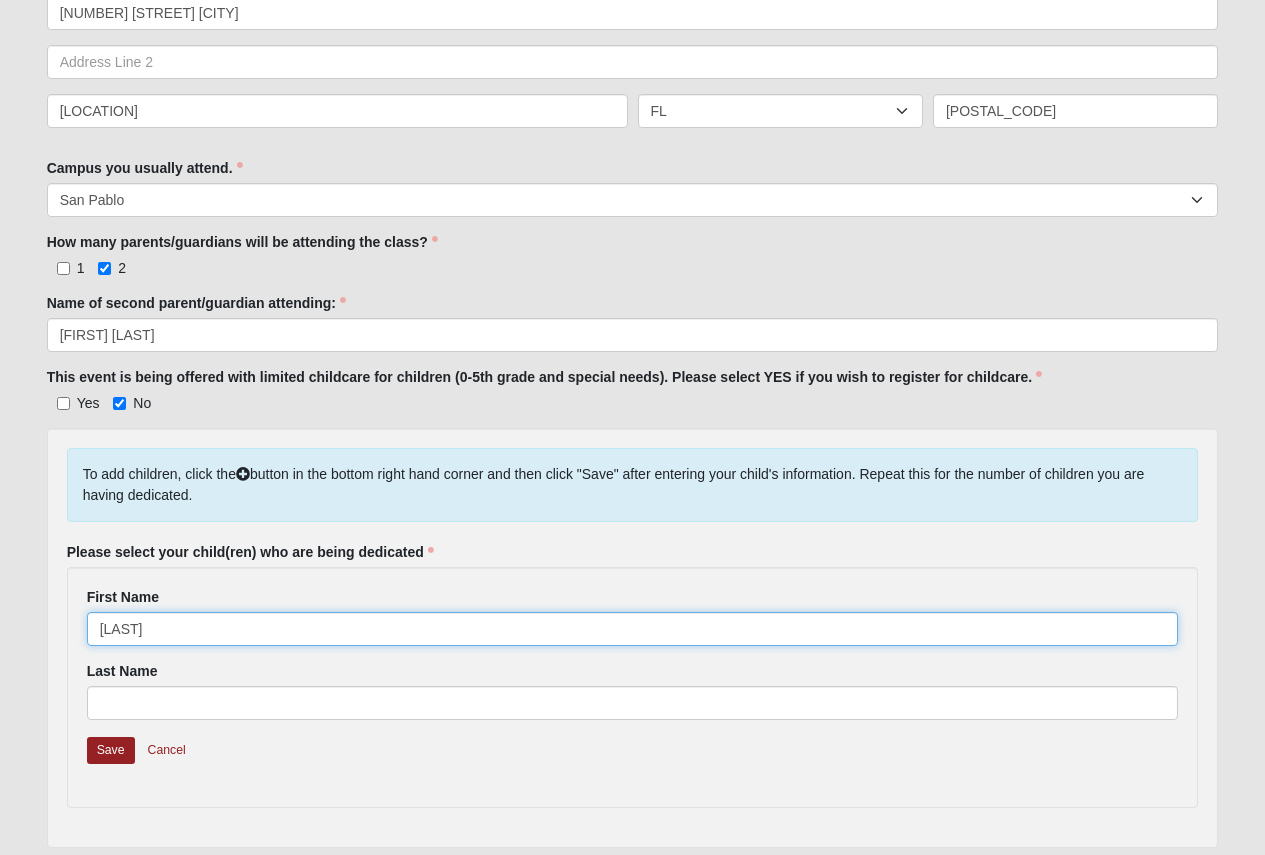type on "[LAST]" 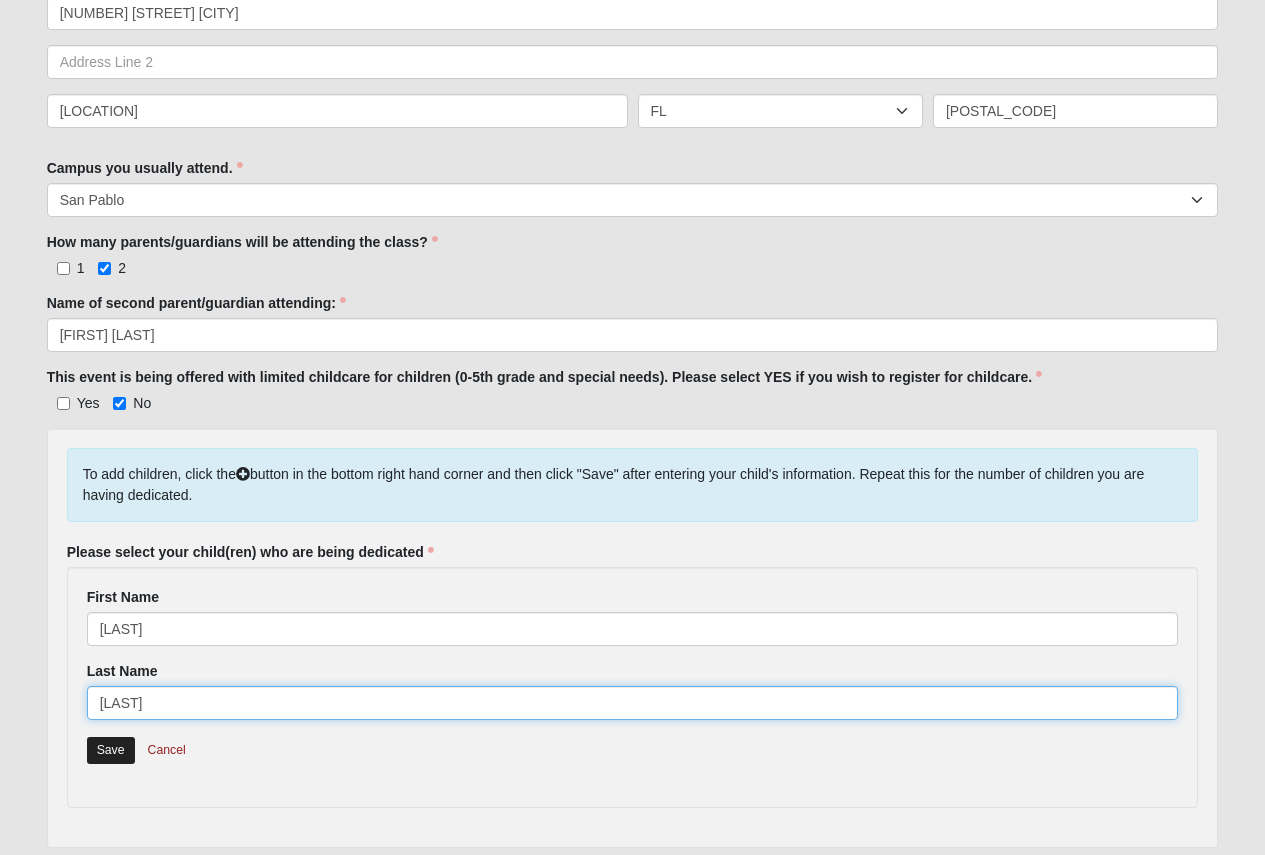 type on "[LAST]" 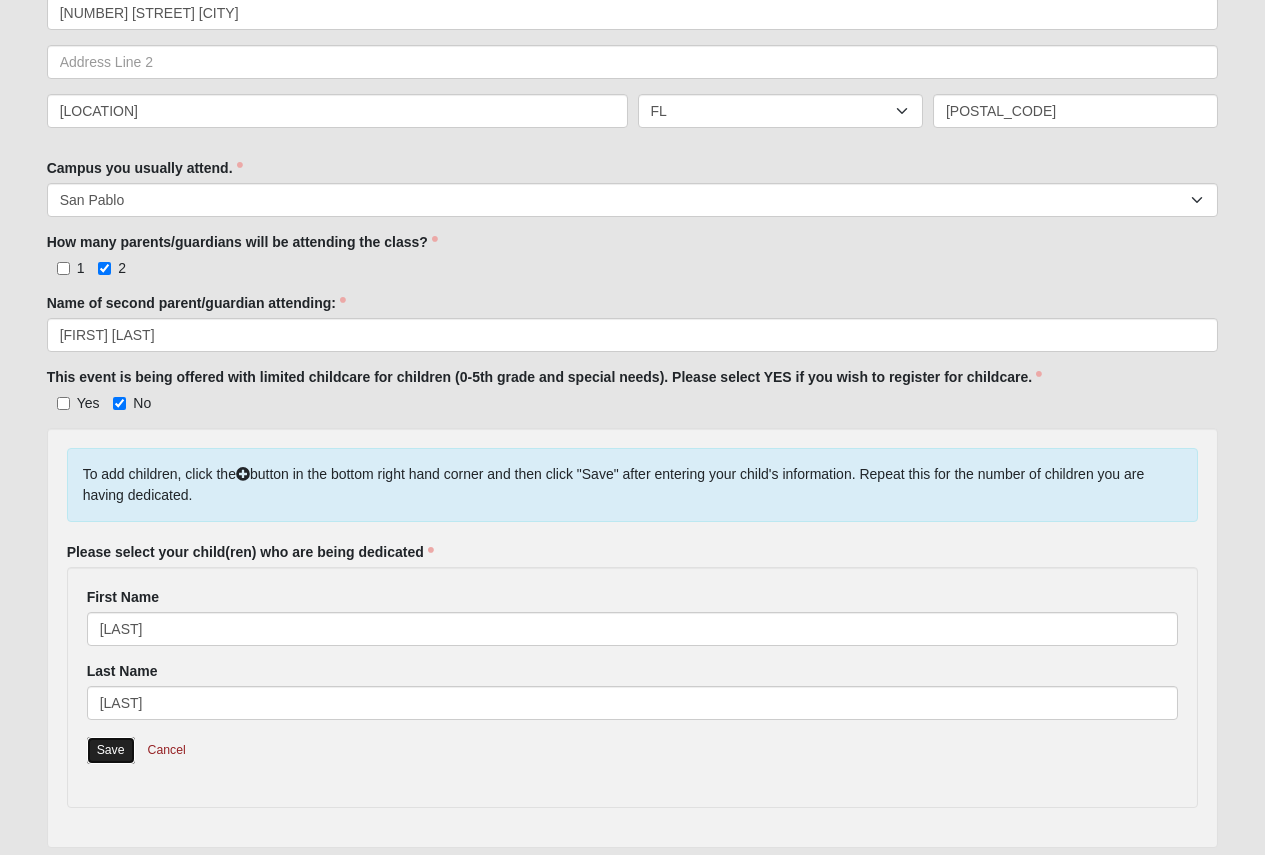 click on "Save" at bounding box center (111, 750) 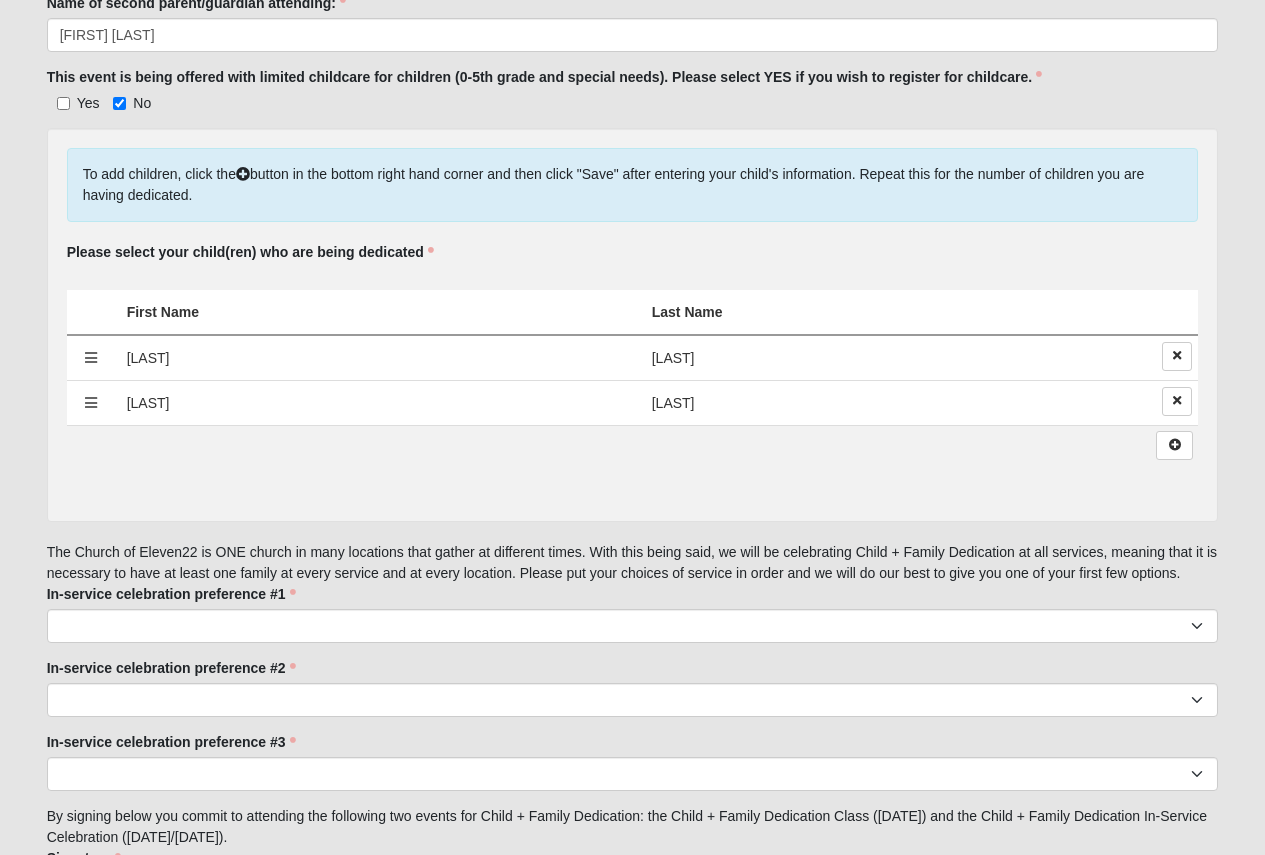 scroll, scrollTop: 1100, scrollLeft: 0, axis: vertical 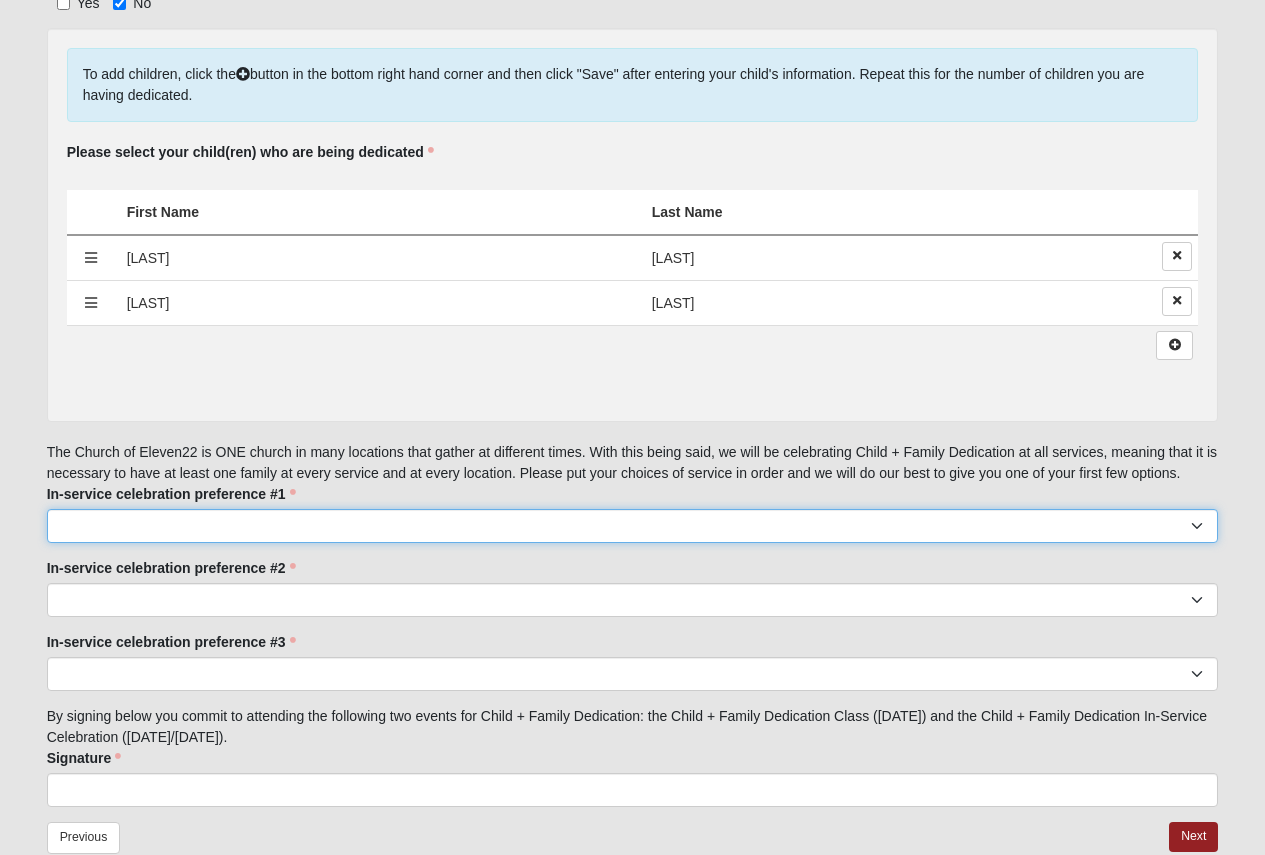 click on "[LOCATION] [TIME]
[LOCATION] [TIME]
[LOCATION] [TIME]
[LOCATION] [TIME]
[LOCATION] [TIME]
[LOCATION] [TIME]
[LOCATION] [TIME]
[LOCATION] [TIME]
[LOCATION] [TIME]
[LOCATION] [TIME]
[LOCATION] [TIME]
[LOCATION] [TIME]
[LOCATION] [TIME]
[LOCATION] [TIME]
[LOCATION] [TIME]
[LOCATION] [TIME]
[LOCATION] [TIME]
[LOCATION] [TIME]
[LOCATION] [TIME]
[LOCATION] [TIME]
[LOCATION] [TIME]
[LOCATION] [TIME]
[LOCATION] [TIME]
[LOCATION] [TIME]" at bounding box center [633, 526] 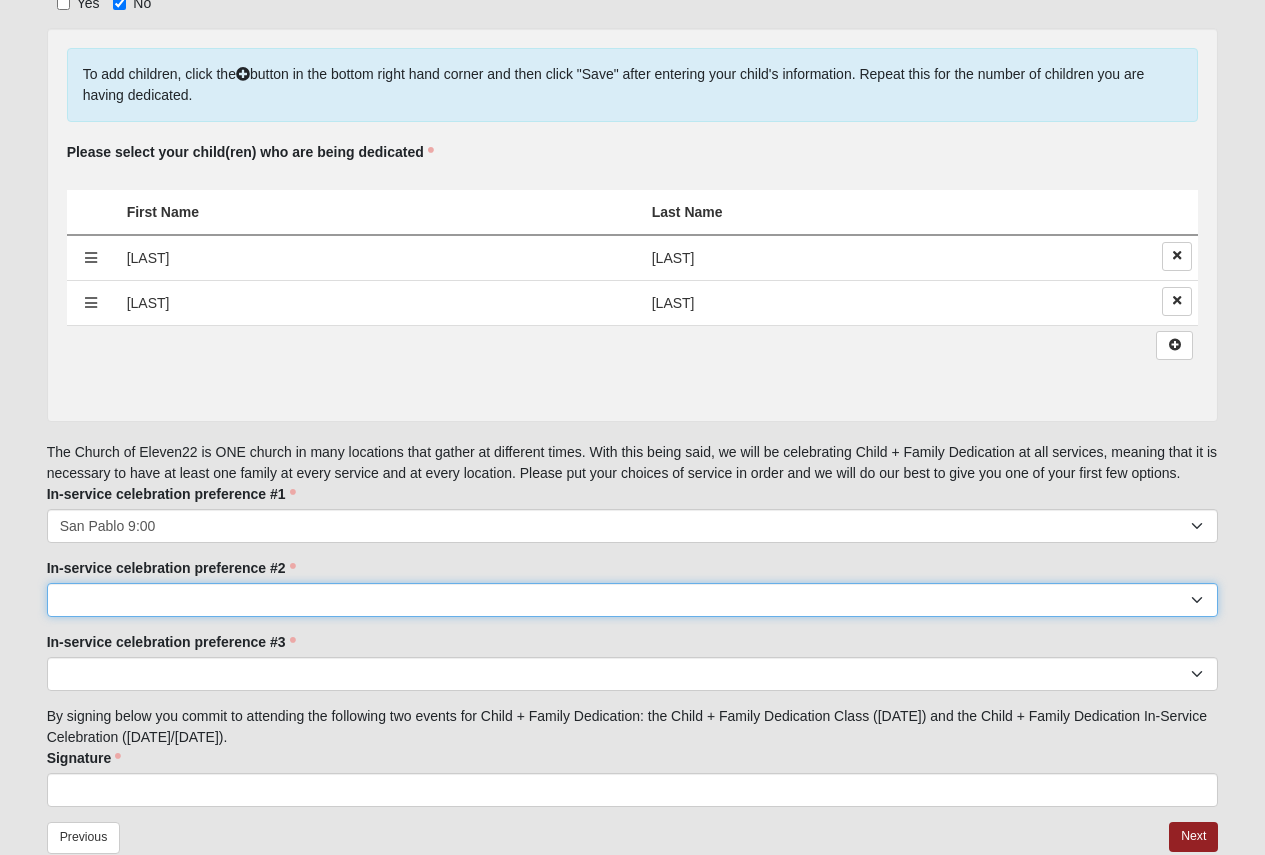 click on "[LOCATION] [TIME]
[LOCATION] [TIME]
[LOCATION] [TIME]
[LOCATION] [TIME]
[LOCATION] [TIME]
[LOCATION] [TIME]
[LOCATION] [TIME]
[LOCATION] [TIME]
[LOCATION] [TIME]
[LOCATION] [TIME]
[LOCATION] [TIME]
[LOCATION] [TIME]
[LOCATION] [TIME]
[LOCATION] [TIME]
[LOCATION] [TIME]
[LOCATION] [TIME]
[LOCATION] [TIME]
[LOCATION] [TIME]
[LOCATION] [TIME]
[LOCATION] [TIME]
[LOCATION] [TIME]
[LOCATION] [TIME]
[LOCATION] [TIME]
[LOCATION] [TIME]" at bounding box center (633, 600) 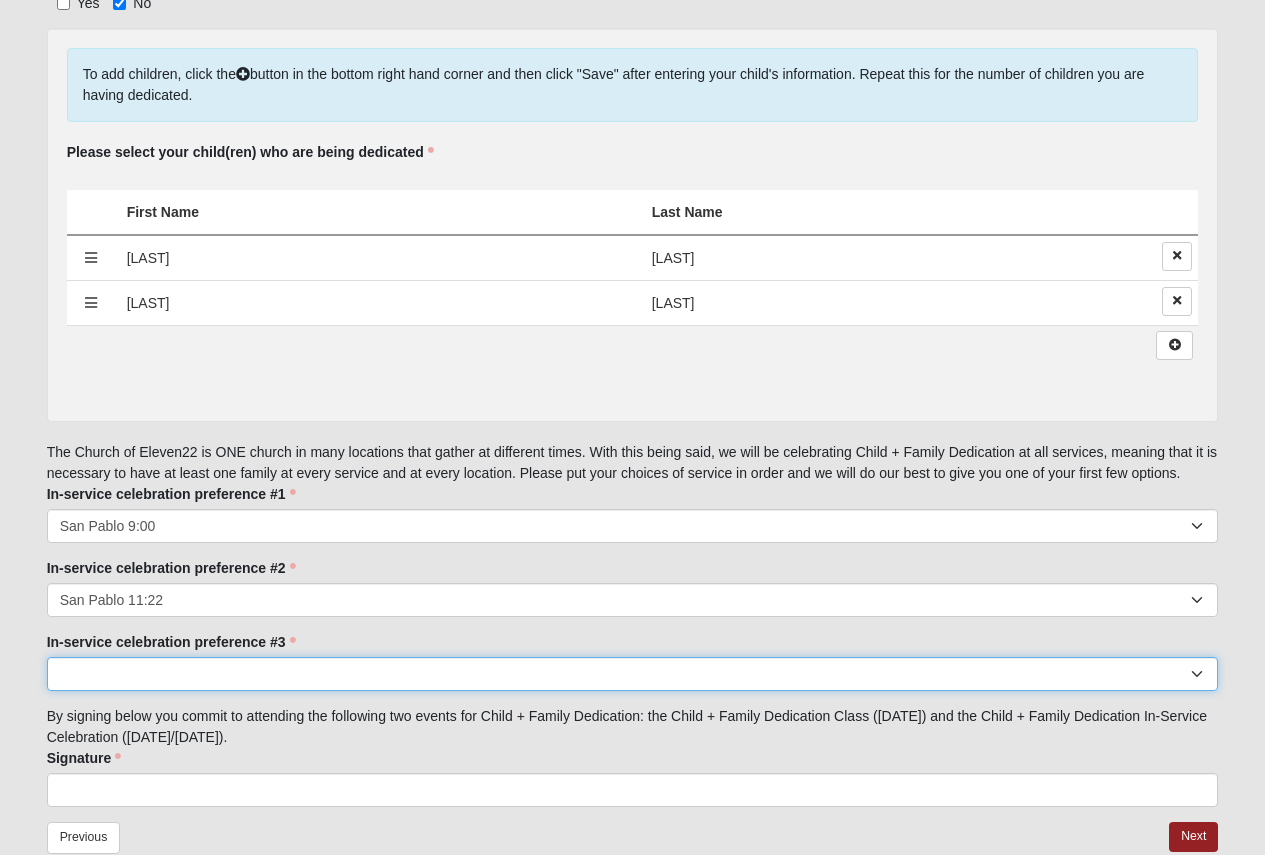click on "[LOCATION] [TIME]
[LOCATION] [TIME]
[LOCATION] [TIME]
[LOCATION] [TIME]
[LOCATION] [TIME]
[LOCATION] [TIME]
[LOCATION] [TIME]
[LOCATION] [TIME]
[LOCATION] [TIME]
[LOCATION] [TIME]
[LOCATION] [TIME]
[LOCATION] [TIME]
[LOCATION] [TIME]
[LOCATION] [TIME]
[LOCATION] [TIME]
[LOCATION] [TIME]
[LOCATION] [TIME]
[LOCATION] [TIME]
[LOCATION] [TIME]
[LOCATION] [TIME]
[LOCATION] [TIME]
[LOCATION] [TIME]
[LOCATION] [TIME]
[LOCATION] [TIME]" at bounding box center [633, 674] 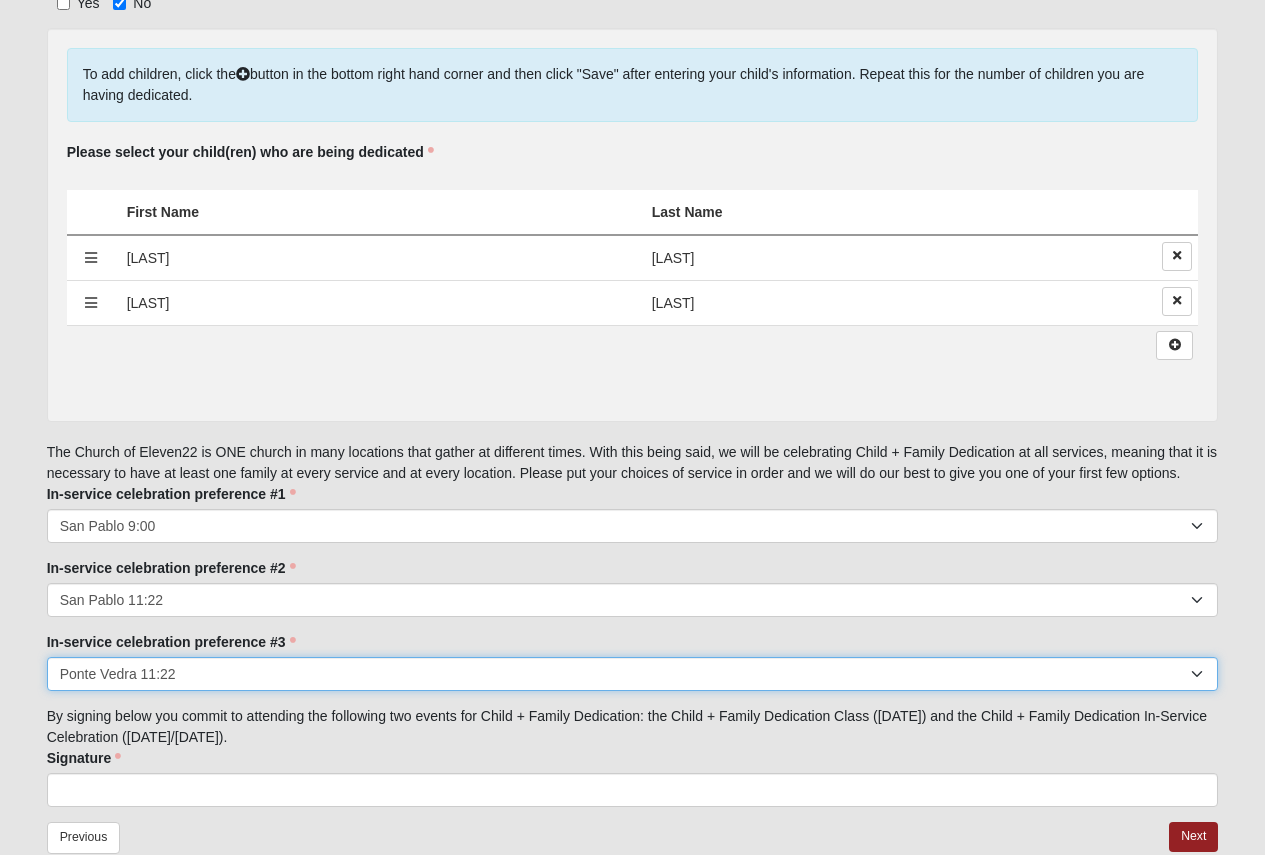 click on "[LOCATION] [TIME]
[LOCATION] [TIME]
[LOCATION] [TIME]
[LOCATION] [TIME]
[LOCATION] [TIME]
[LOCATION] [TIME]
[LOCATION] [TIME]
[LOCATION] [TIME]
[LOCATION] [TIME]
[LOCATION] [TIME]
[LOCATION] [TIME]
[LOCATION] [TIME]
[LOCATION] [TIME]
[LOCATION] [TIME]
[LOCATION] [TIME]
[LOCATION] [TIME]
[LOCATION] [TIME]
[LOCATION] [TIME]
[LOCATION] [TIME]
[LOCATION] [TIME]
[LOCATION] [TIME]
[LOCATION] [TIME]
[LOCATION] [TIME]
[LOCATION] [TIME]" at bounding box center (633, 674) 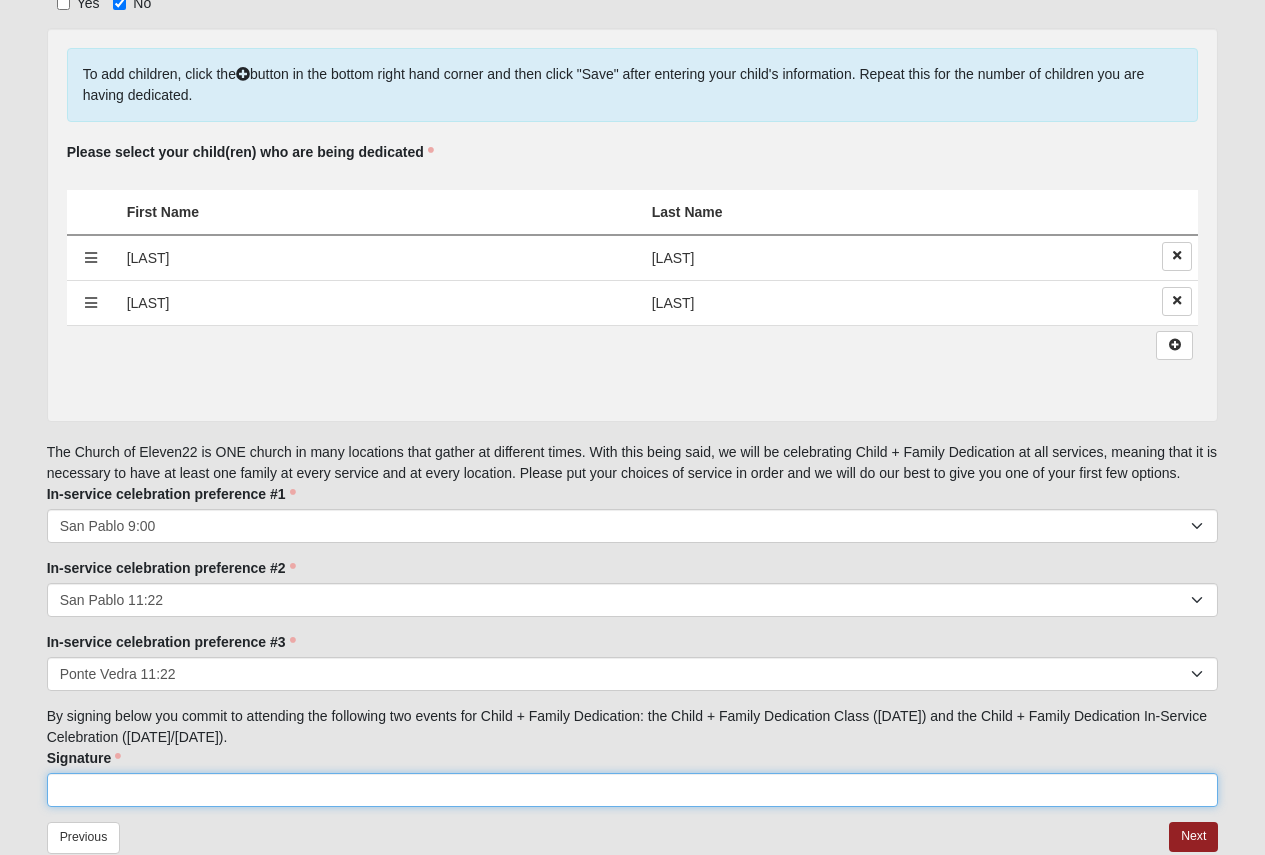 click on "Signature" at bounding box center (633, 790) 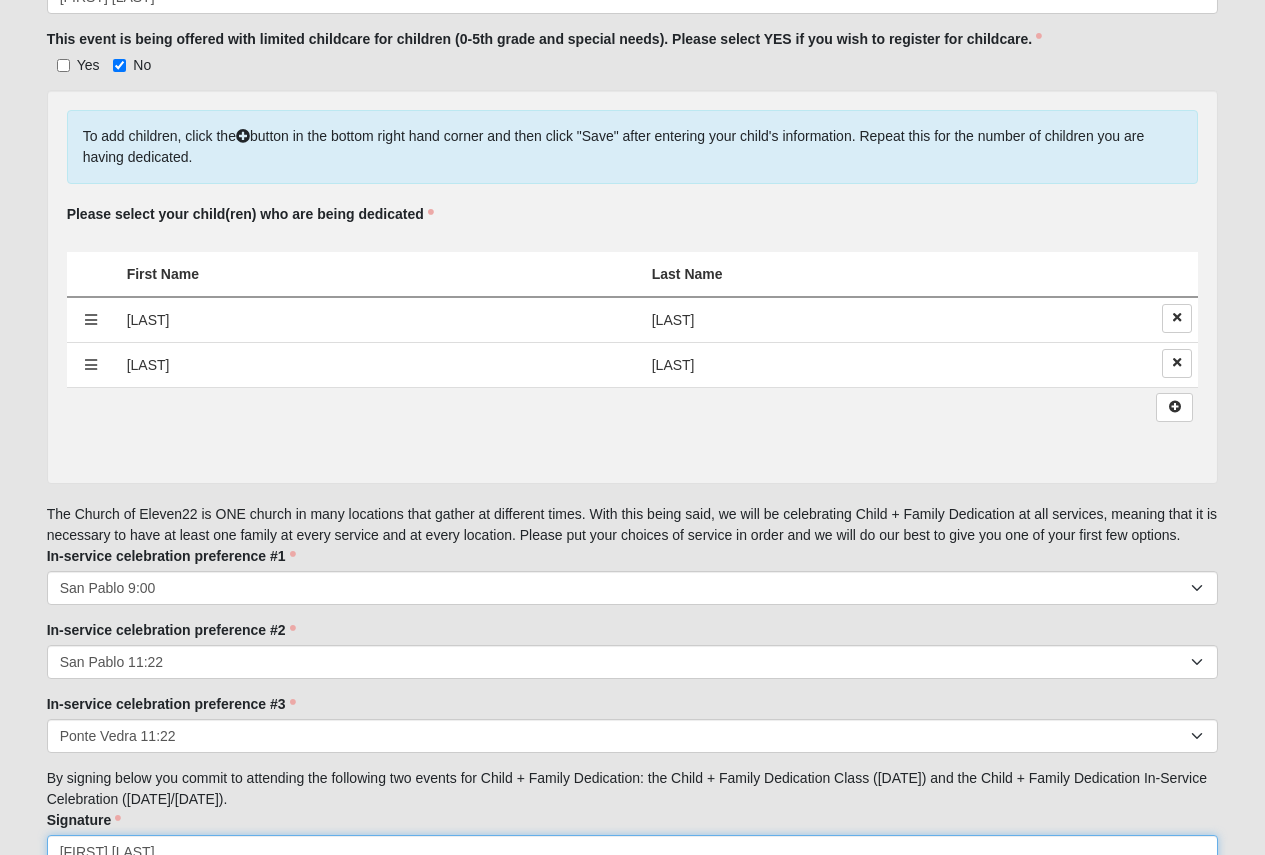scroll, scrollTop: 1205, scrollLeft: 0, axis: vertical 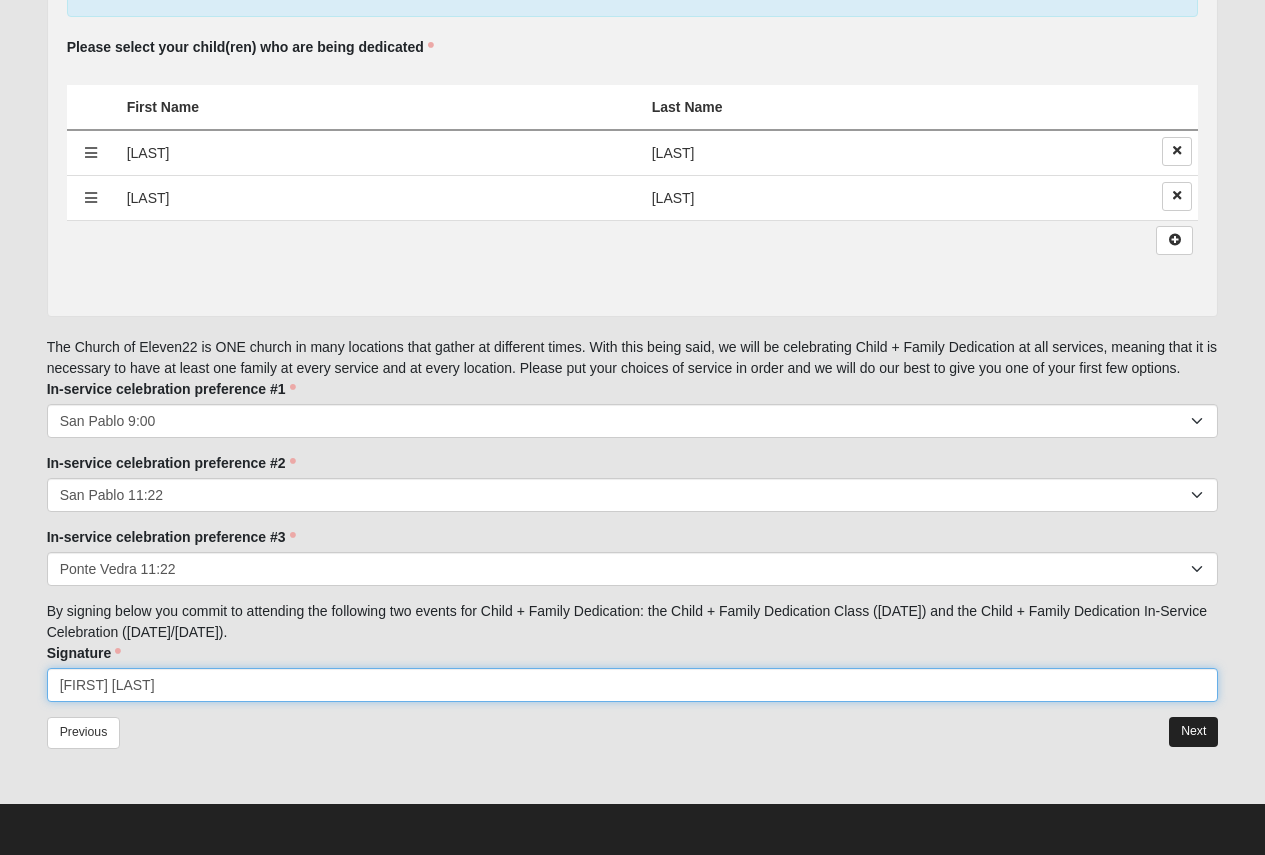 type on "[FIRST] [LAST]" 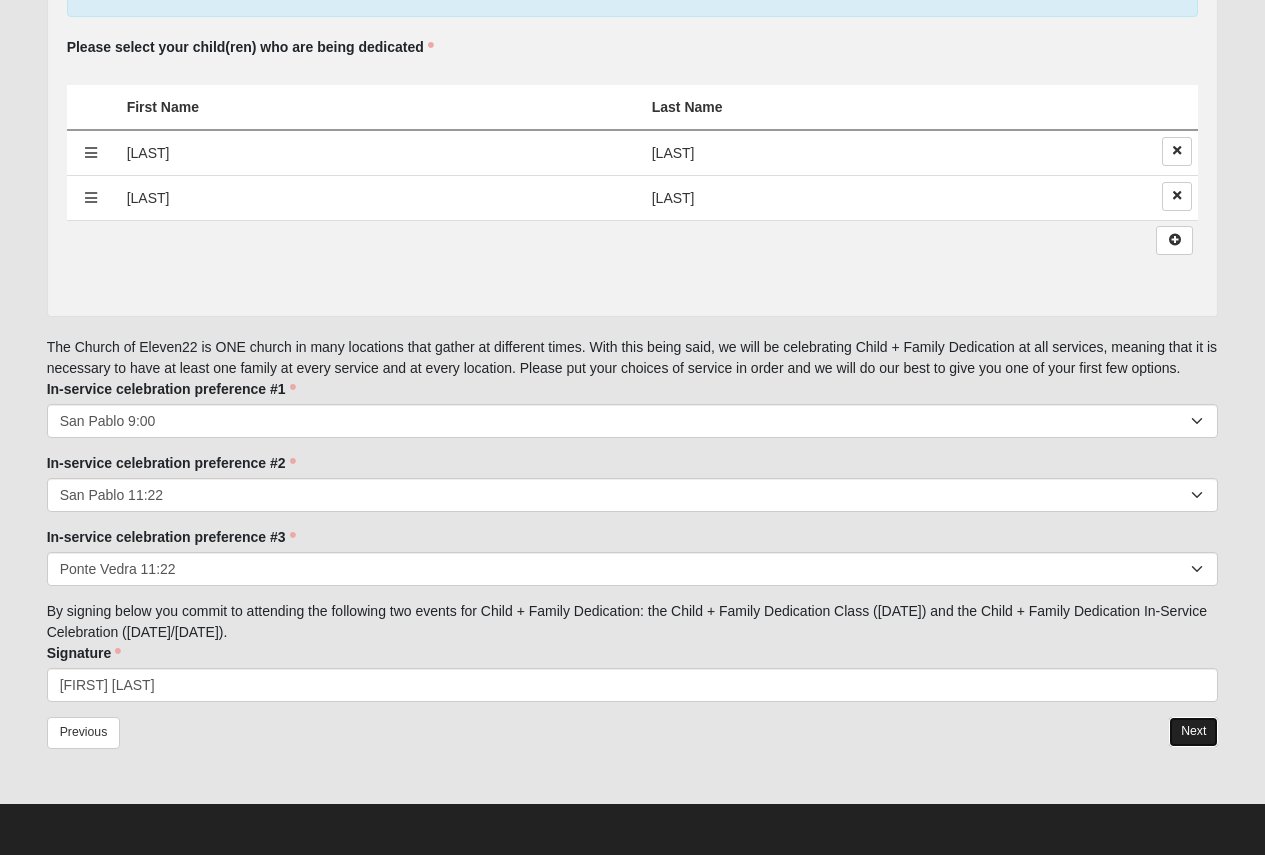 click on "Next" at bounding box center (1193, 731) 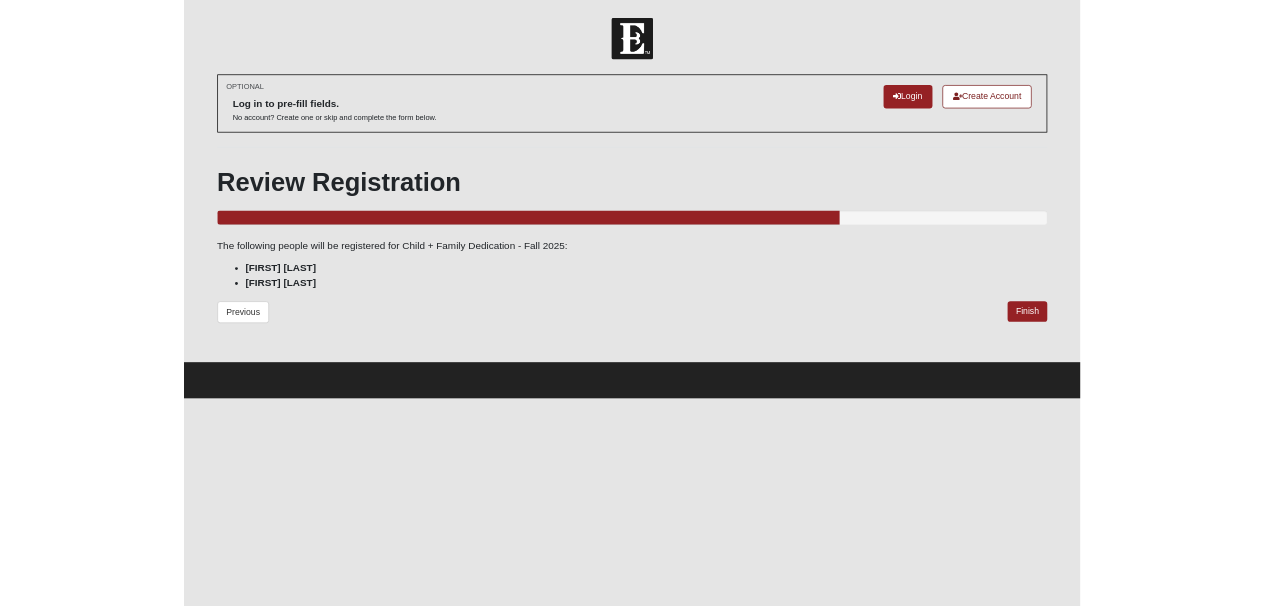 scroll, scrollTop: 0, scrollLeft: 0, axis: both 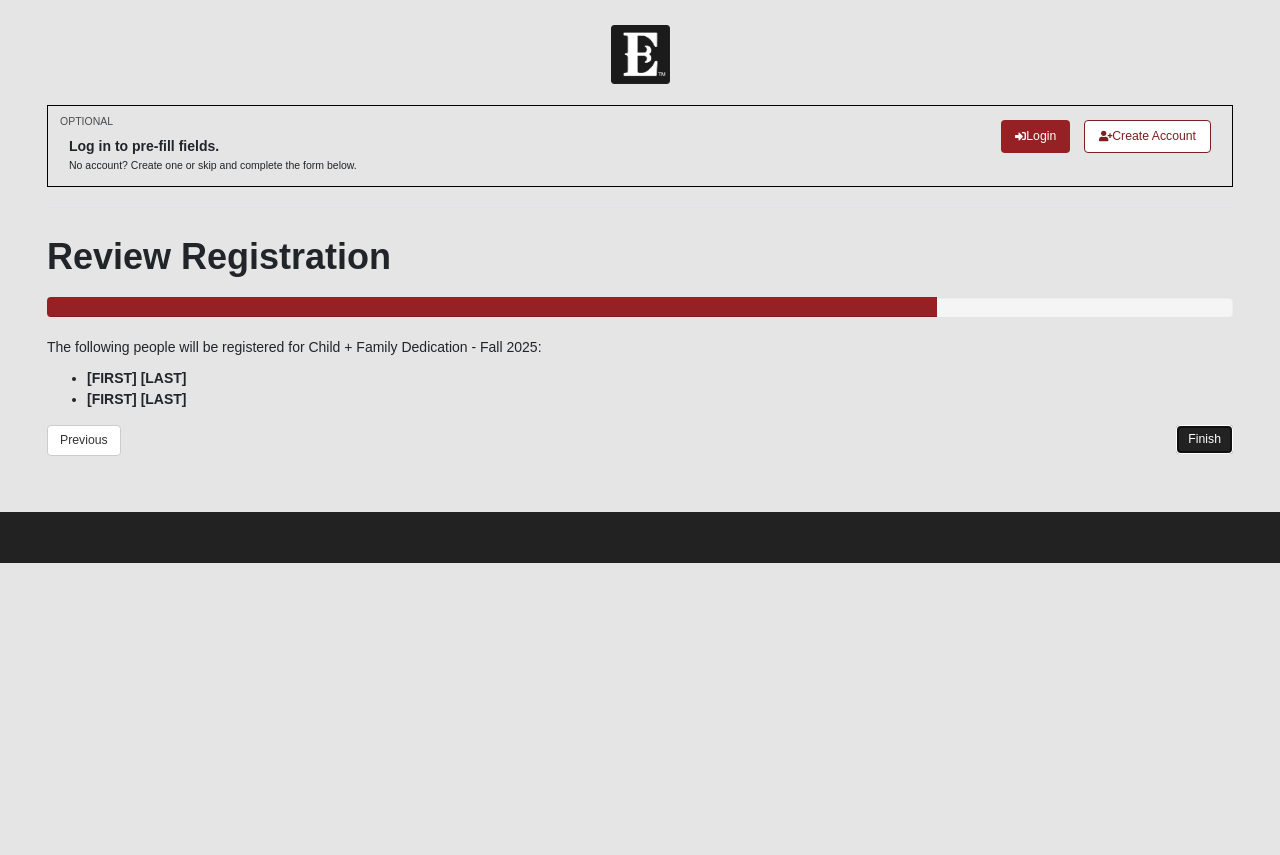 click on "Finish" at bounding box center [1204, 439] 